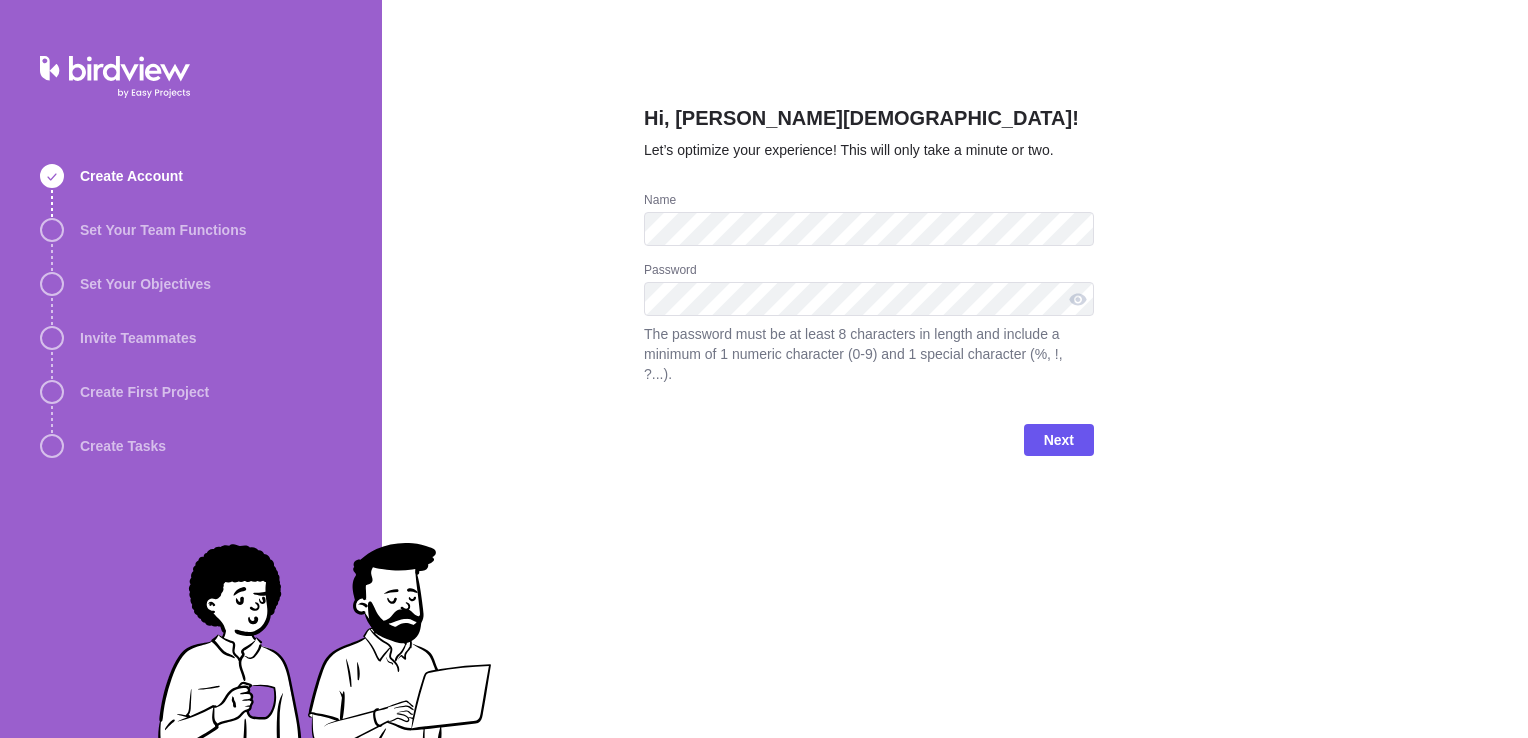 scroll, scrollTop: 0, scrollLeft: 0, axis: both 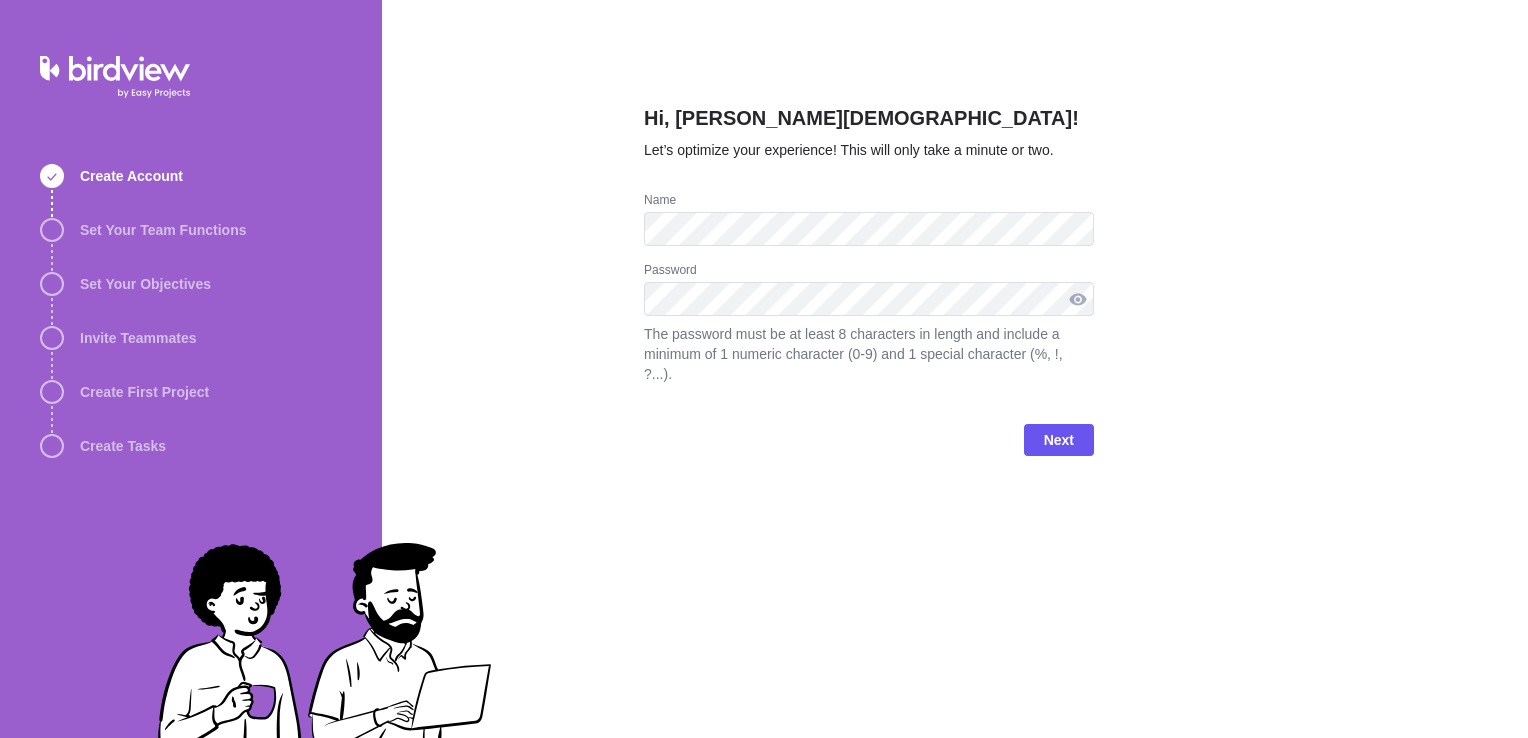 click at bounding box center (1078, 299) 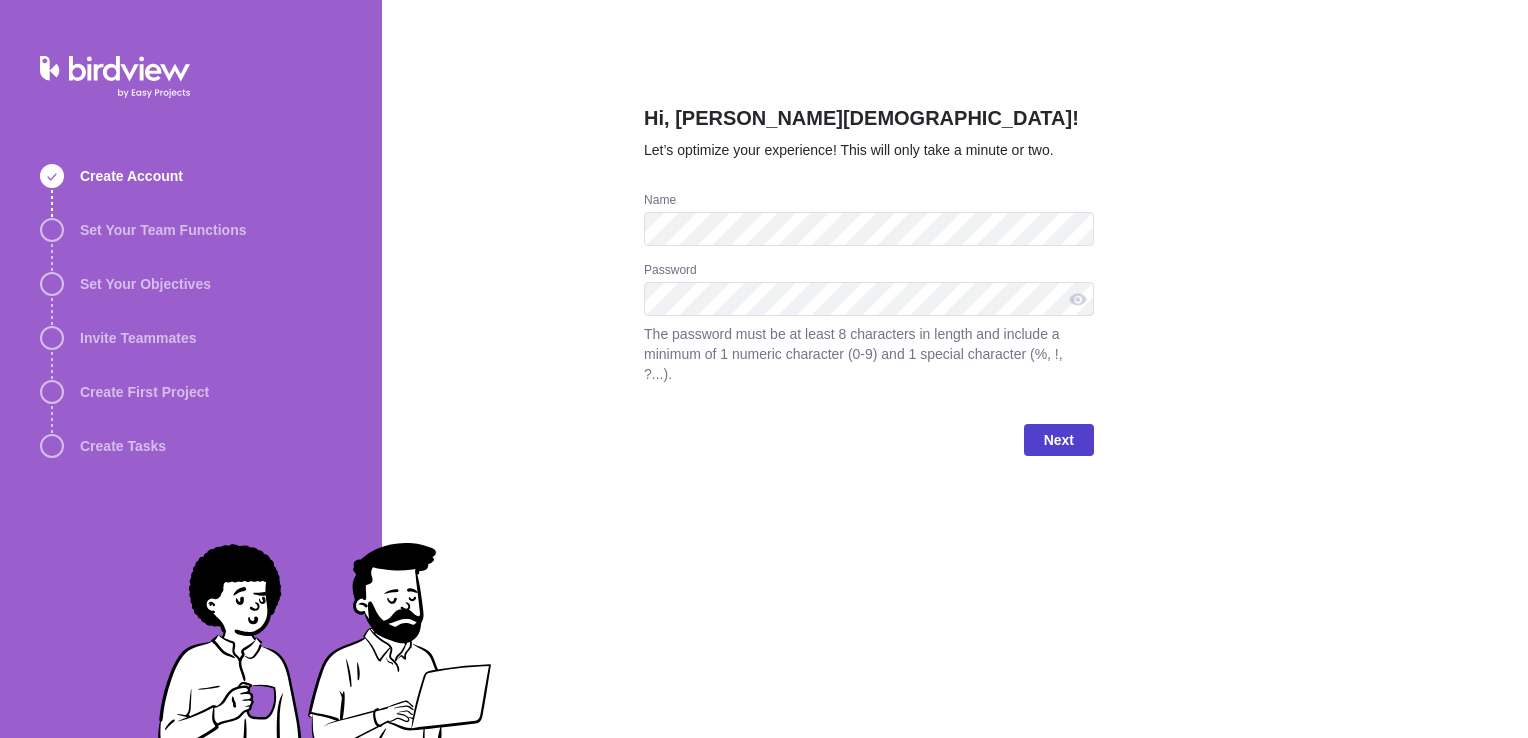 click on "Next" at bounding box center [1059, 440] 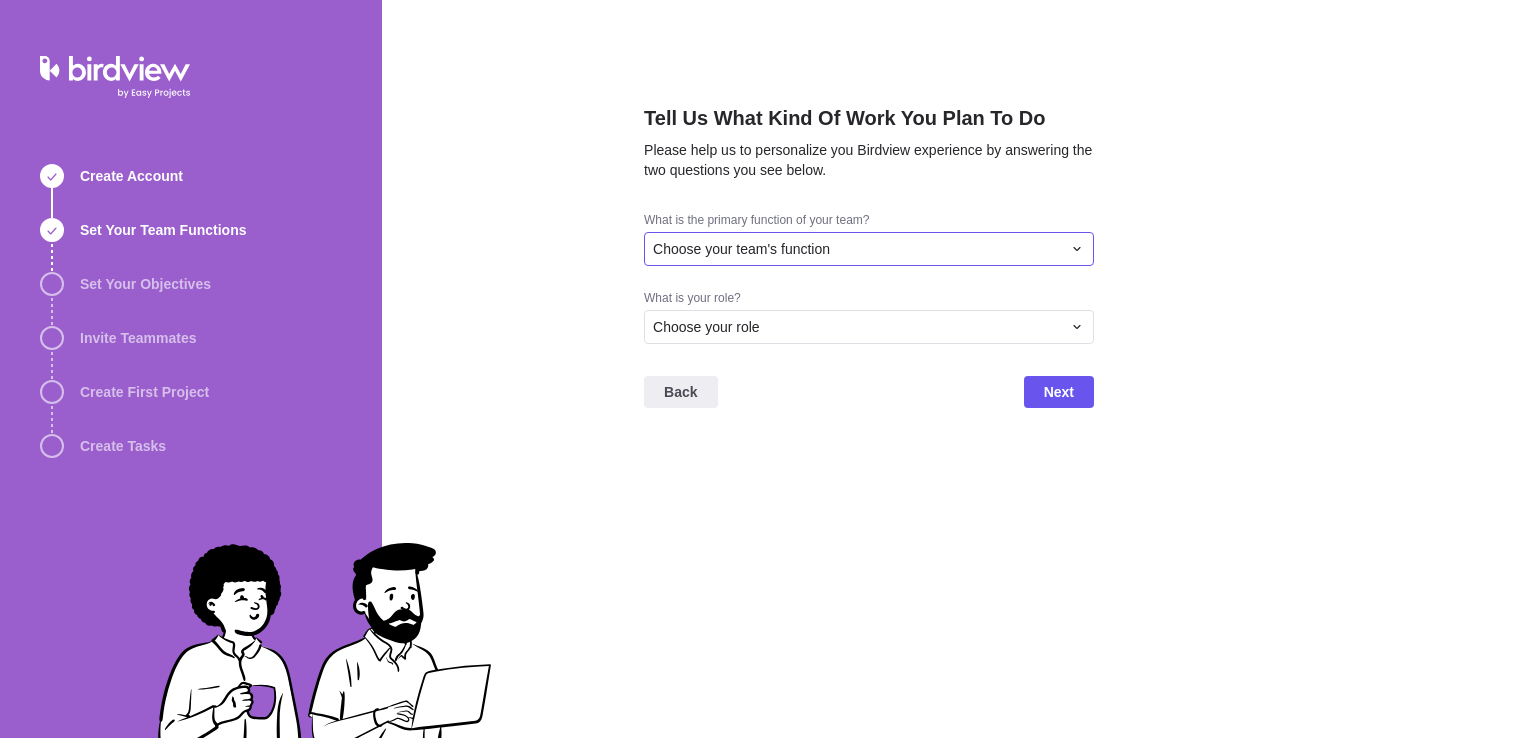 click on "Choose your team's function" at bounding box center [869, 249] 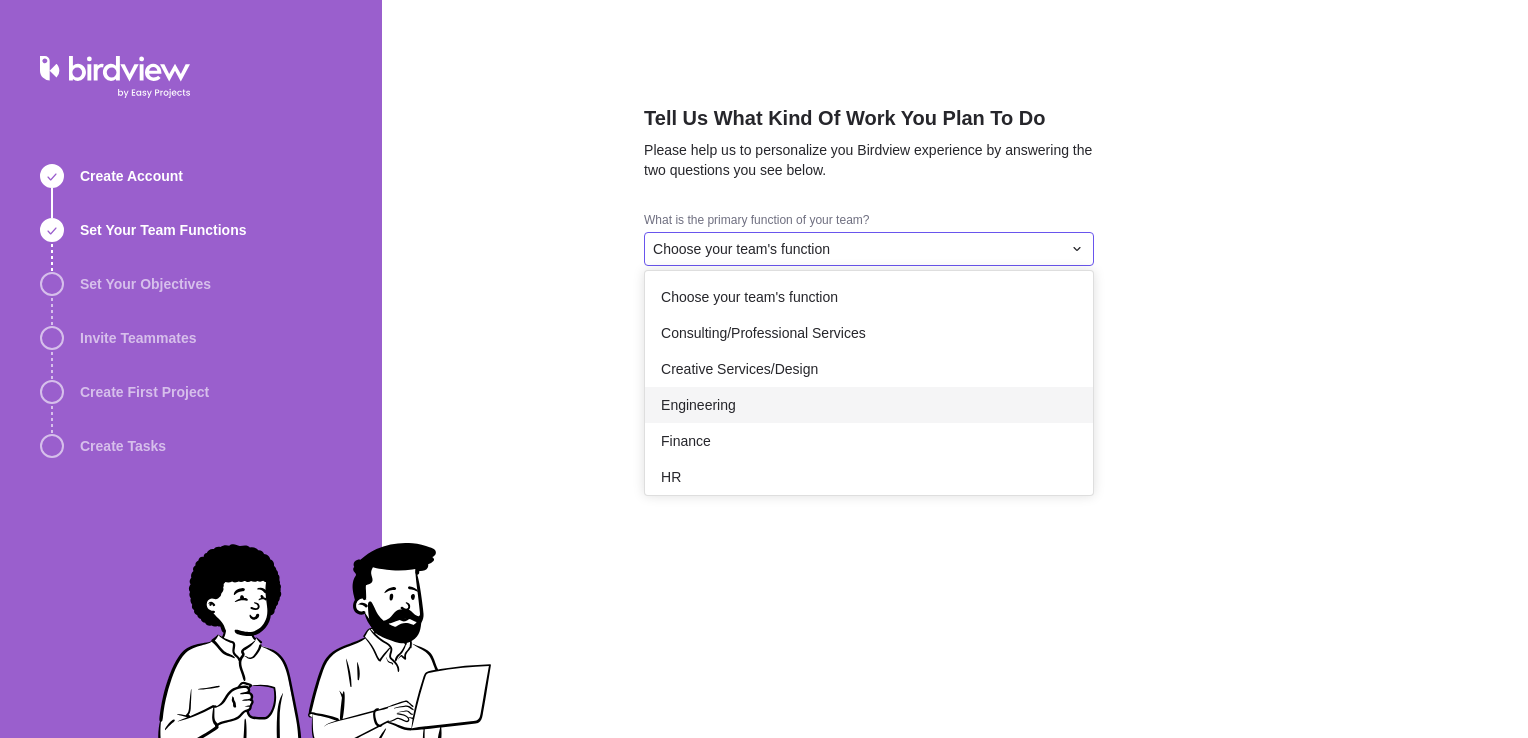 click on "Engineering" at bounding box center [869, 405] 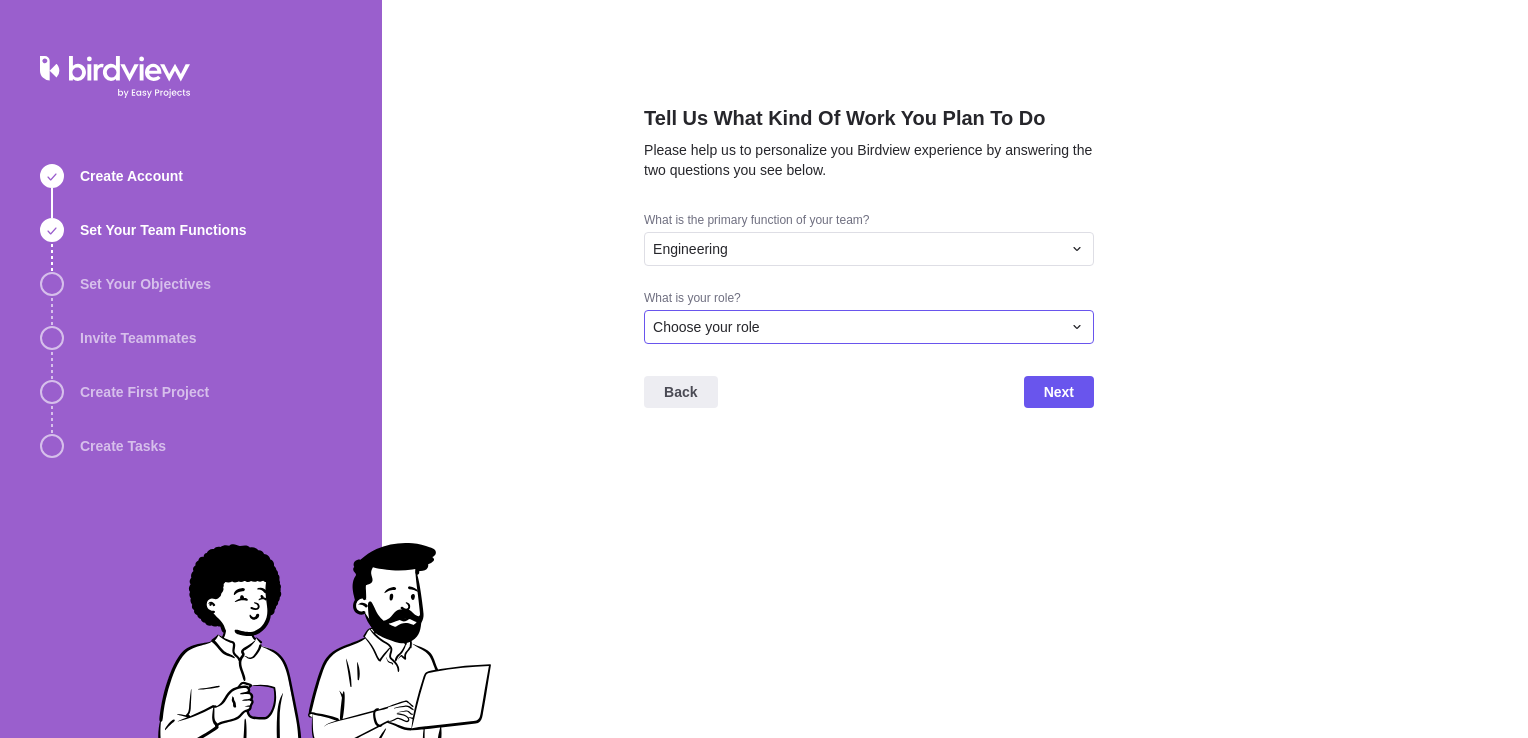 click on "Choose your role" at bounding box center [857, 327] 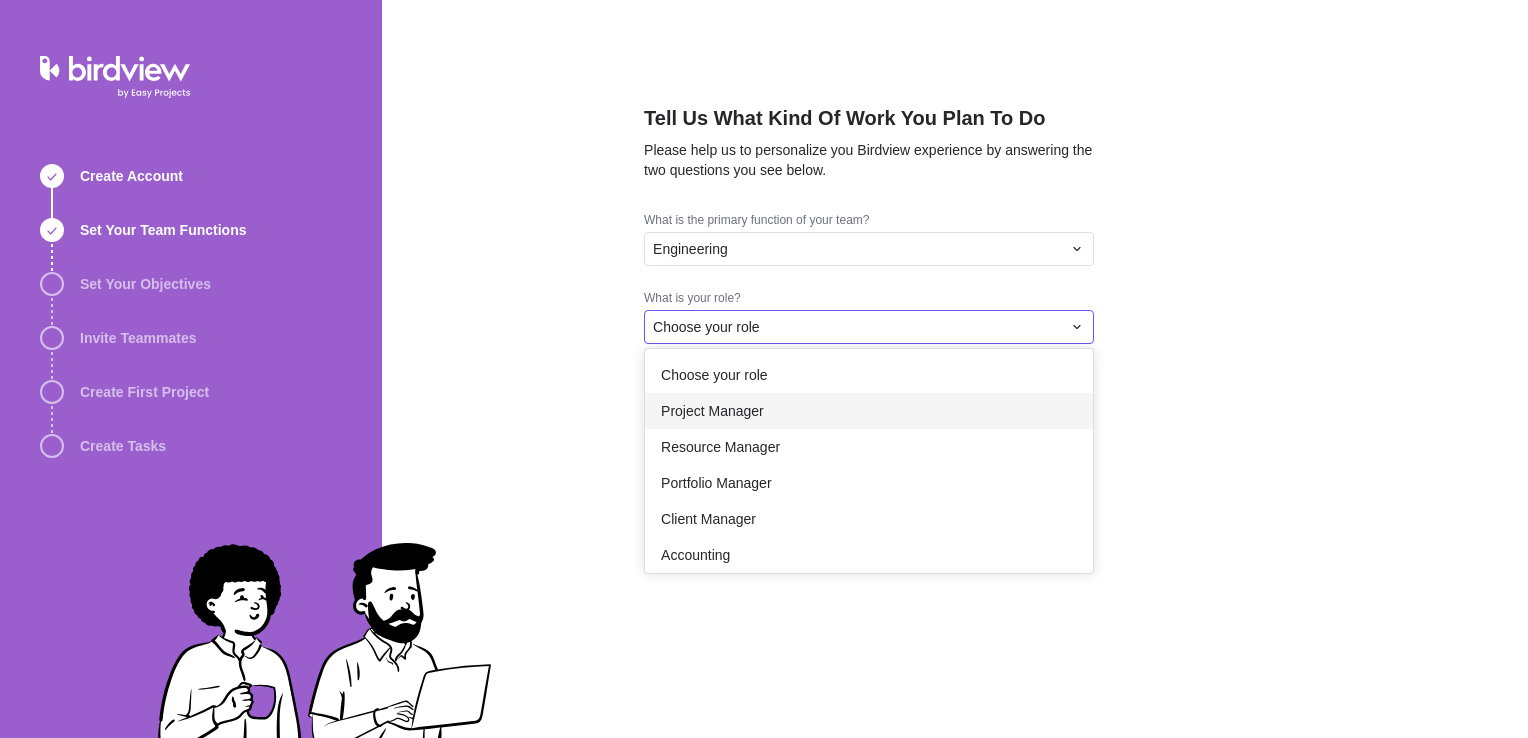 click on "Project Manager" at bounding box center [869, 411] 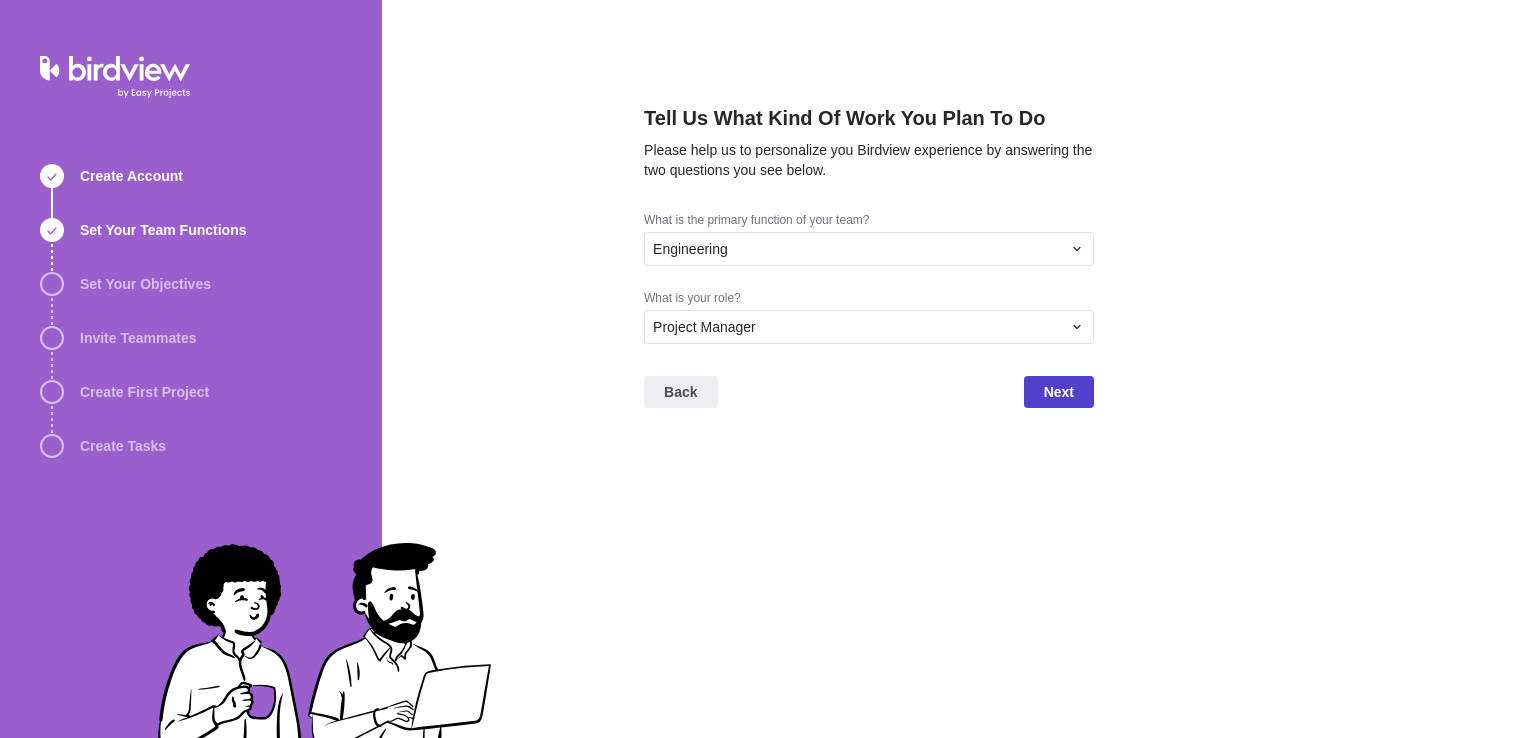 click on "Next" at bounding box center [1059, 392] 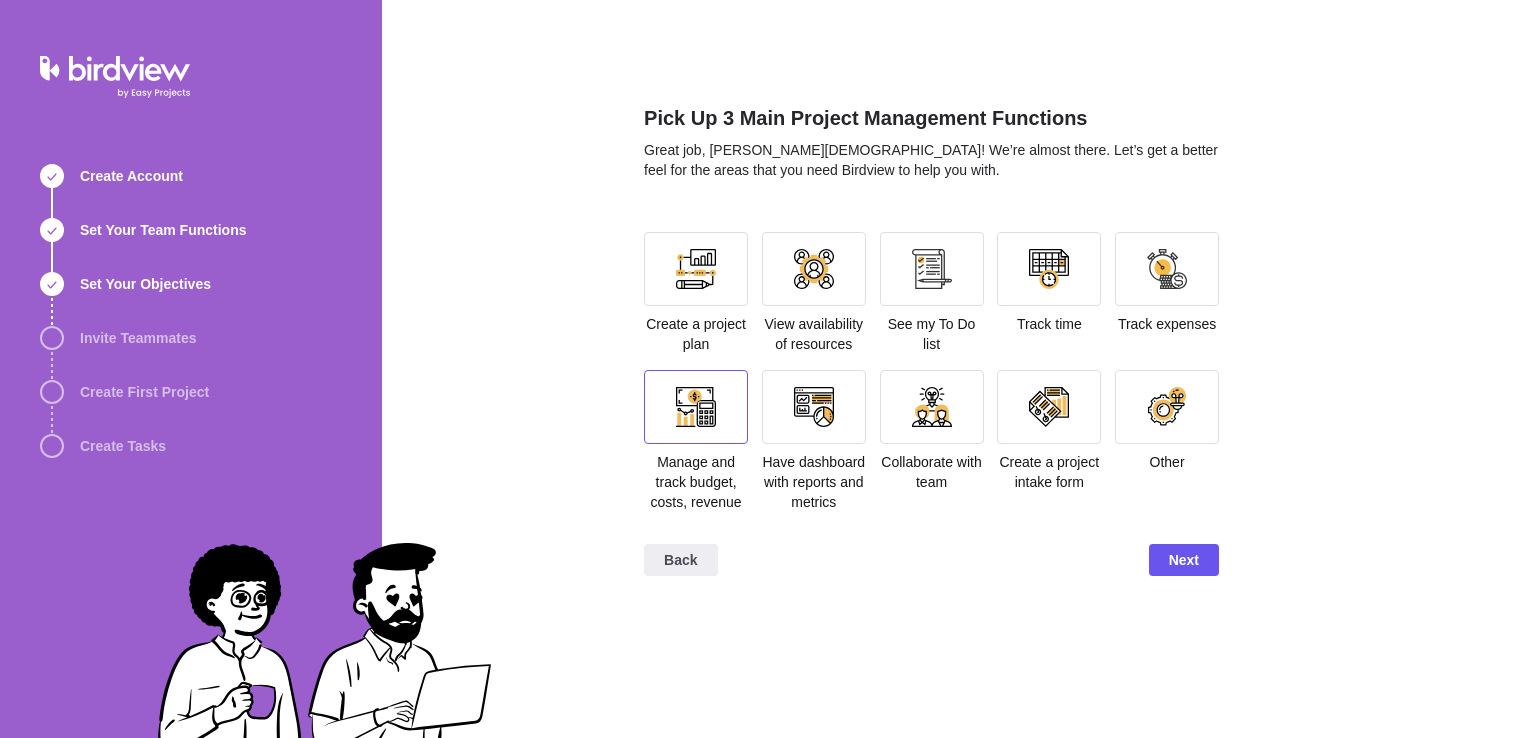 click at bounding box center [696, 407] 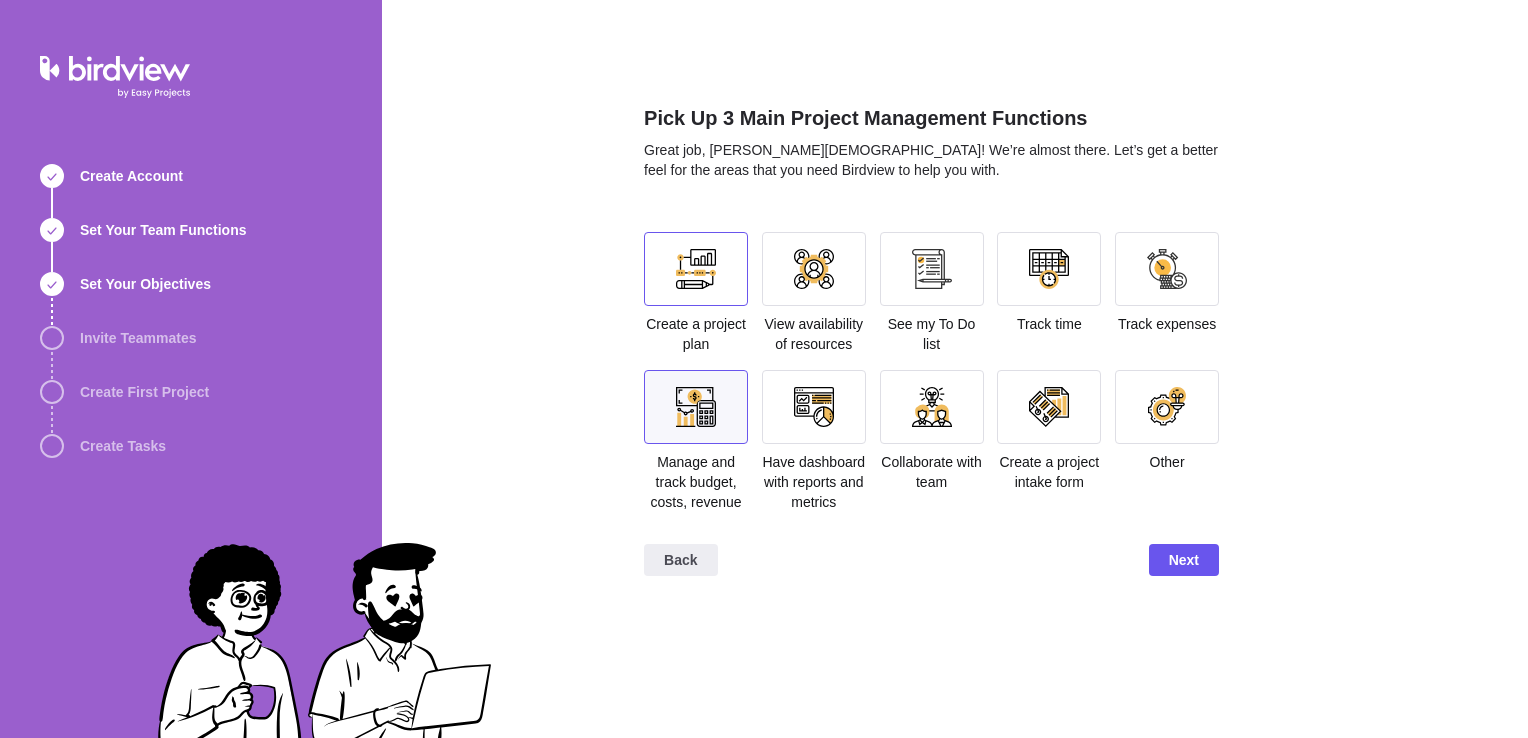 click at bounding box center (696, 269) 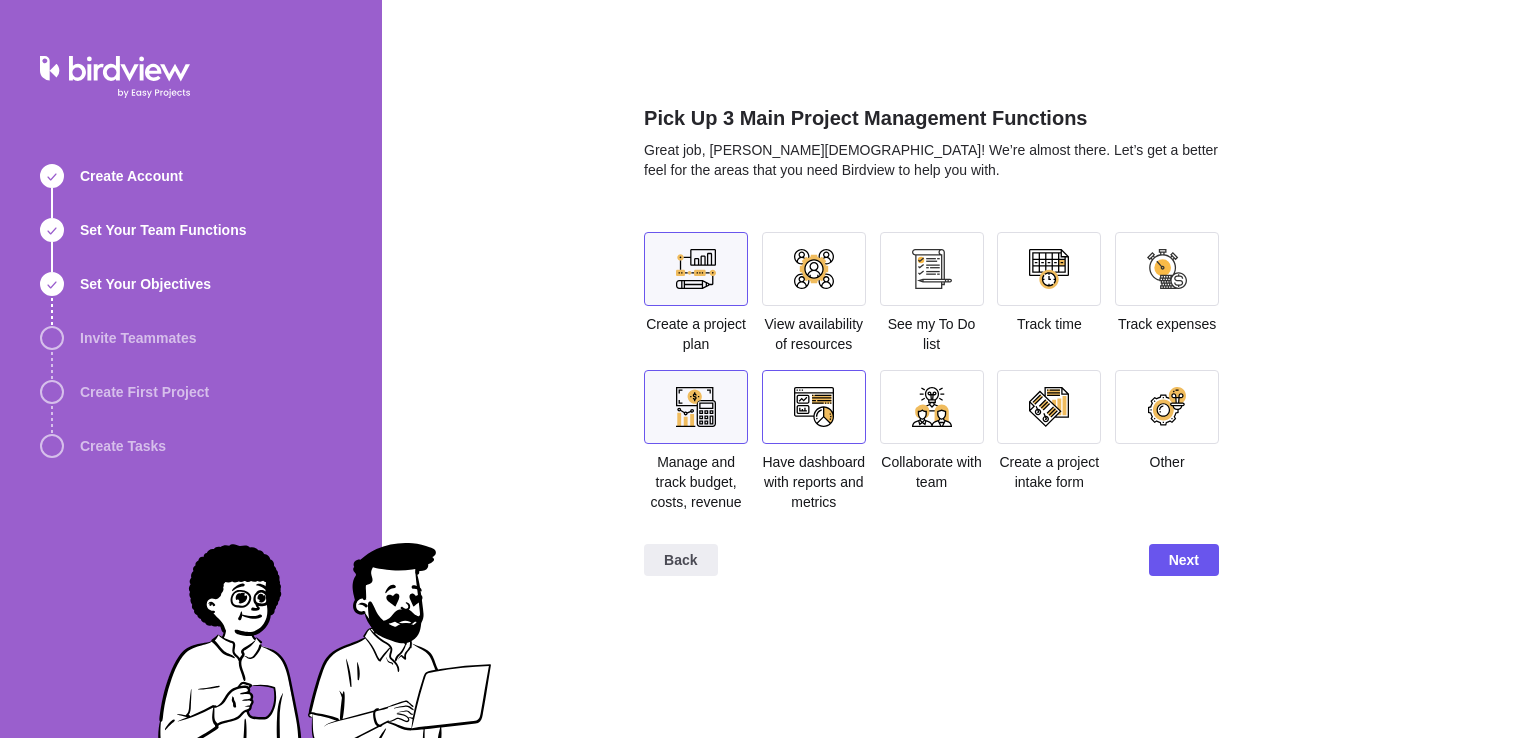 click at bounding box center (814, 407) 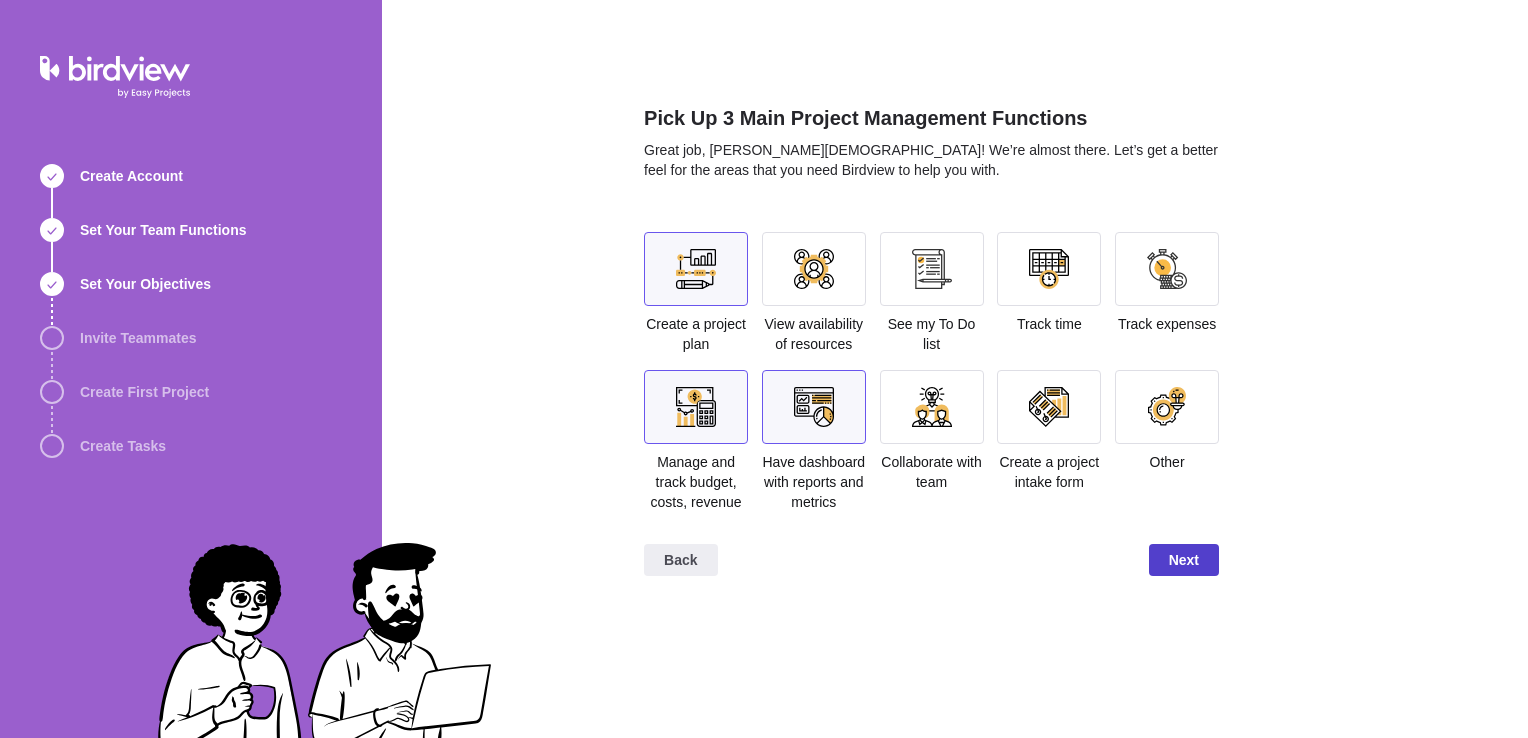 click on "Next" at bounding box center (1184, 560) 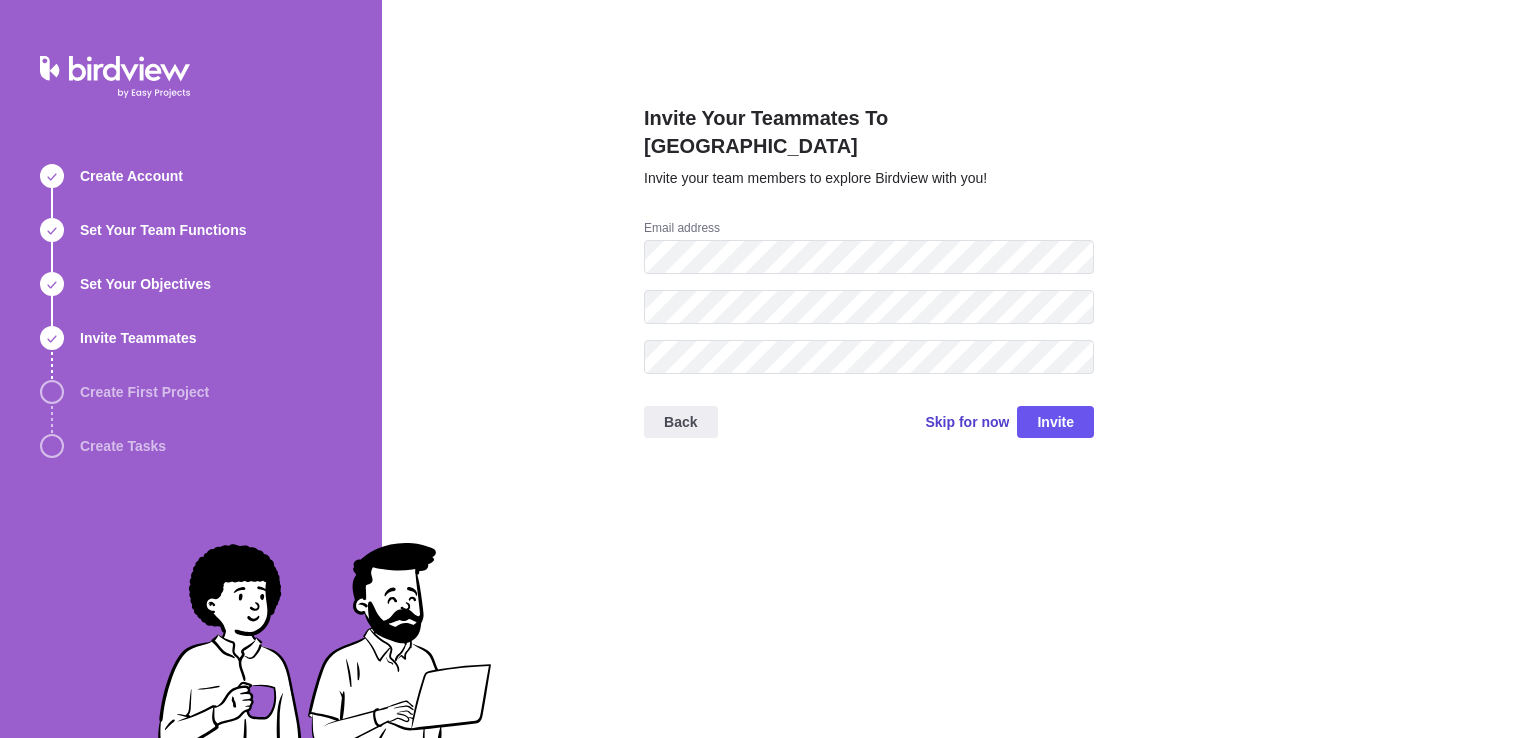 click on "Skip for now" at bounding box center (967, 422) 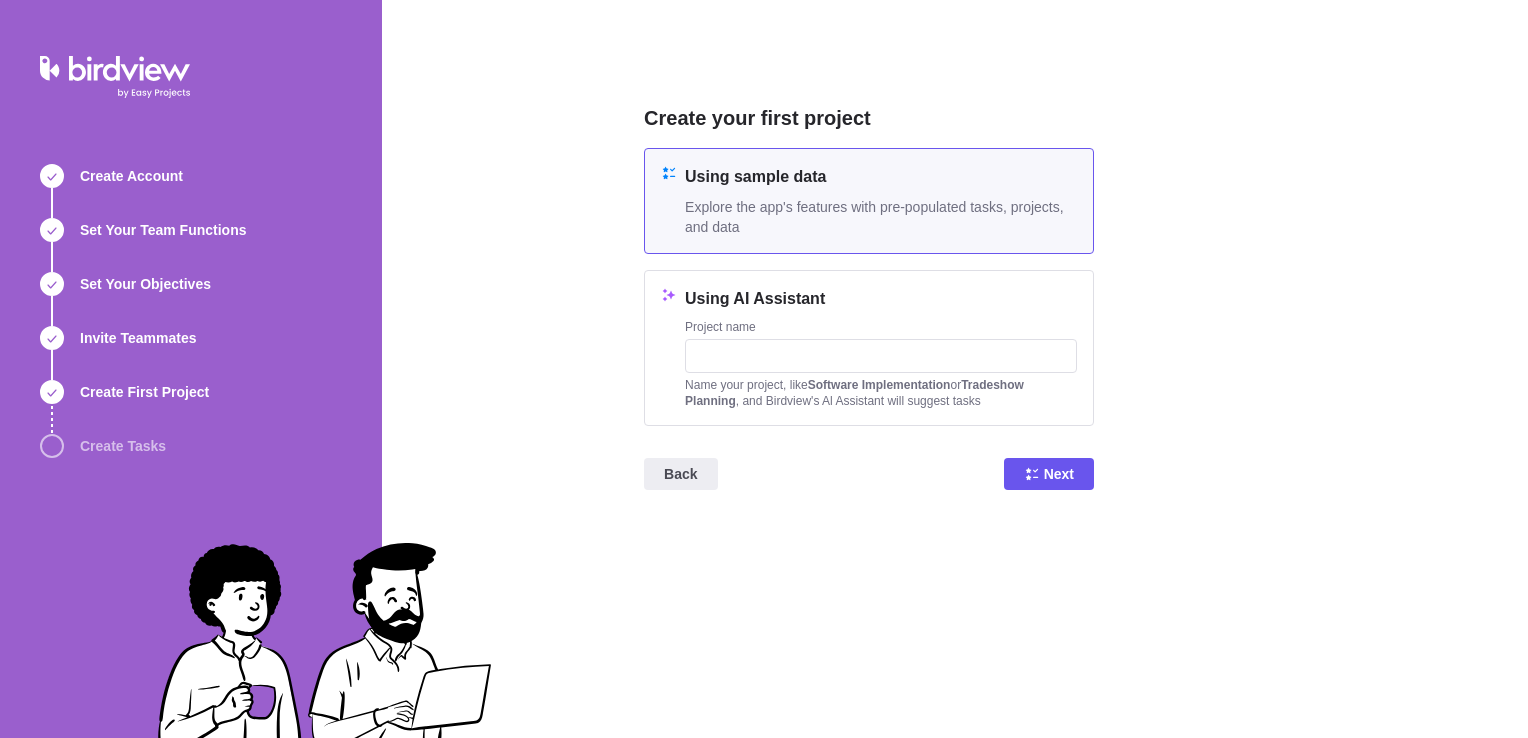 click on "Using sample data Explore the app's features with pre-populated tasks, projects, and data" at bounding box center [881, 201] 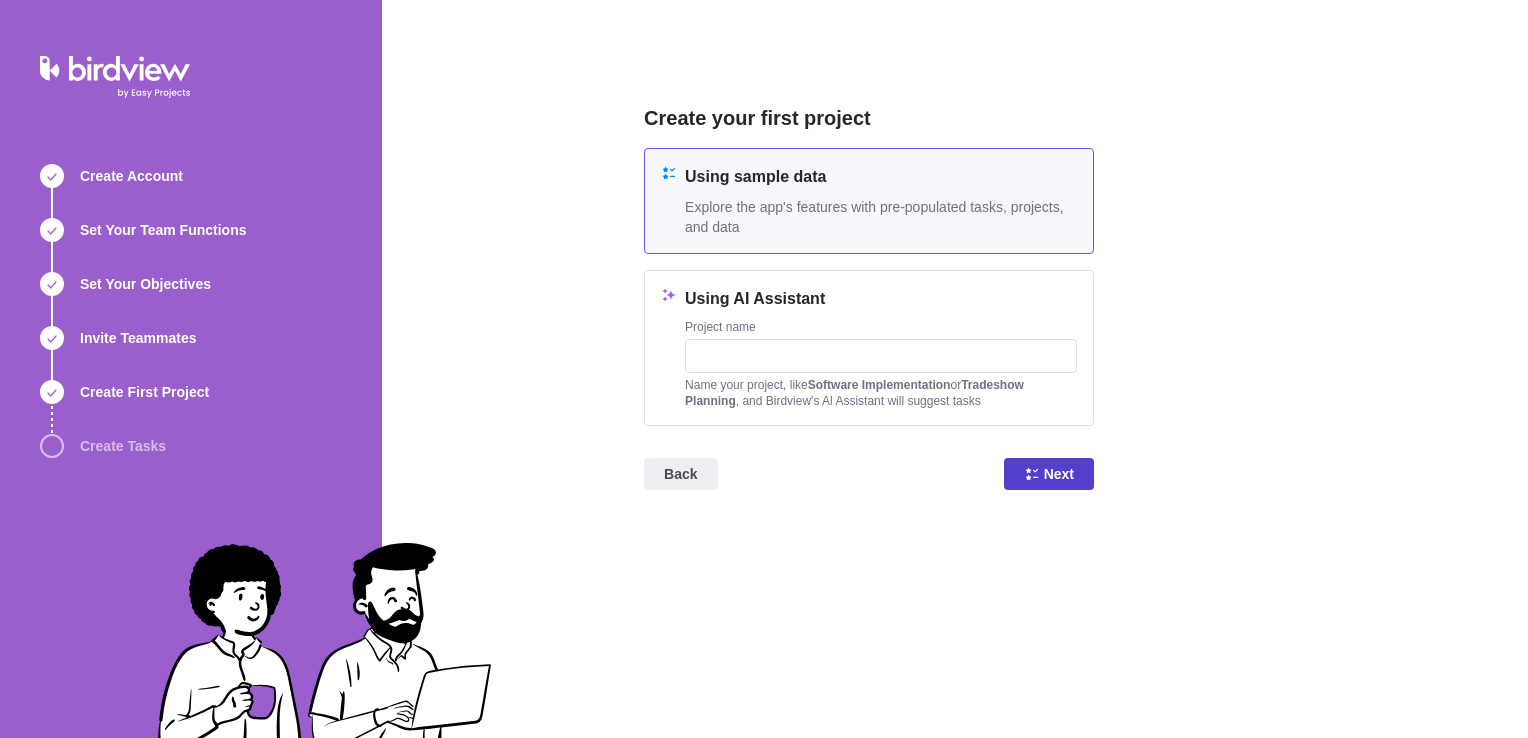 click on "Next" at bounding box center (1049, 474) 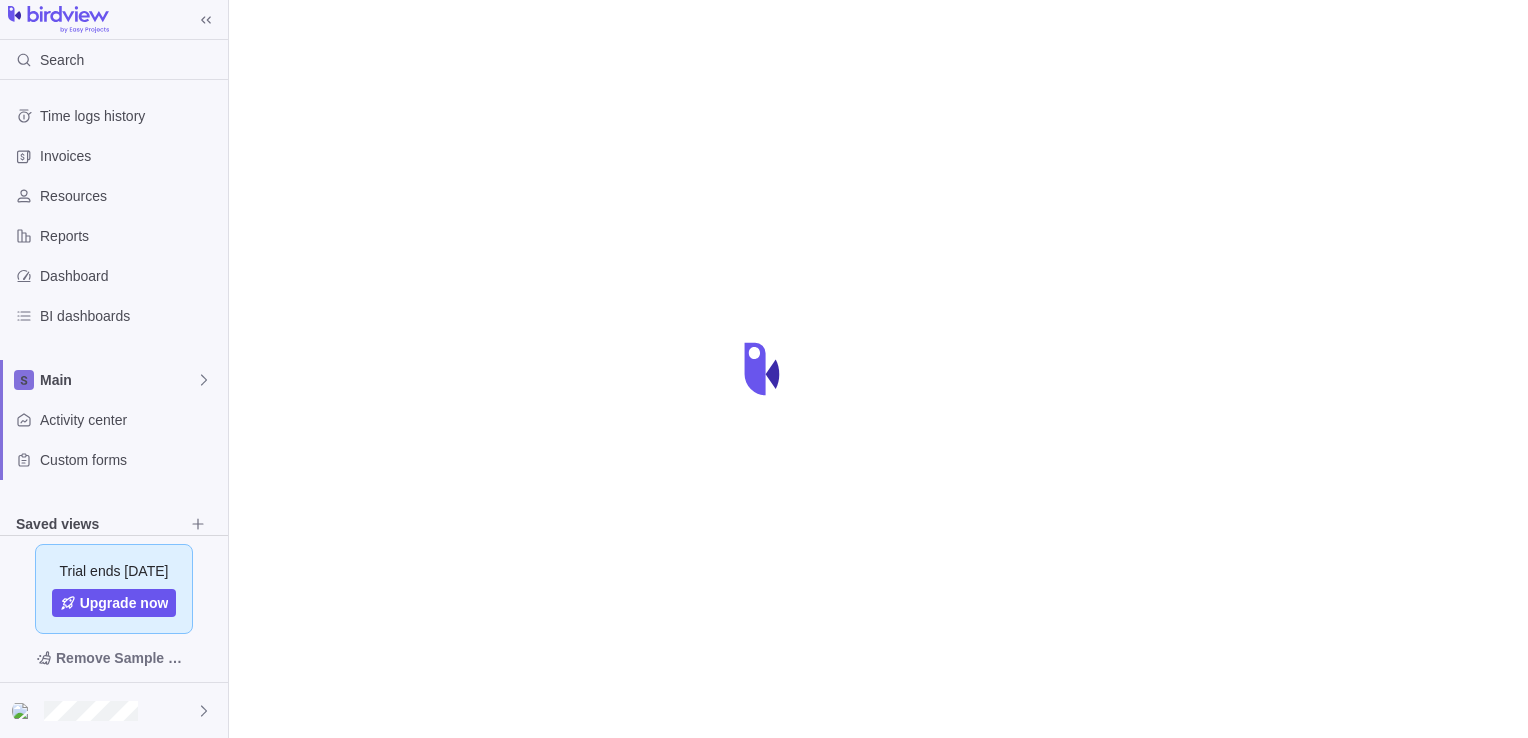 scroll, scrollTop: 0, scrollLeft: 0, axis: both 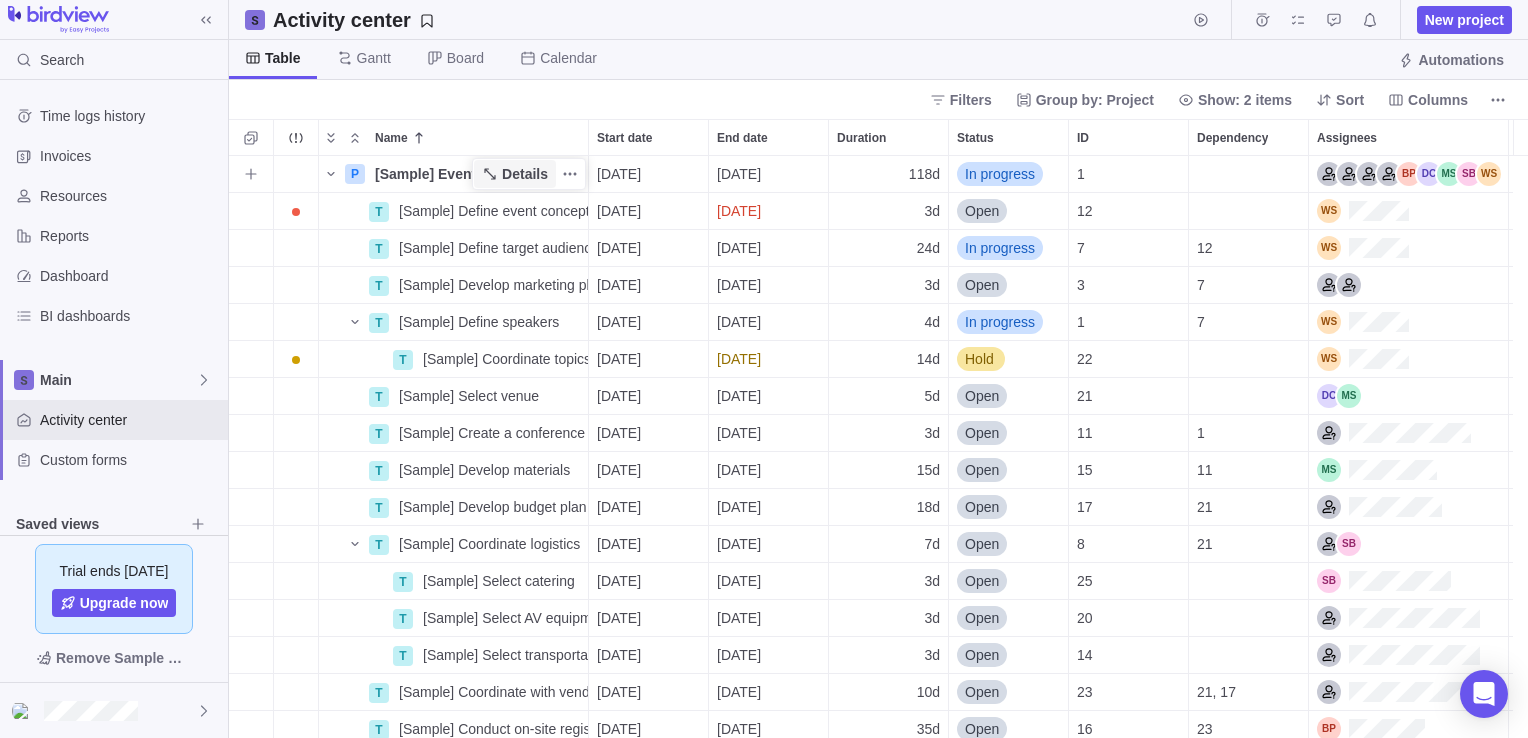 click on "Details" at bounding box center [525, 174] 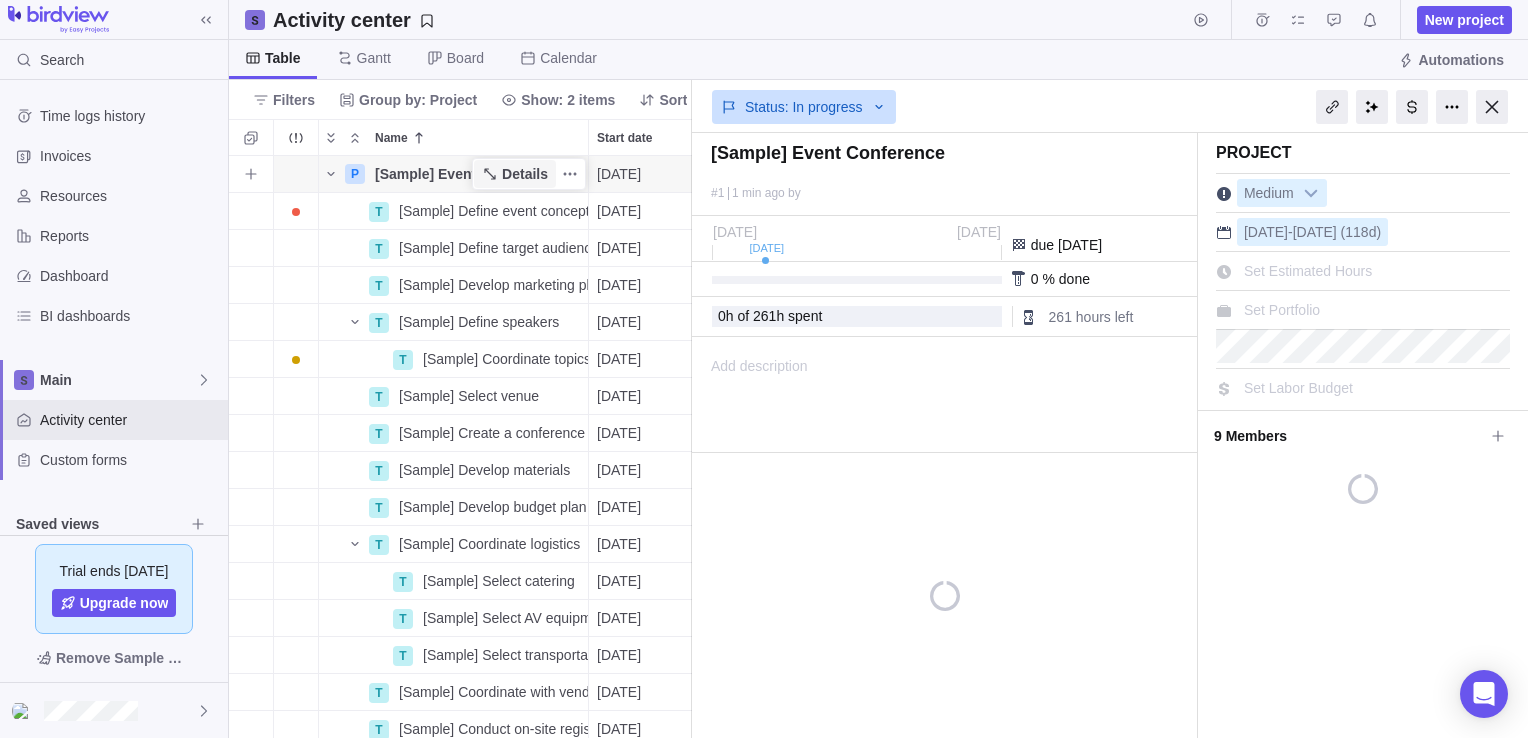 scroll, scrollTop: 567, scrollLeft: 448, axis: both 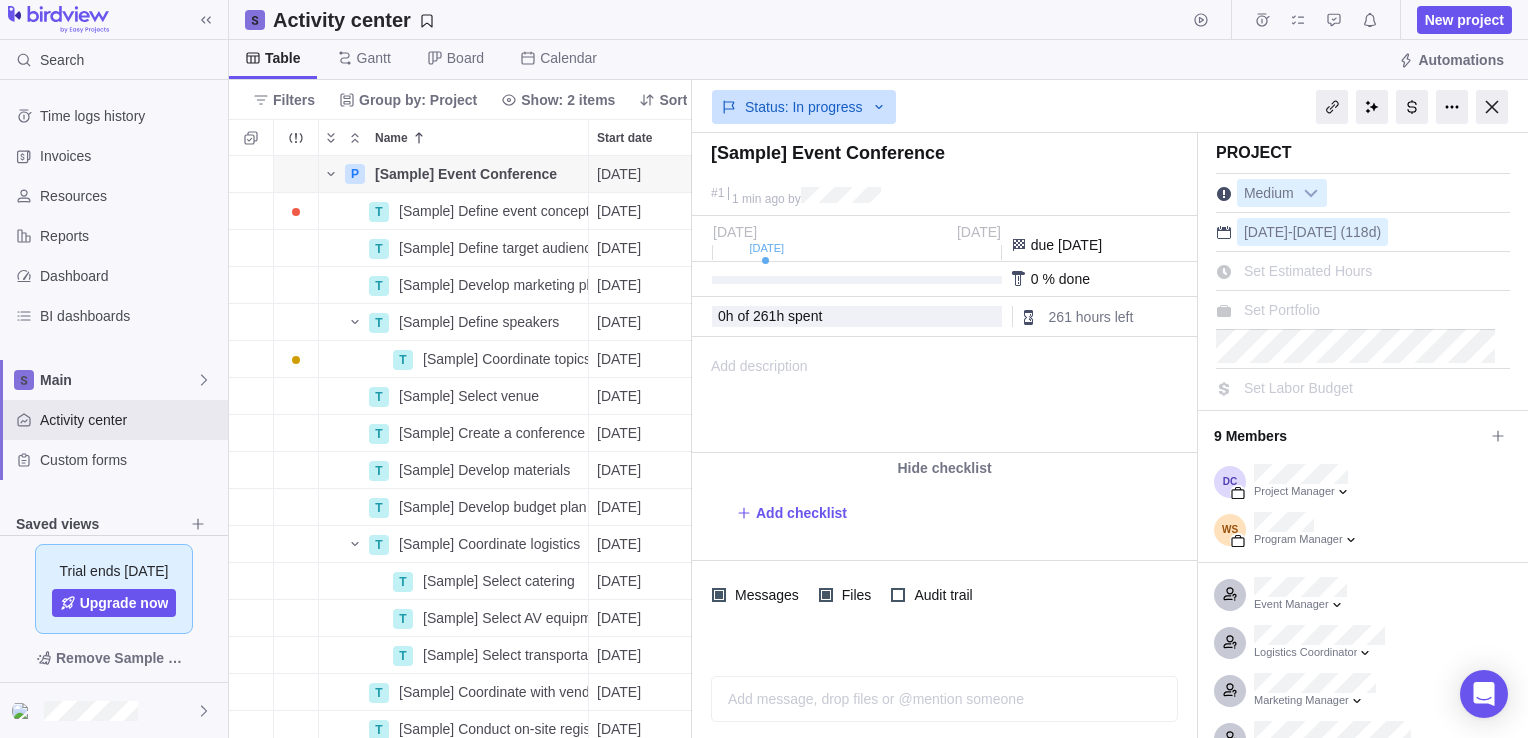 click on "Set Estimated Hours" at bounding box center (1308, 271) 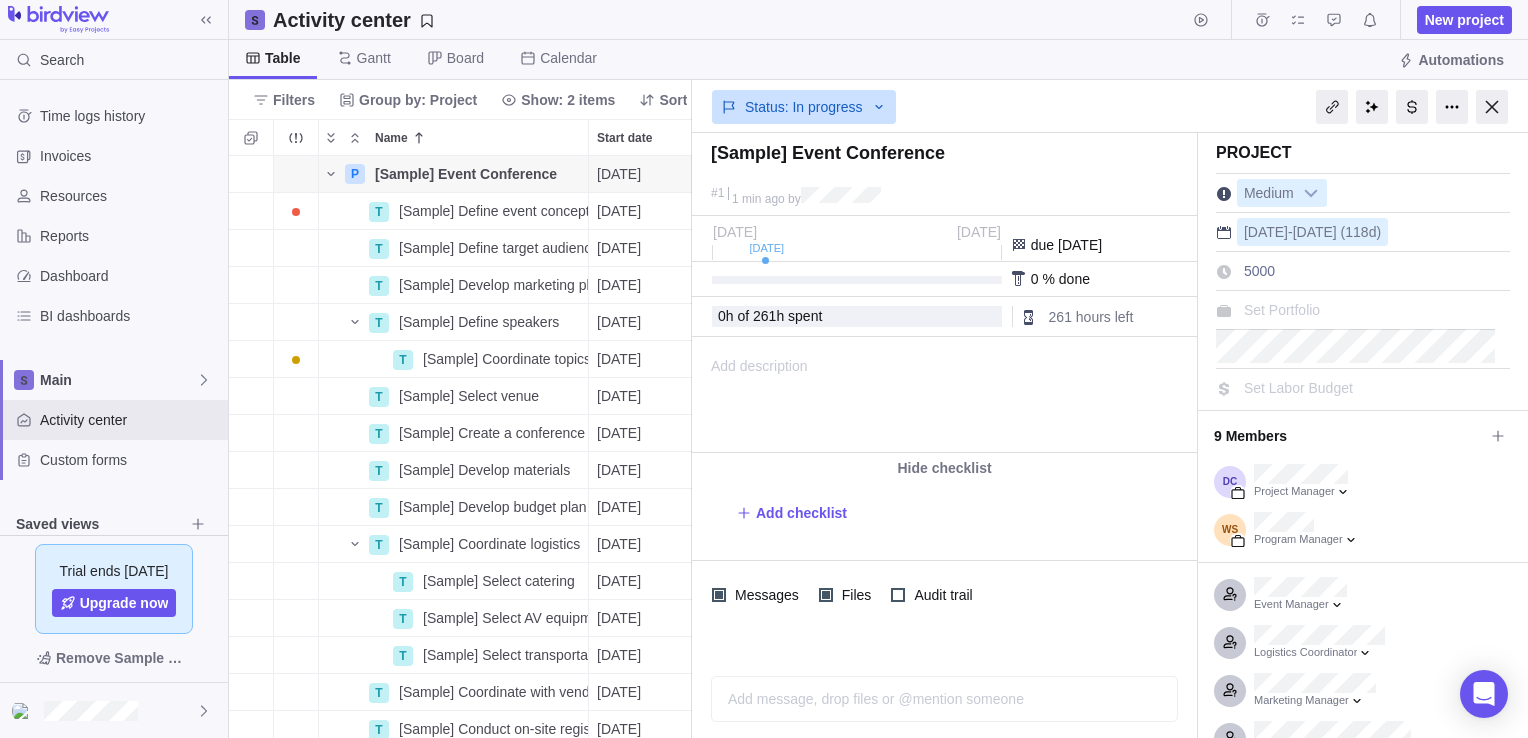 type on "500" 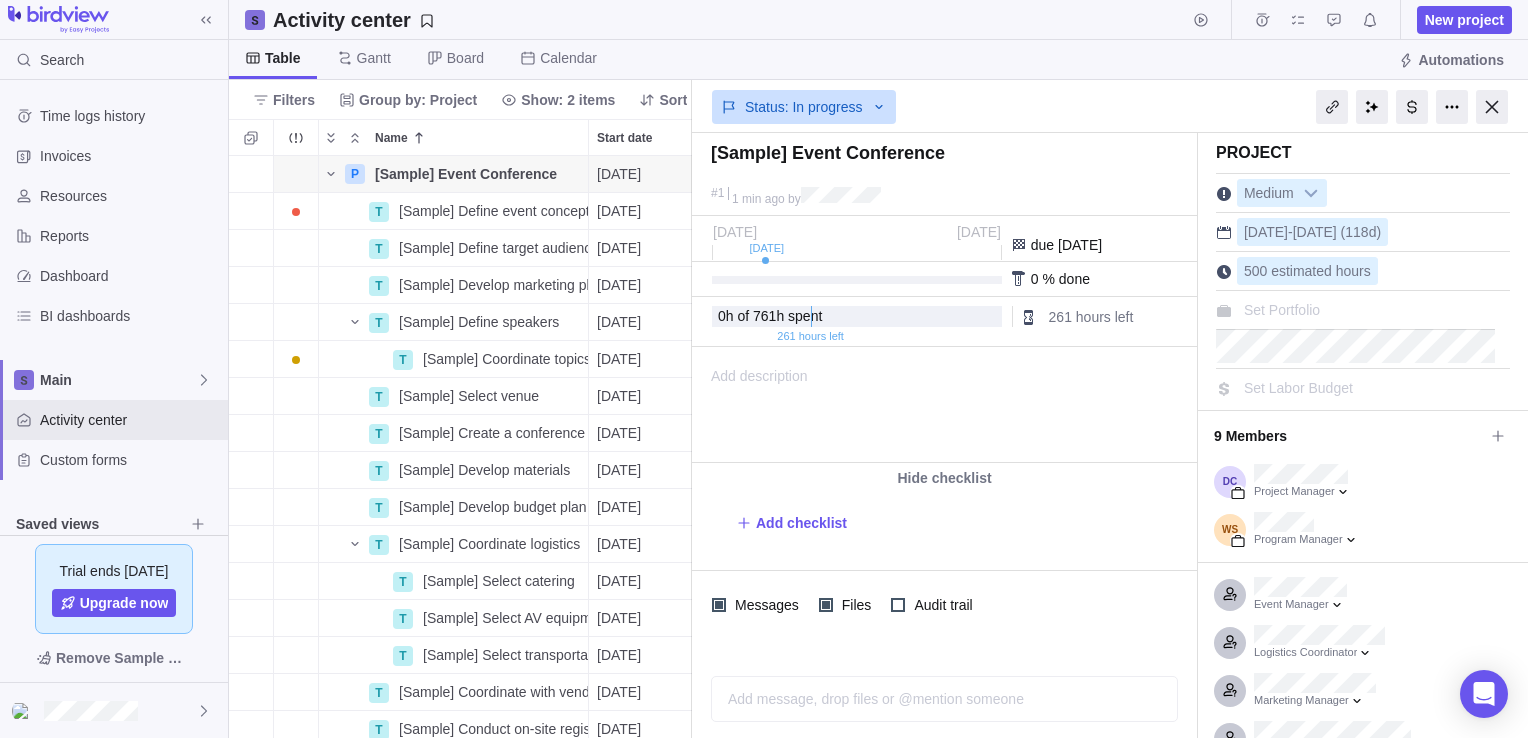 click on "Set Portfolio" at bounding box center [1363, 307] 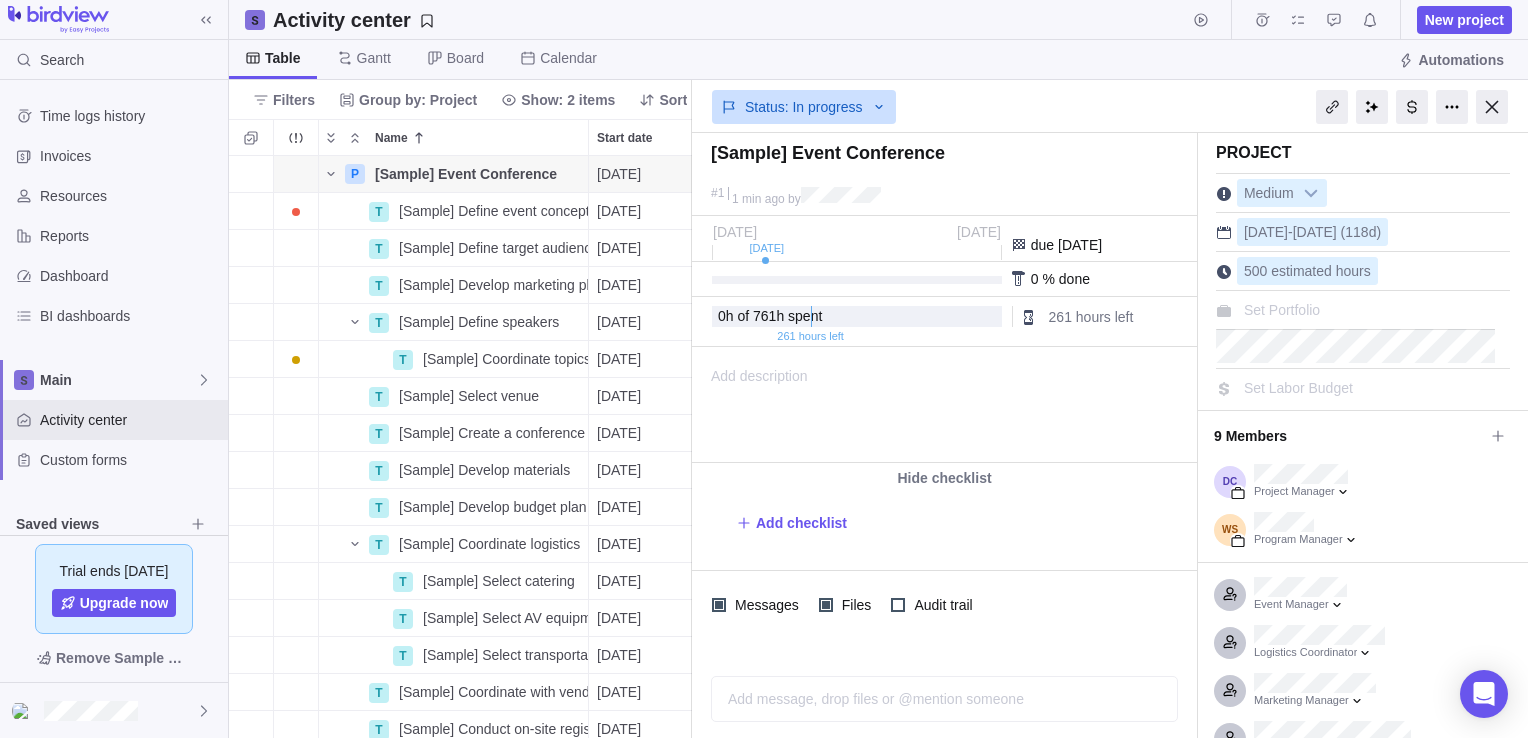 click on "Set Portfolio" at bounding box center (1282, 310) 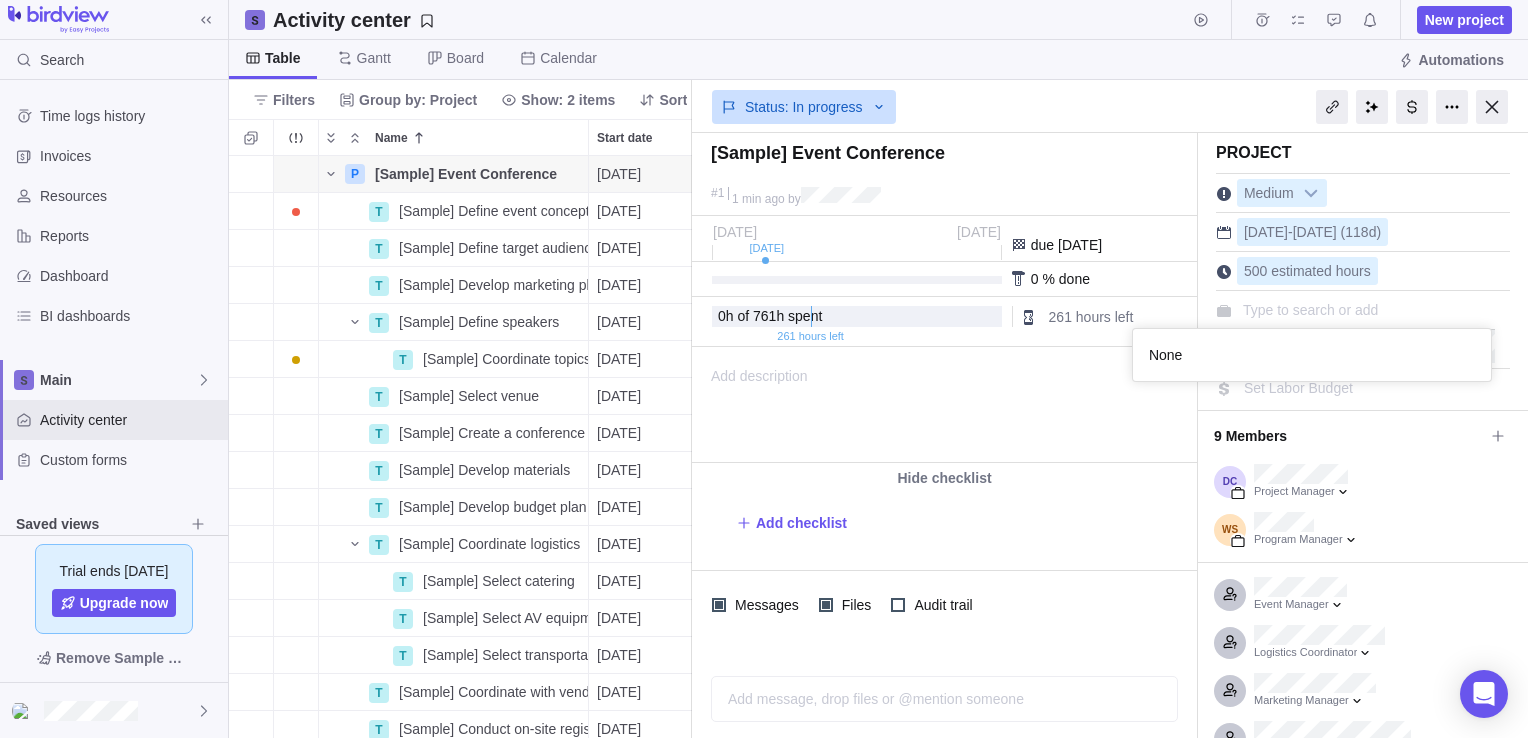 scroll, scrollTop: 16, scrollLeft: 16, axis: both 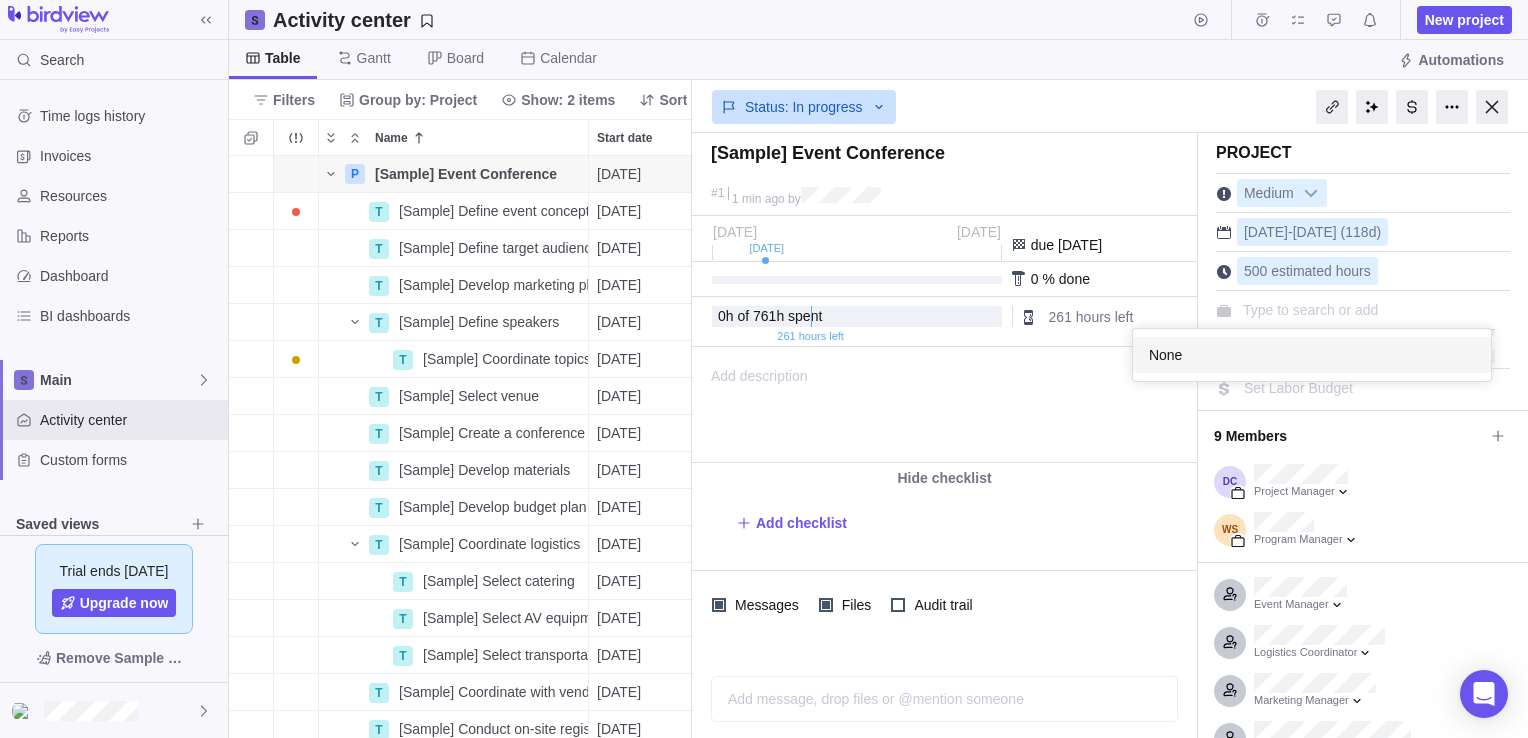 click on "[Sample] Event Conference
#1
1 min ago
by
Project was completed on its planned end date
[DATE]
Jun [DATE]
due [DATE]
0
% done
0 h of
761 h spent
261 hours left
261 hours left" at bounding box center [1110, 435] 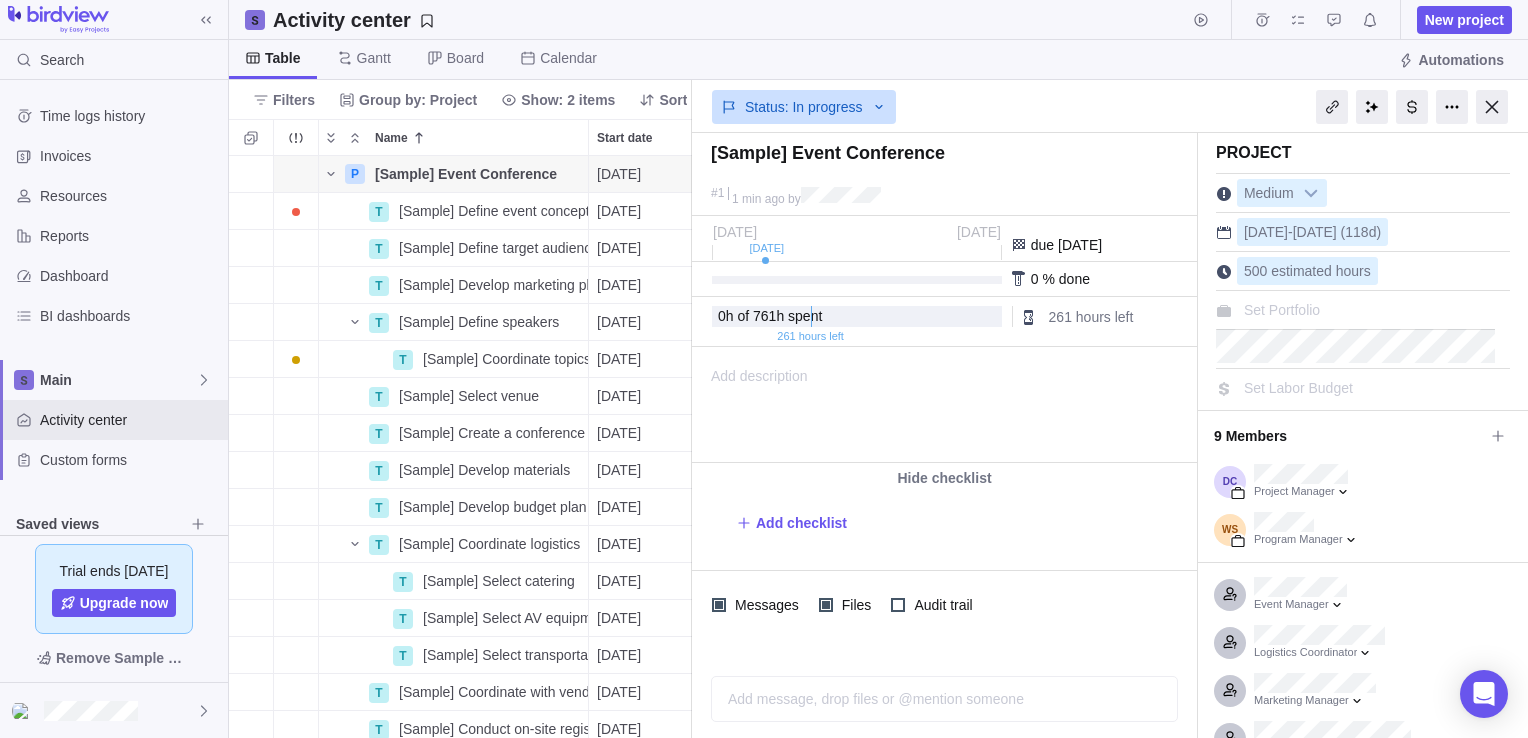 click on "Set Labor Budget" at bounding box center (1298, 388) 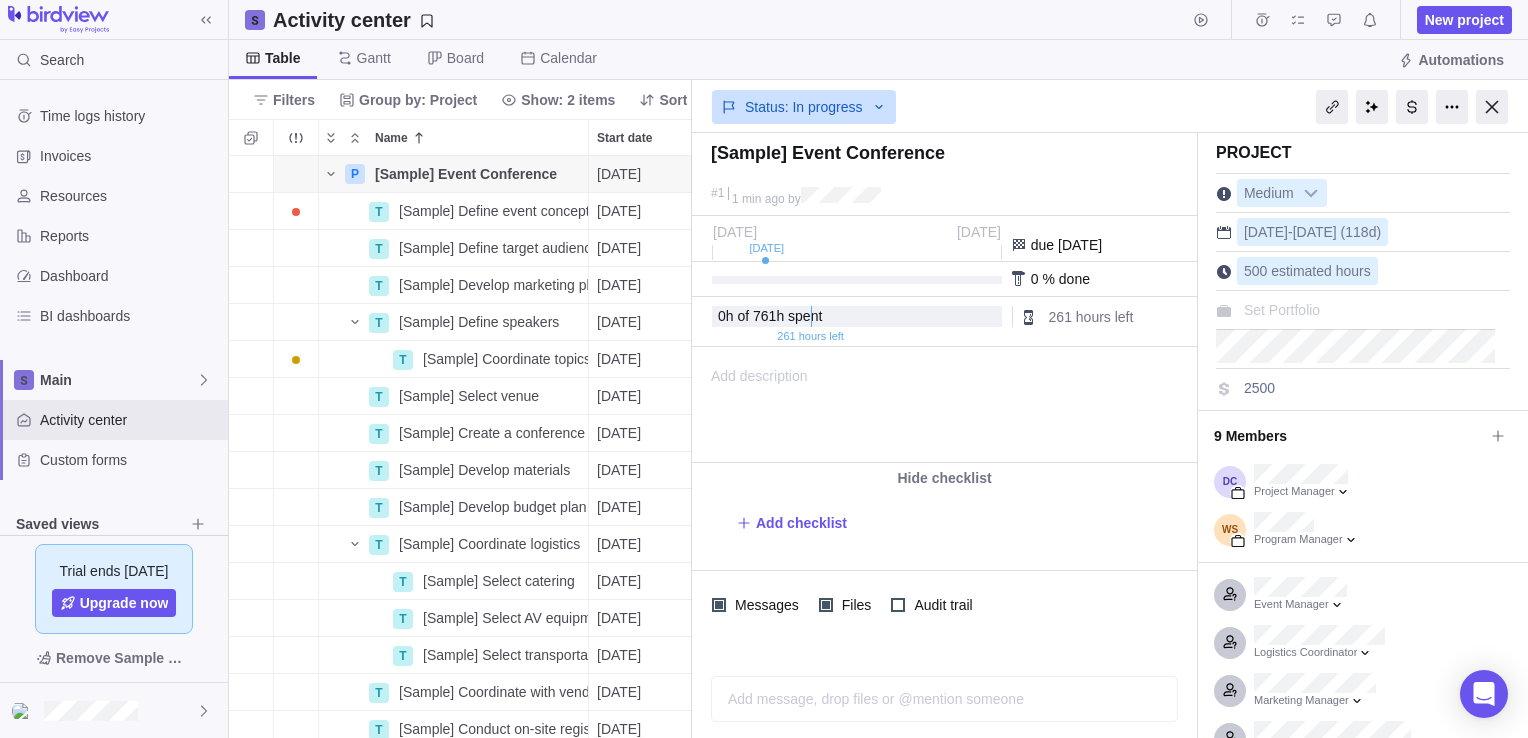 type on "25000" 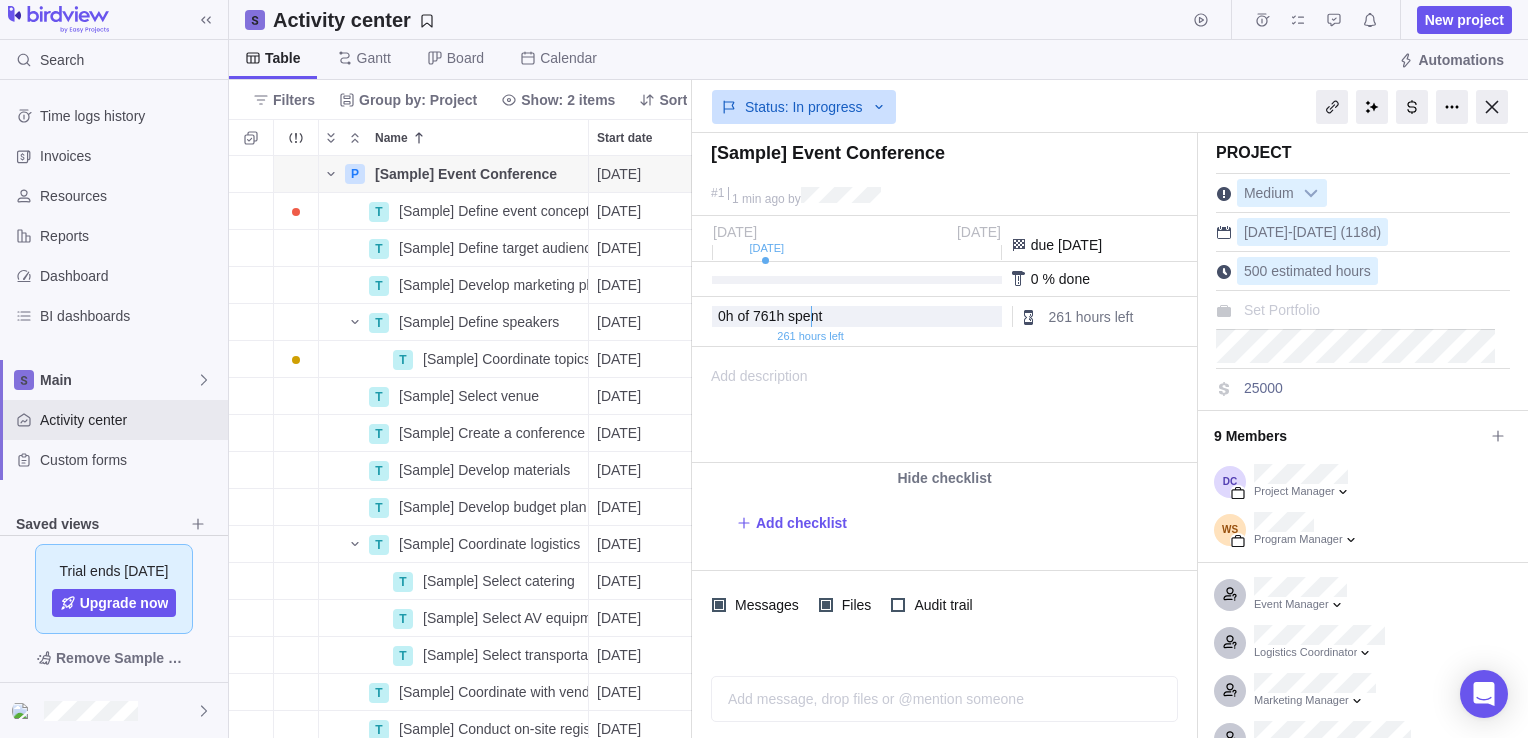 click on "9 Members" at bounding box center [1363, 431] 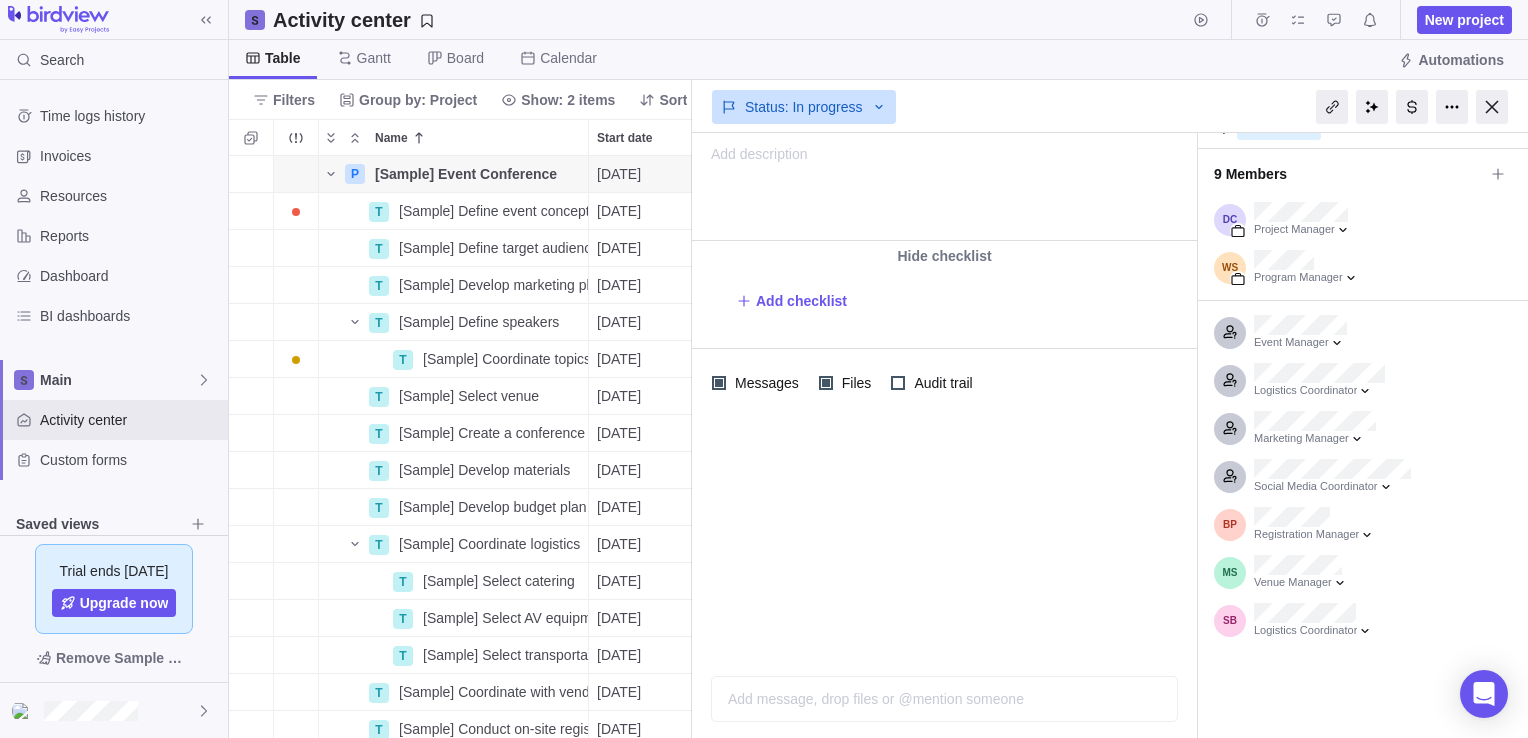 scroll, scrollTop: 0, scrollLeft: 0, axis: both 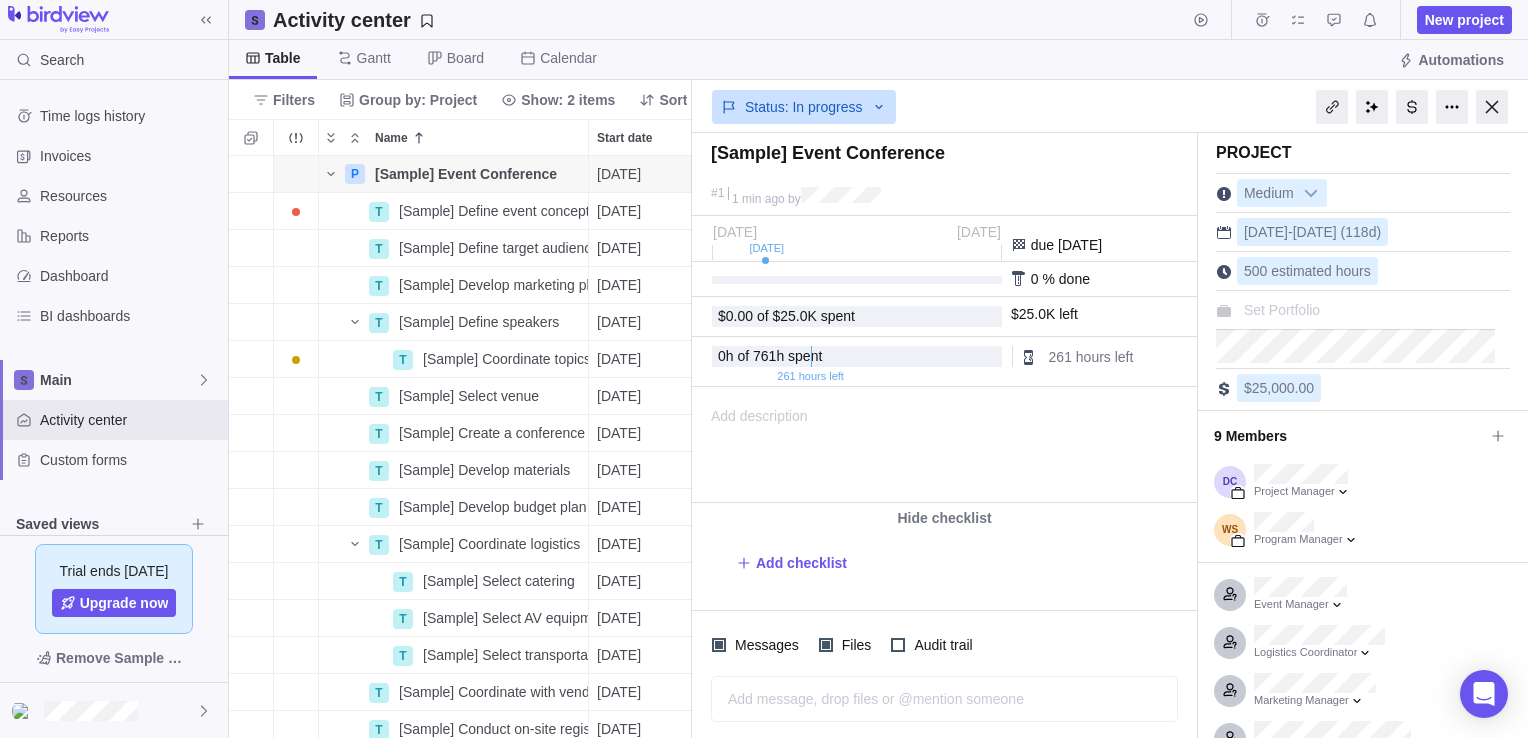 click on "Set Portfolio" at bounding box center [1282, 310] 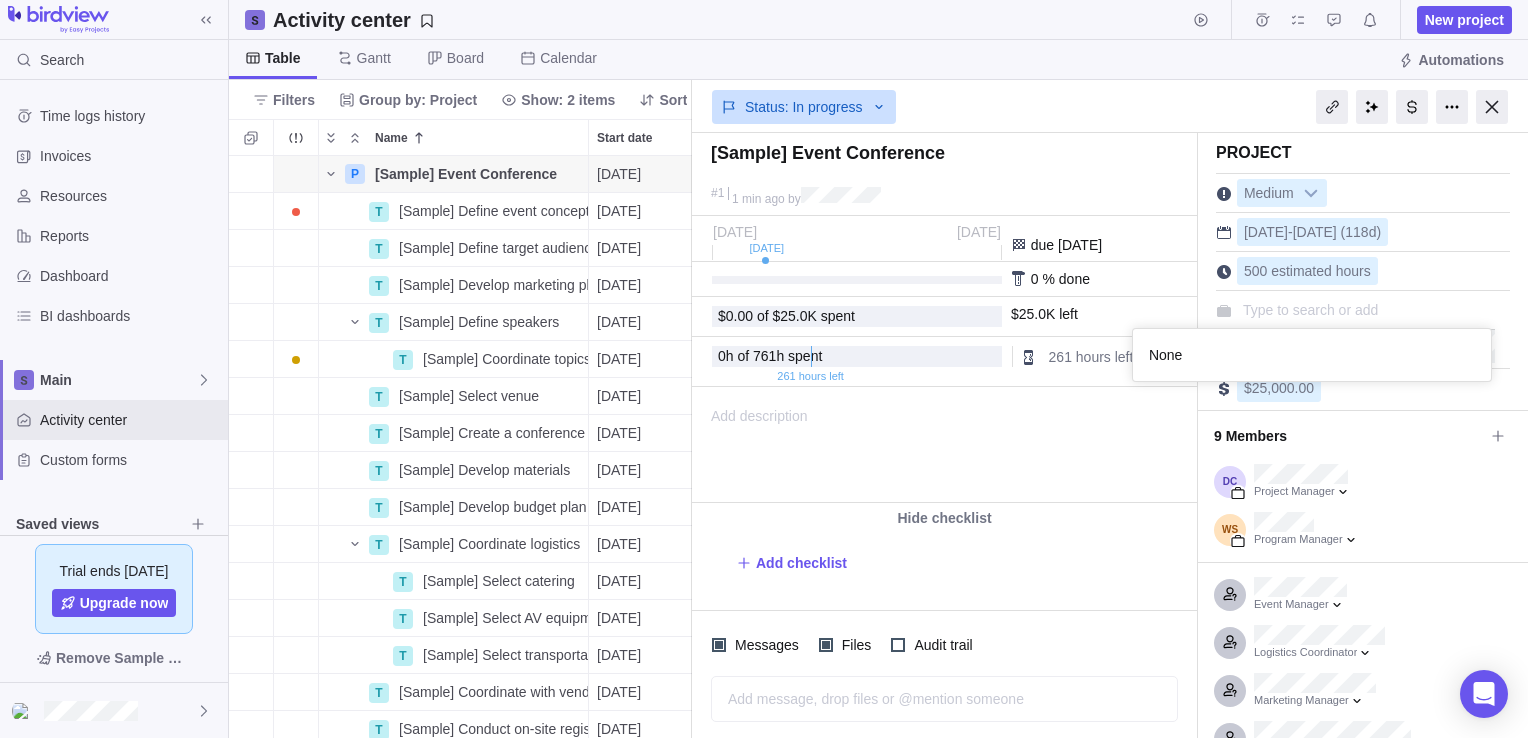 scroll, scrollTop: 16, scrollLeft: 16, axis: both 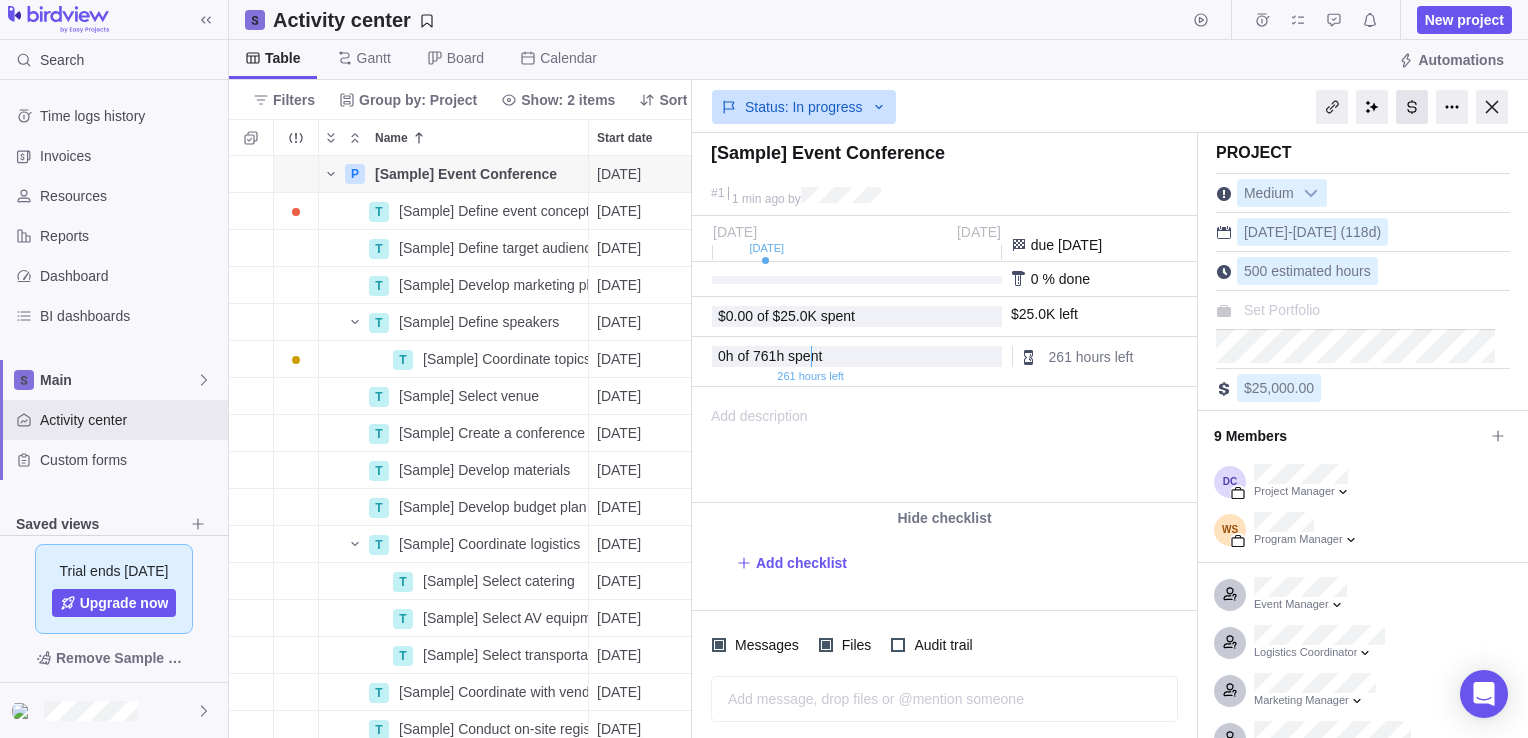 click at bounding box center (1412, 107) 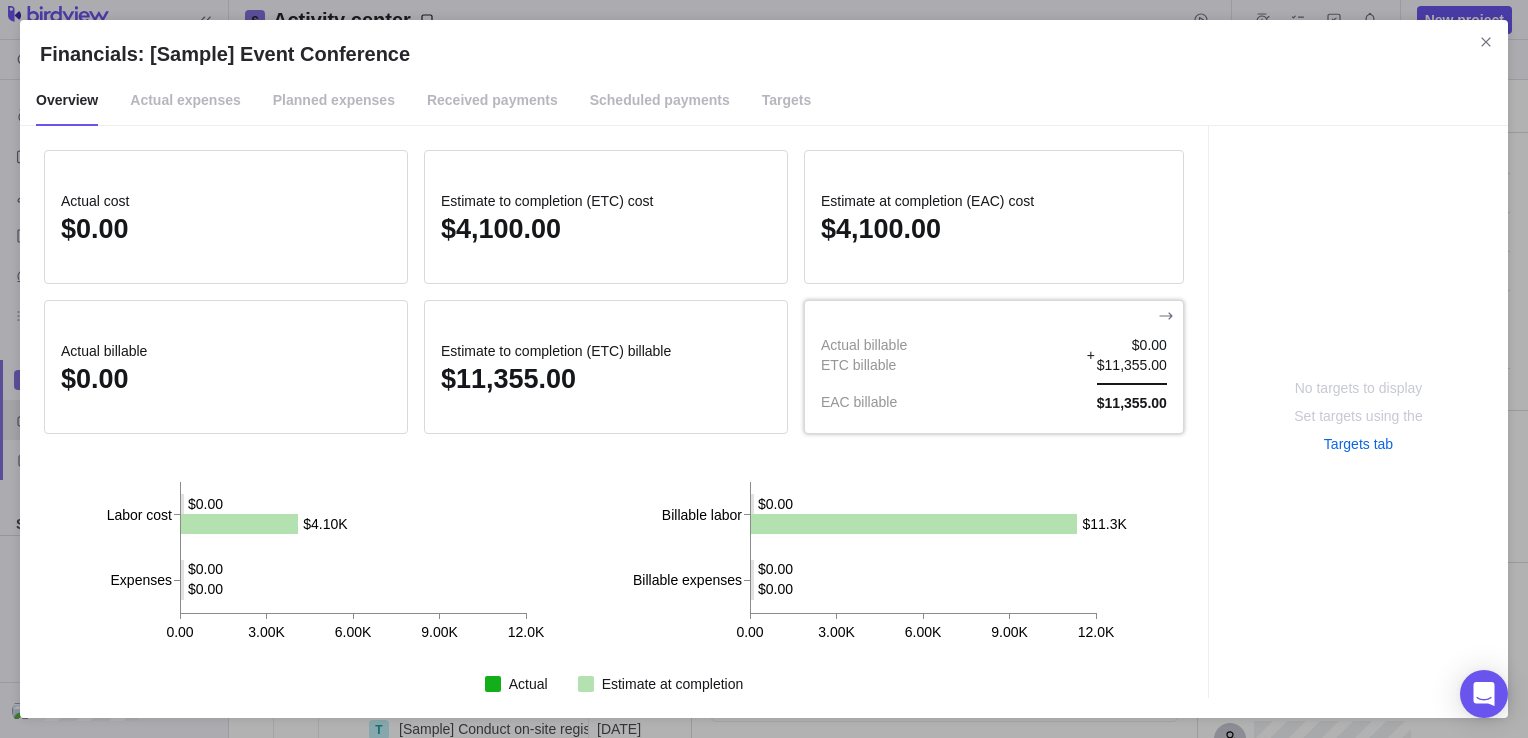 scroll, scrollTop: 0, scrollLeft: 0, axis: both 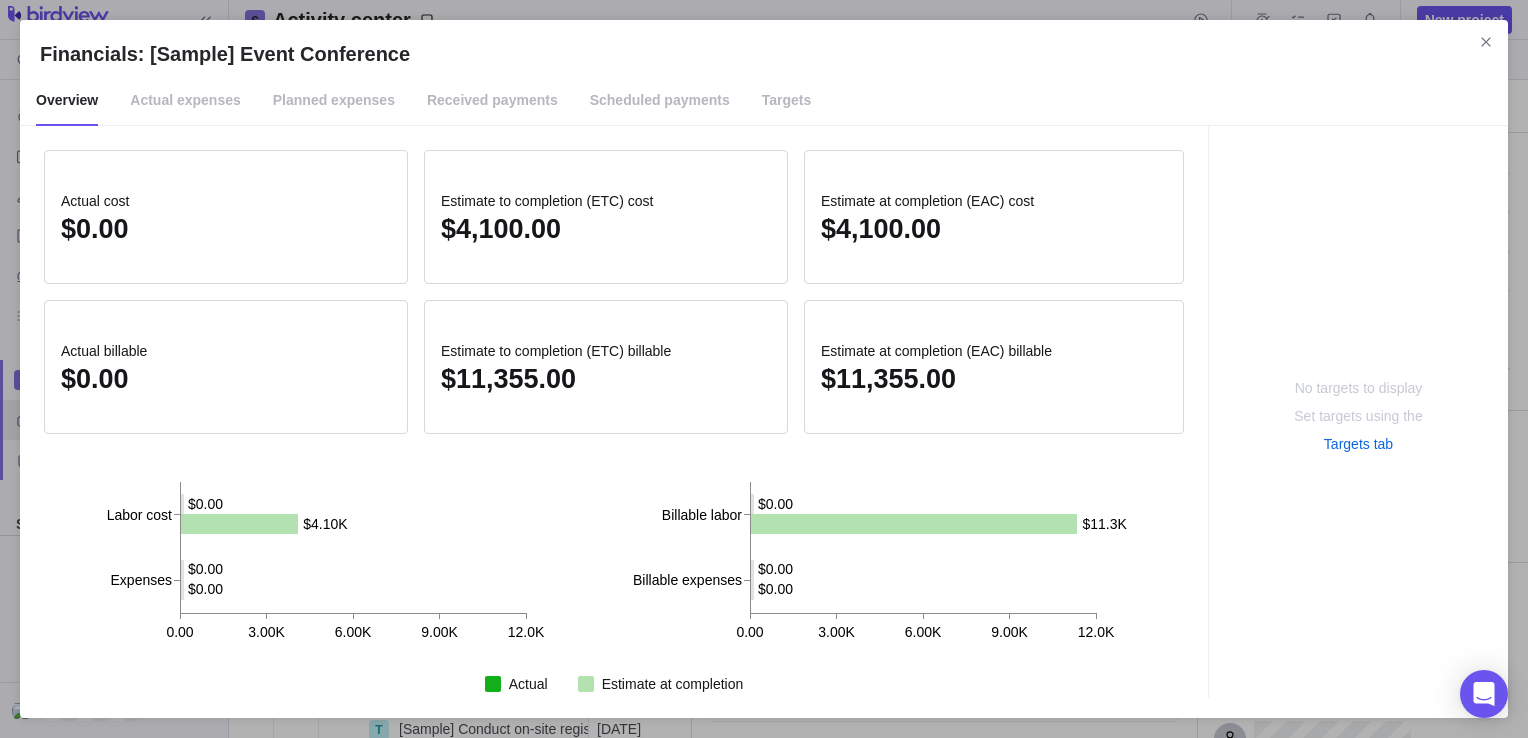click on "Actual expenses" at bounding box center (185, 101) 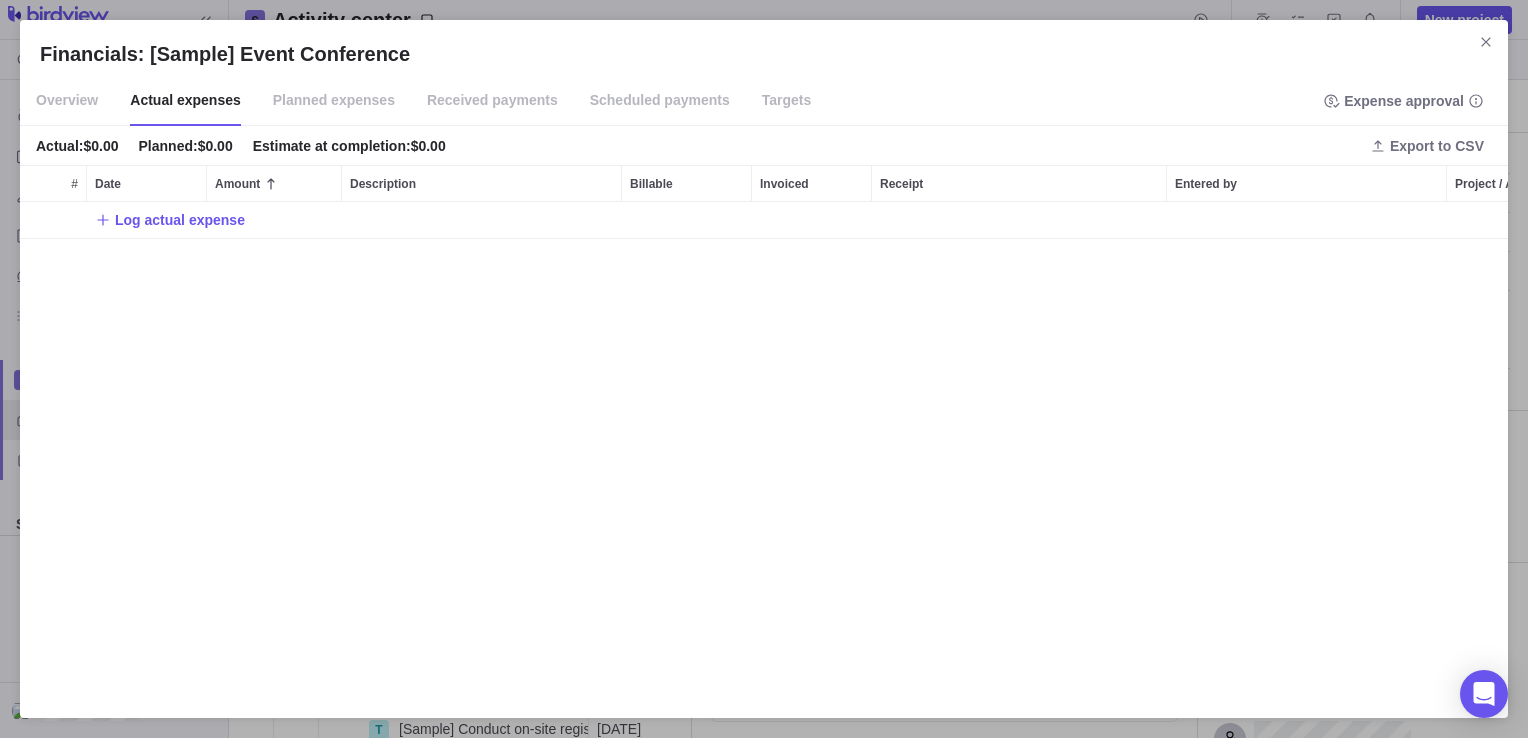 scroll, scrollTop: 15, scrollLeft: 16, axis: both 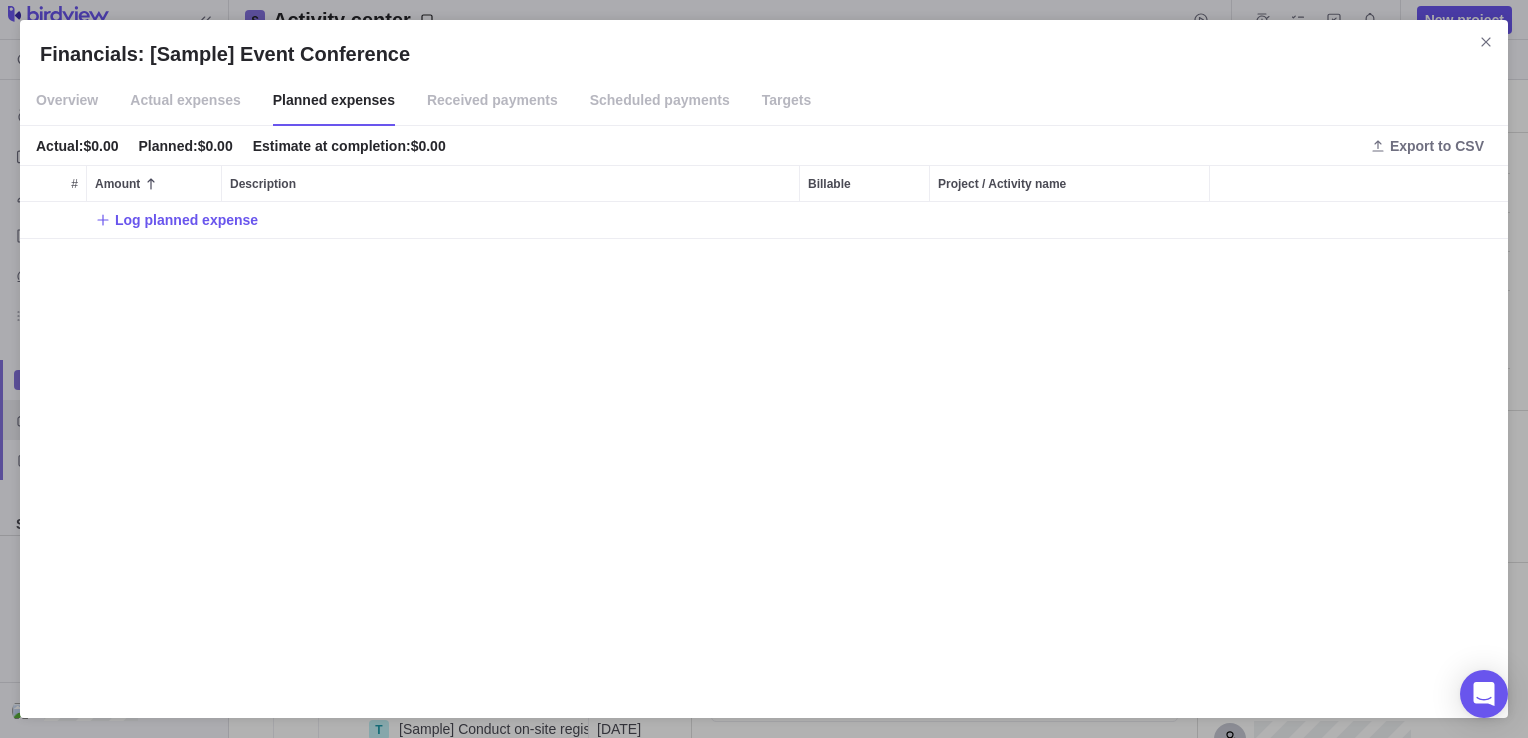 click on "Received payments" at bounding box center (492, 101) 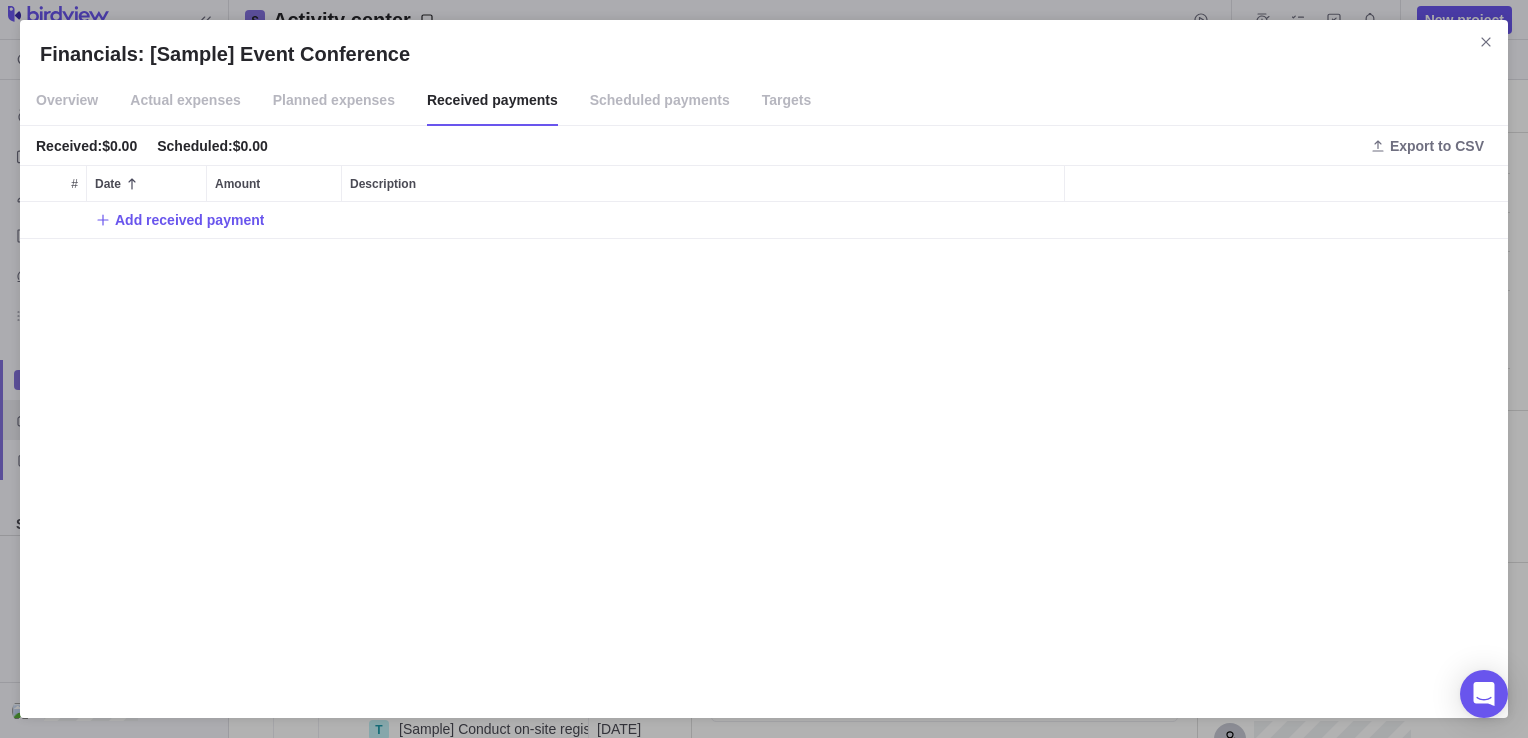 scroll, scrollTop: 15, scrollLeft: 16, axis: both 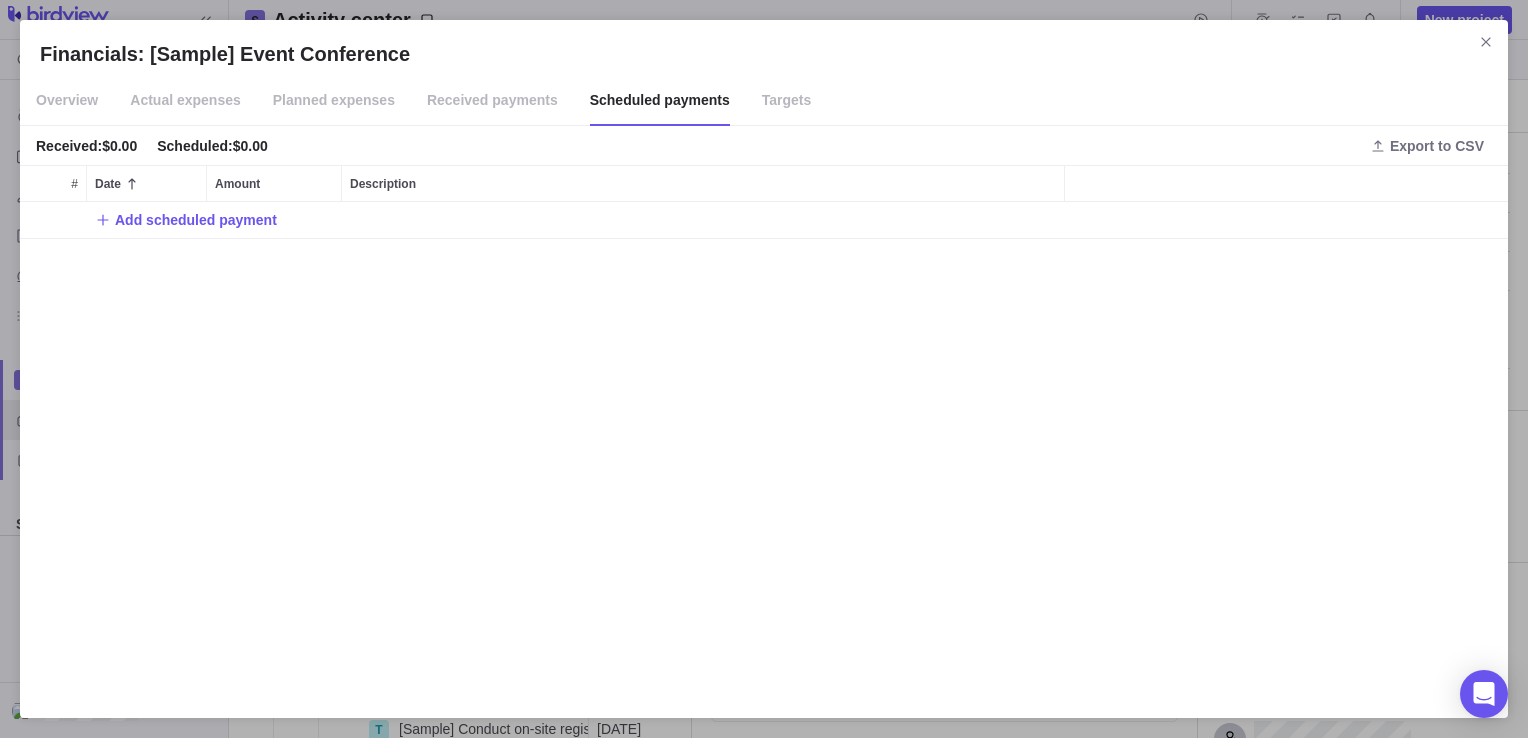 click on "Targets" at bounding box center [787, 101] 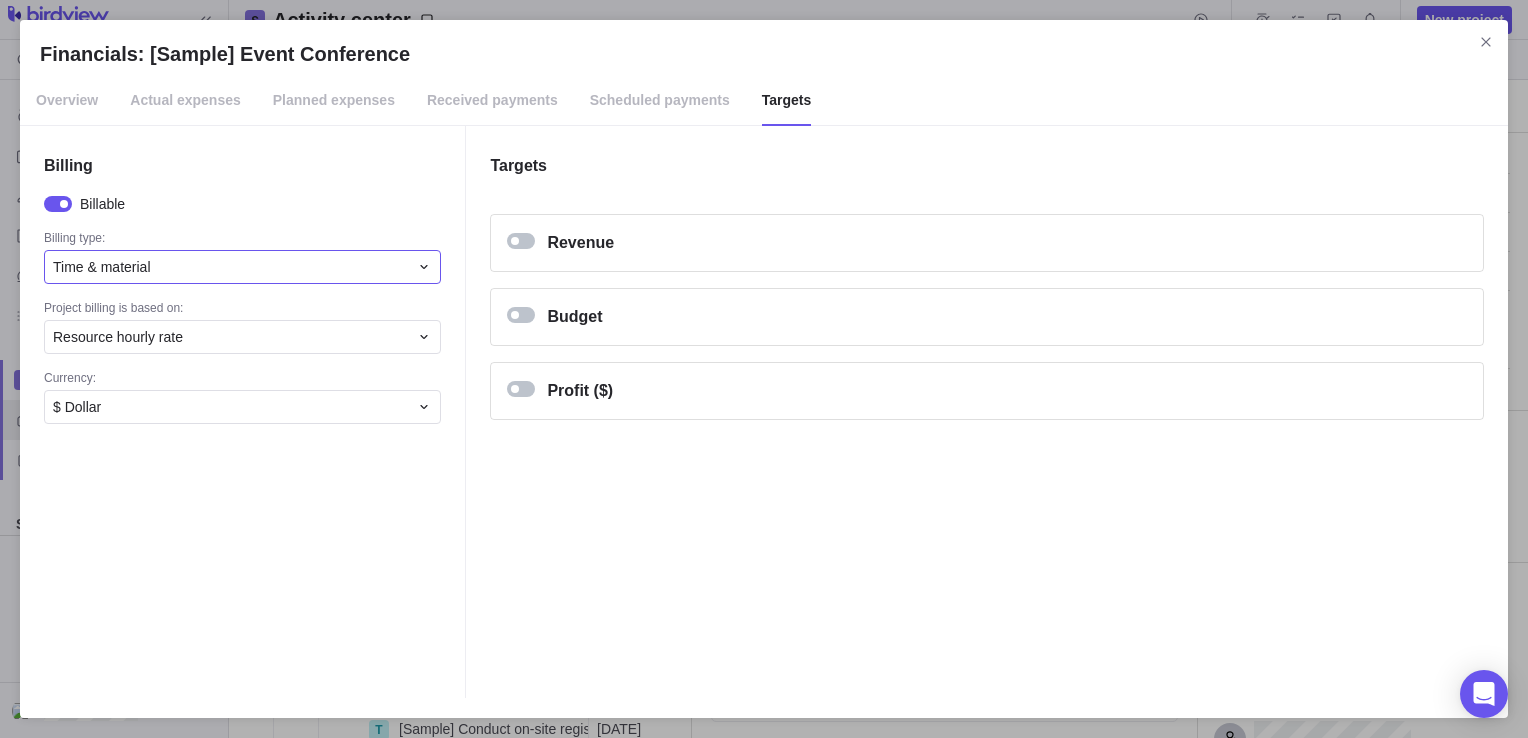 click on "Time & material" at bounding box center (230, 267) 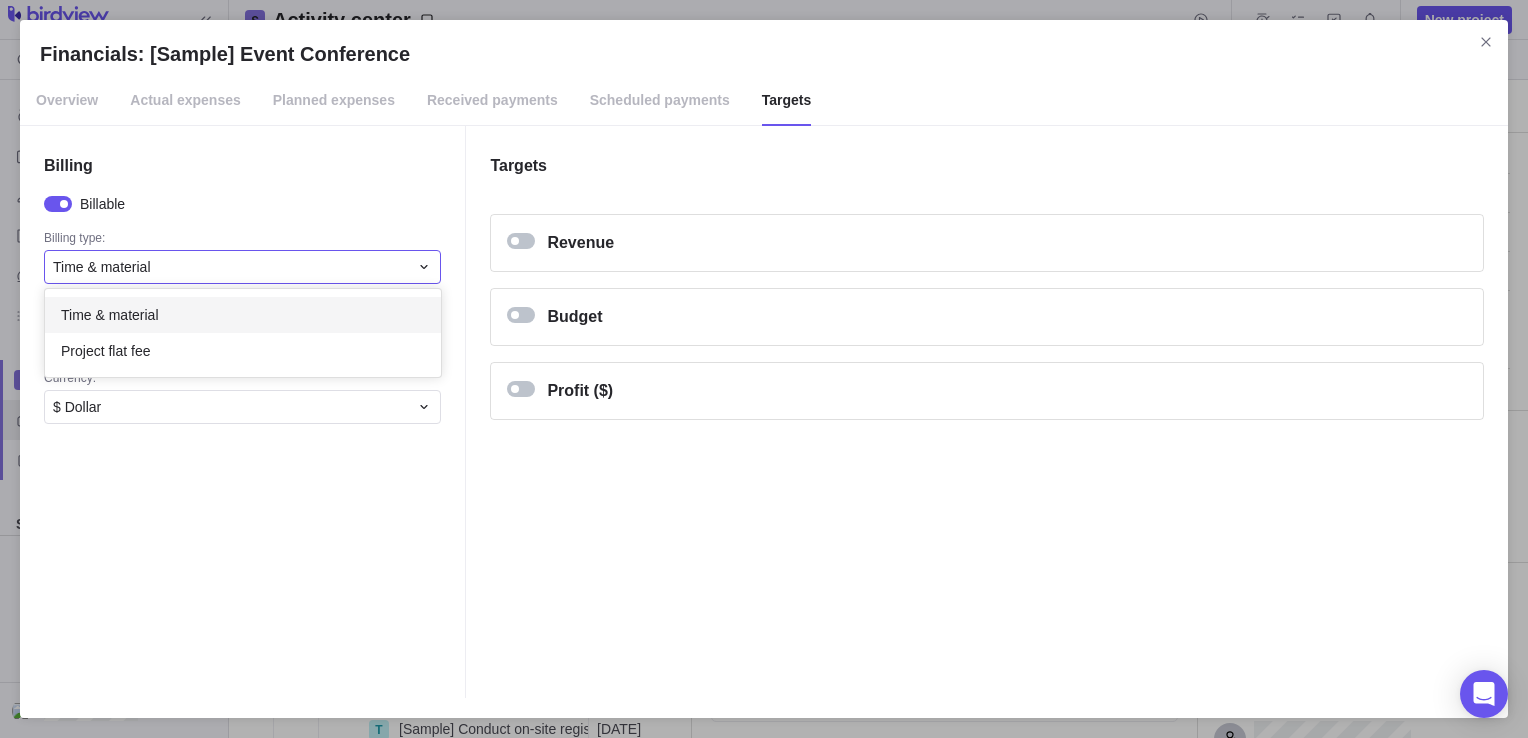 click on "Time & material" at bounding box center (230, 267) 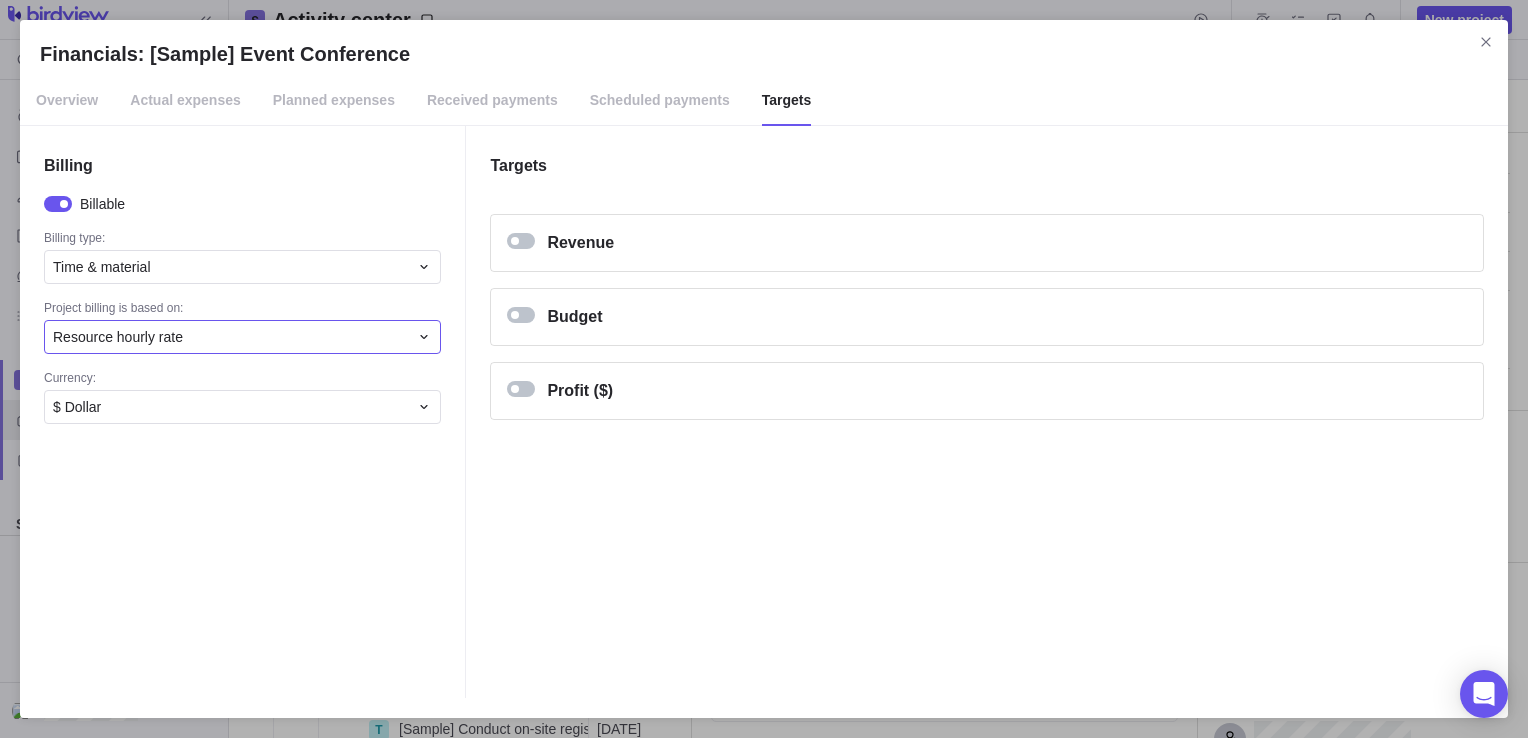 click on "Resource hourly rate" at bounding box center [230, 337] 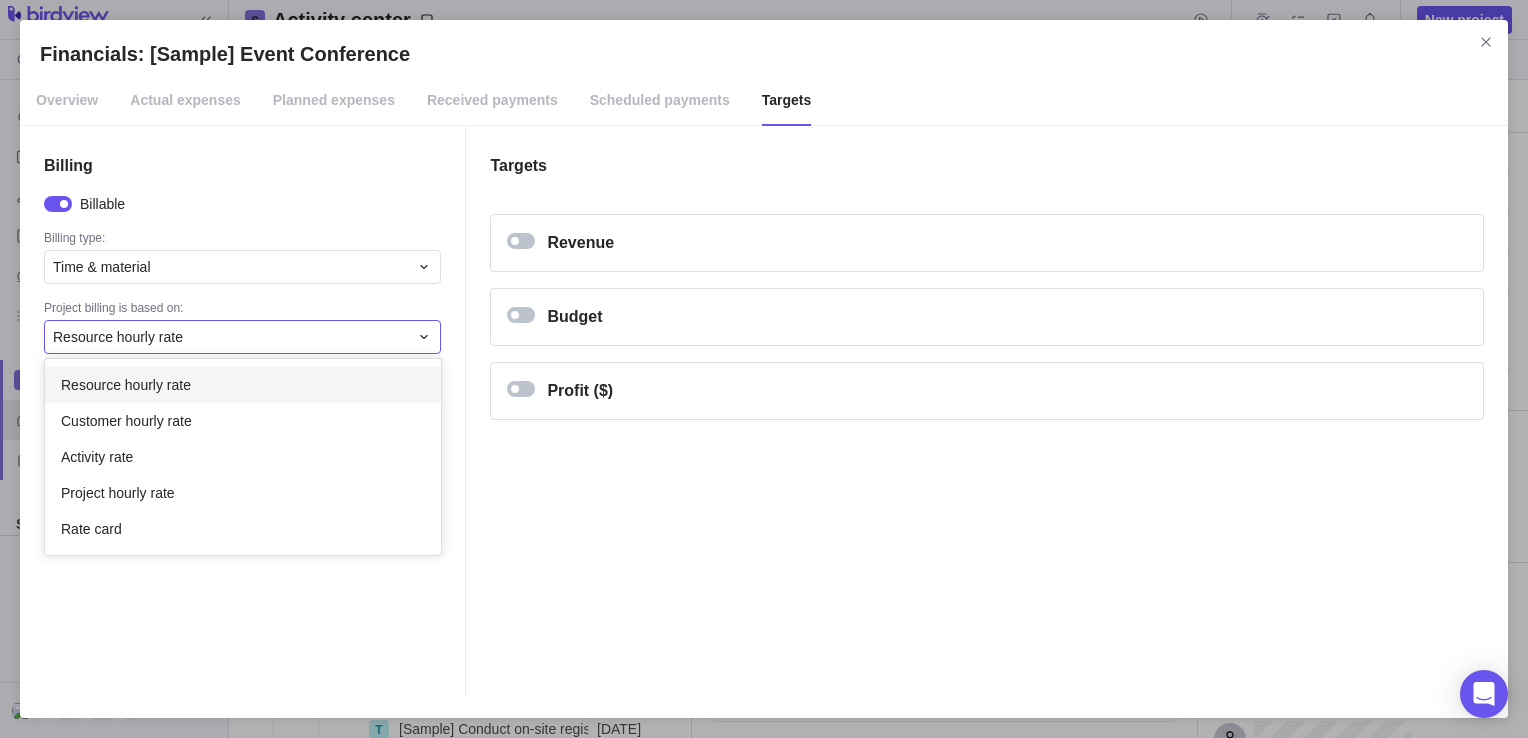 click on "Resource hourly rate" at bounding box center [230, 337] 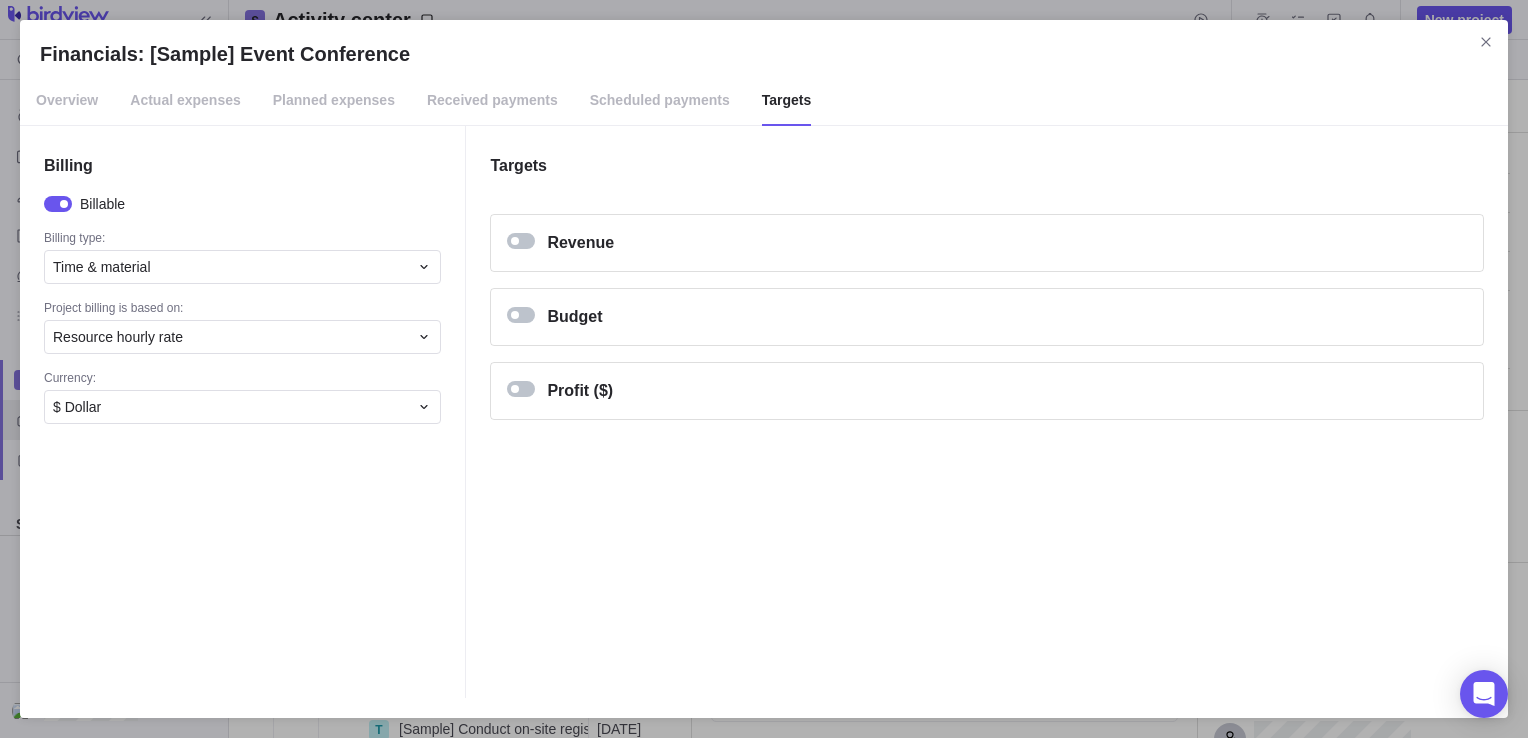 click at bounding box center [521, 241] 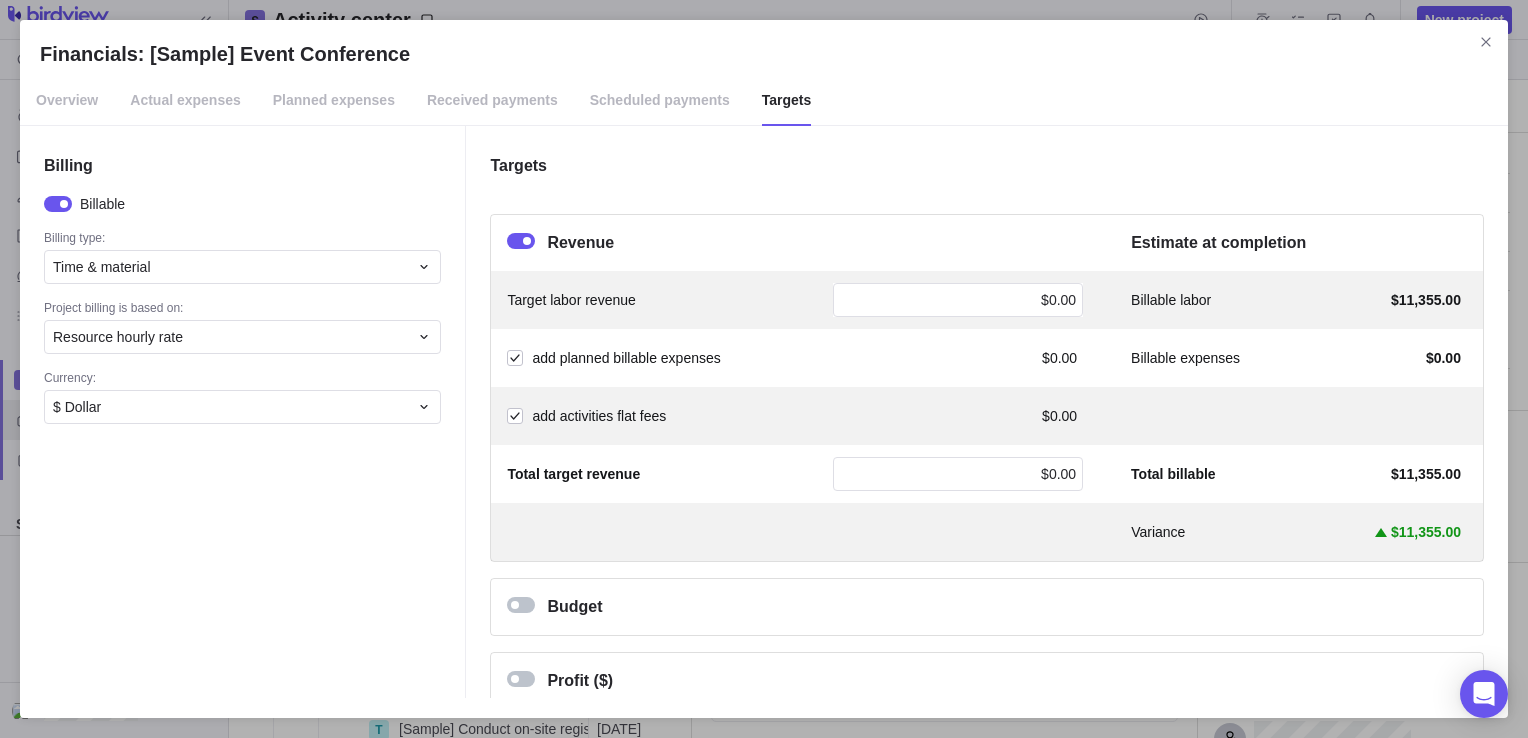 click at bounding box center [521, 605] 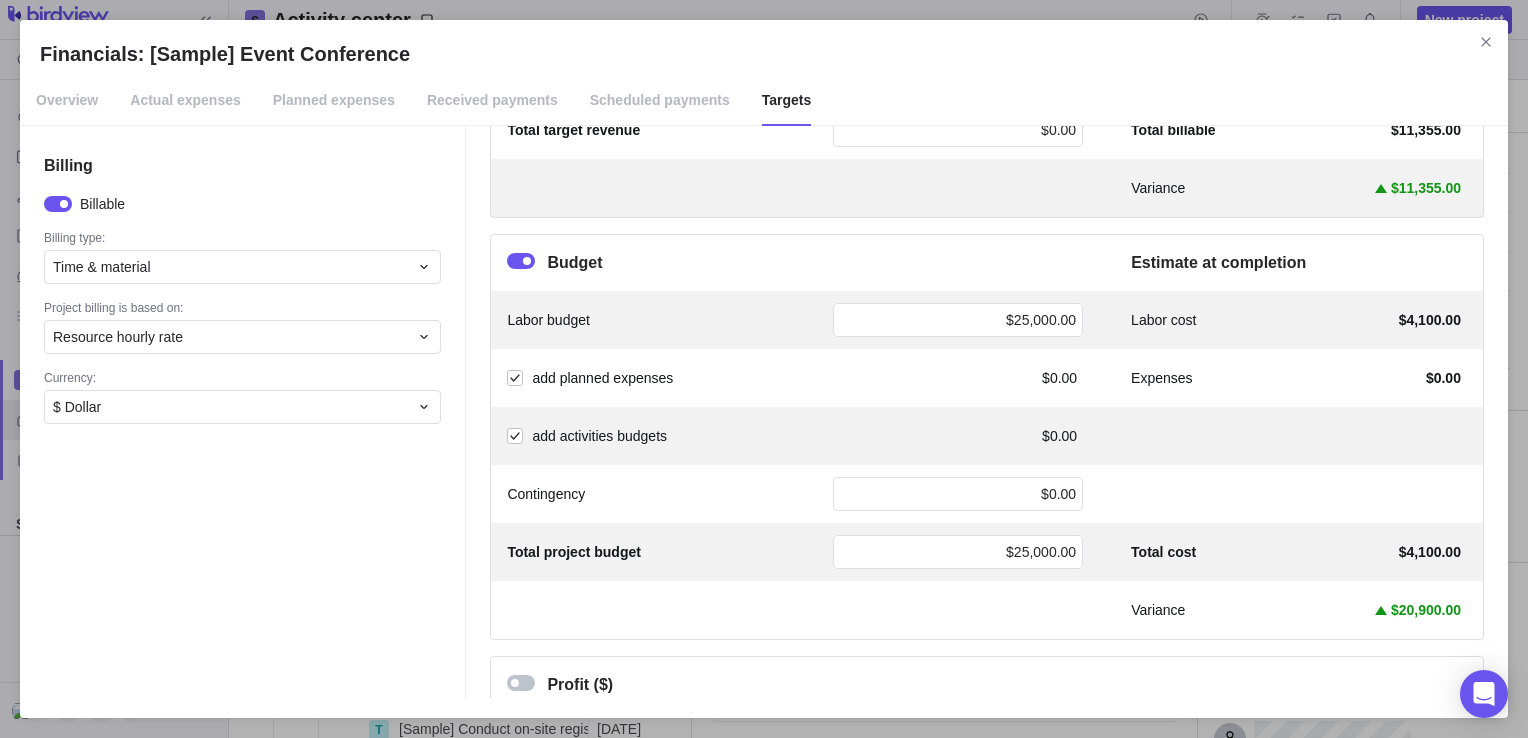 scroll, scrollTop: 386, scrollLeft: 0, axis: vertical 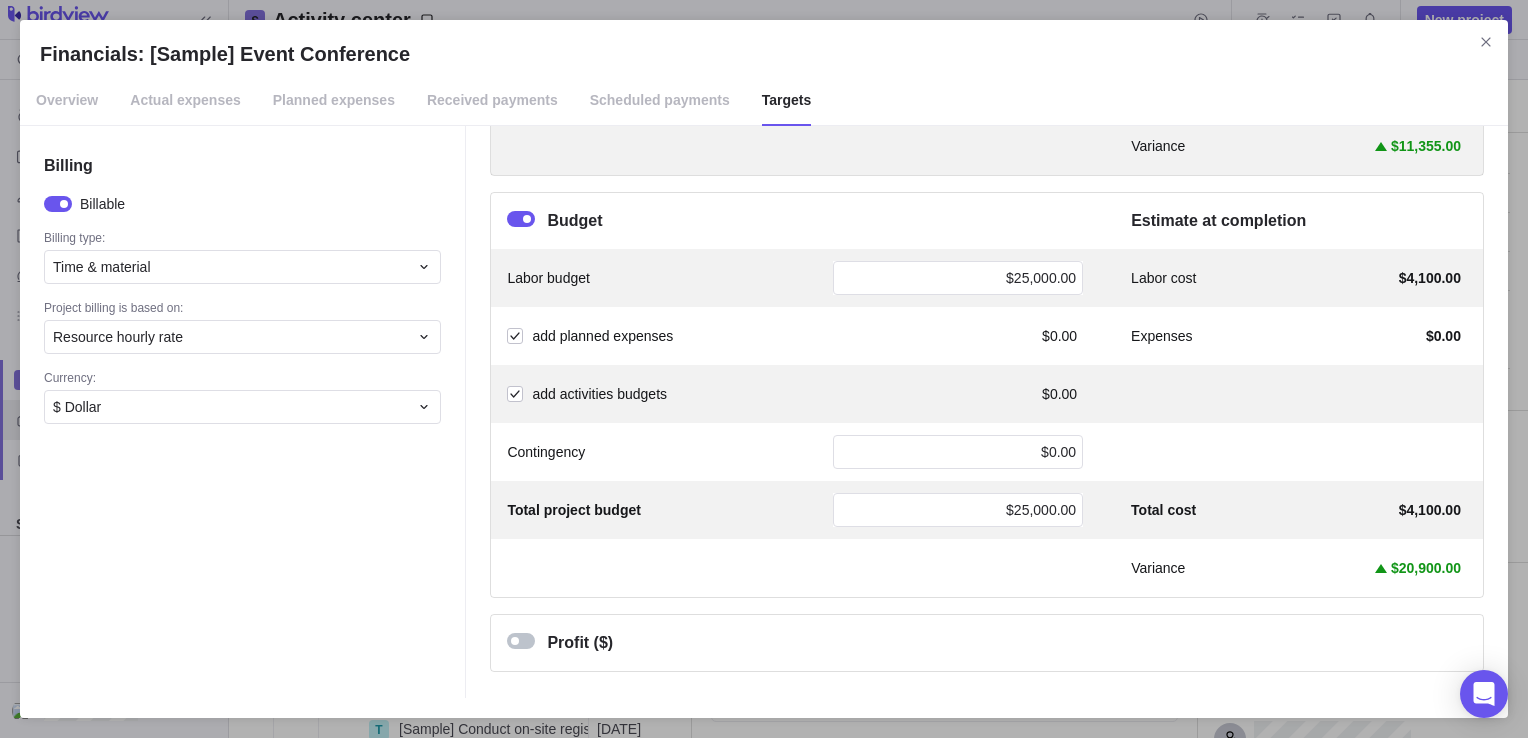 click at bounding box center [521, 641] 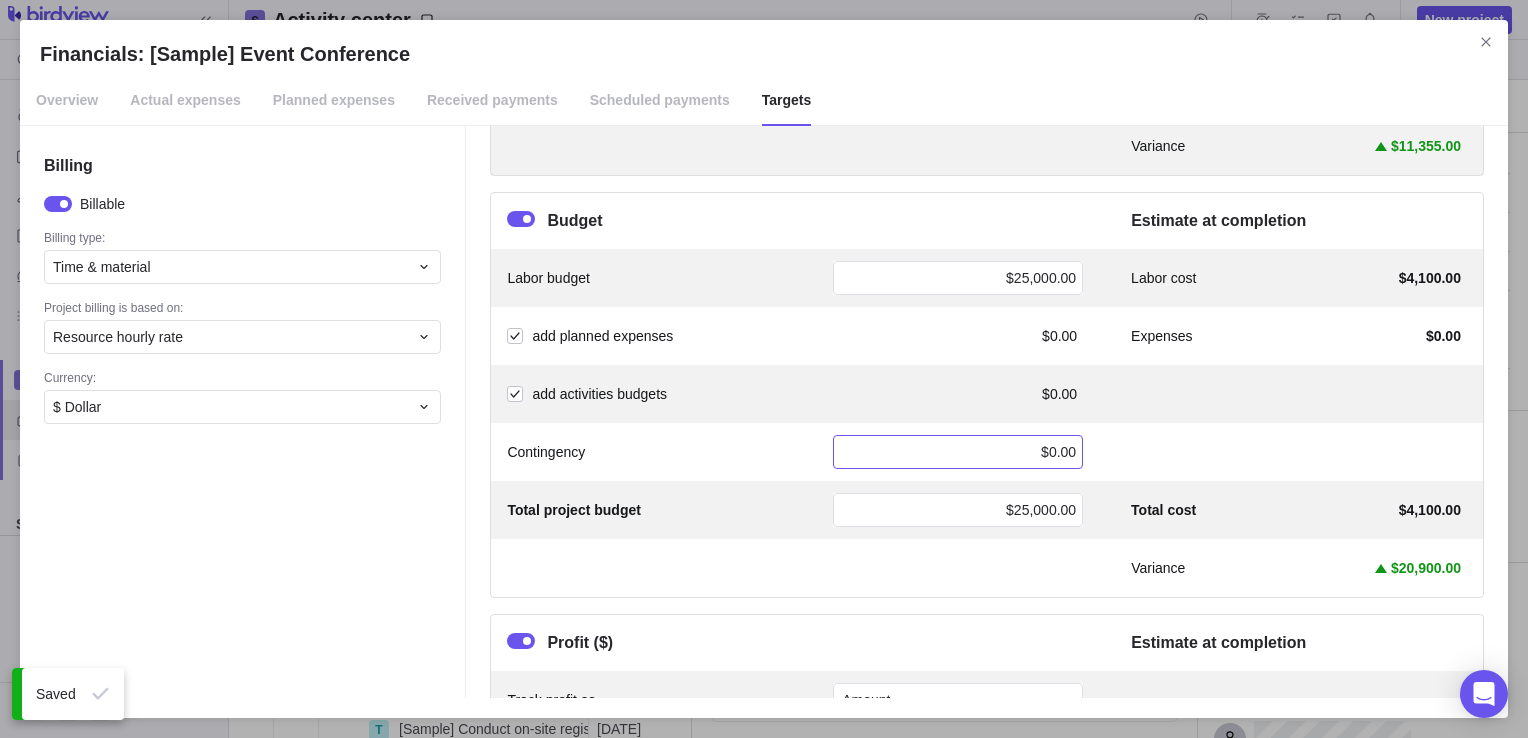 scroll, scrollTop: 560, scrollLeft: 0, axis: vertical 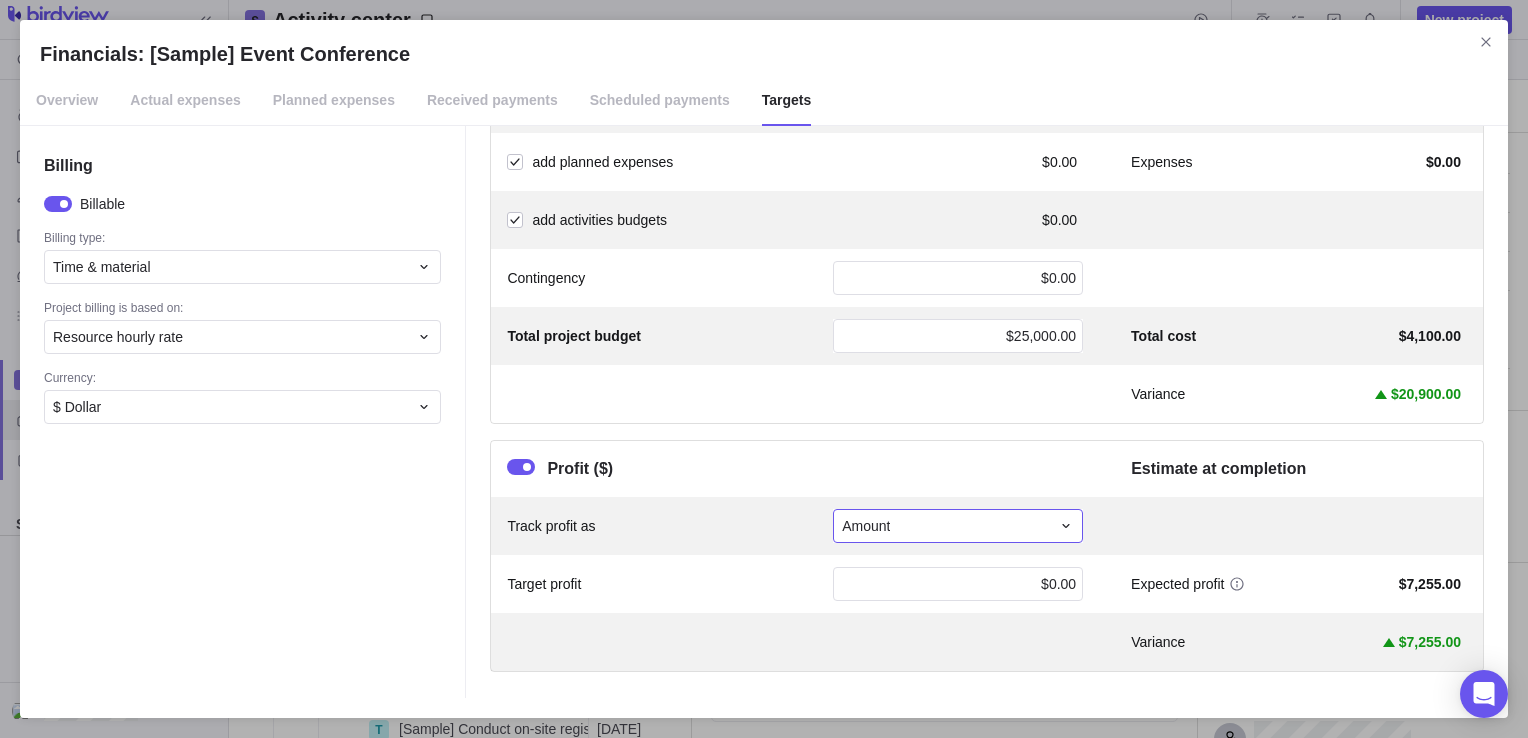click on "Amount" at bounding box center [958, 526] 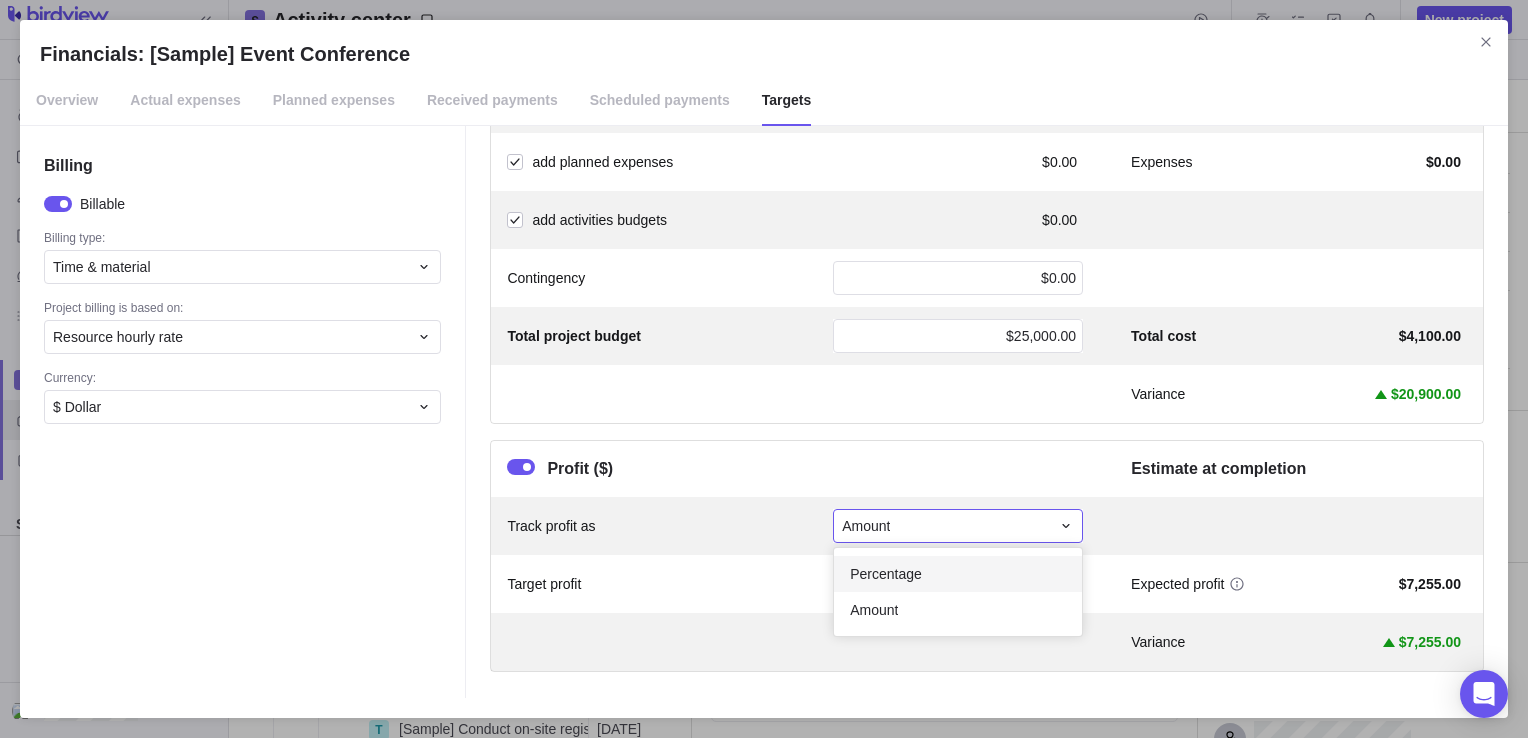 click on "Percentage" at bounding box center [958, 574] 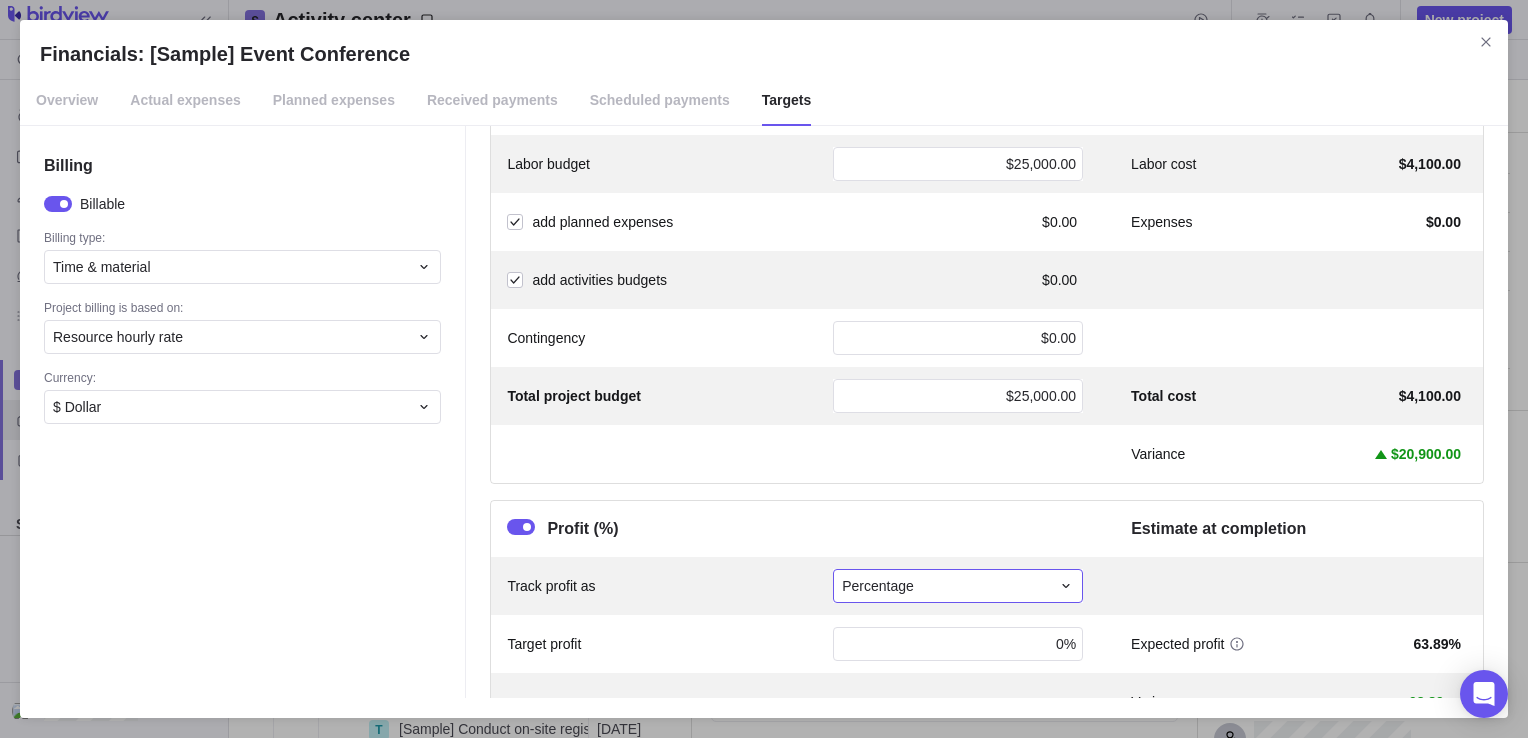 scroll, scrollTop: 560, scrollLeft: 0, axis: vertical 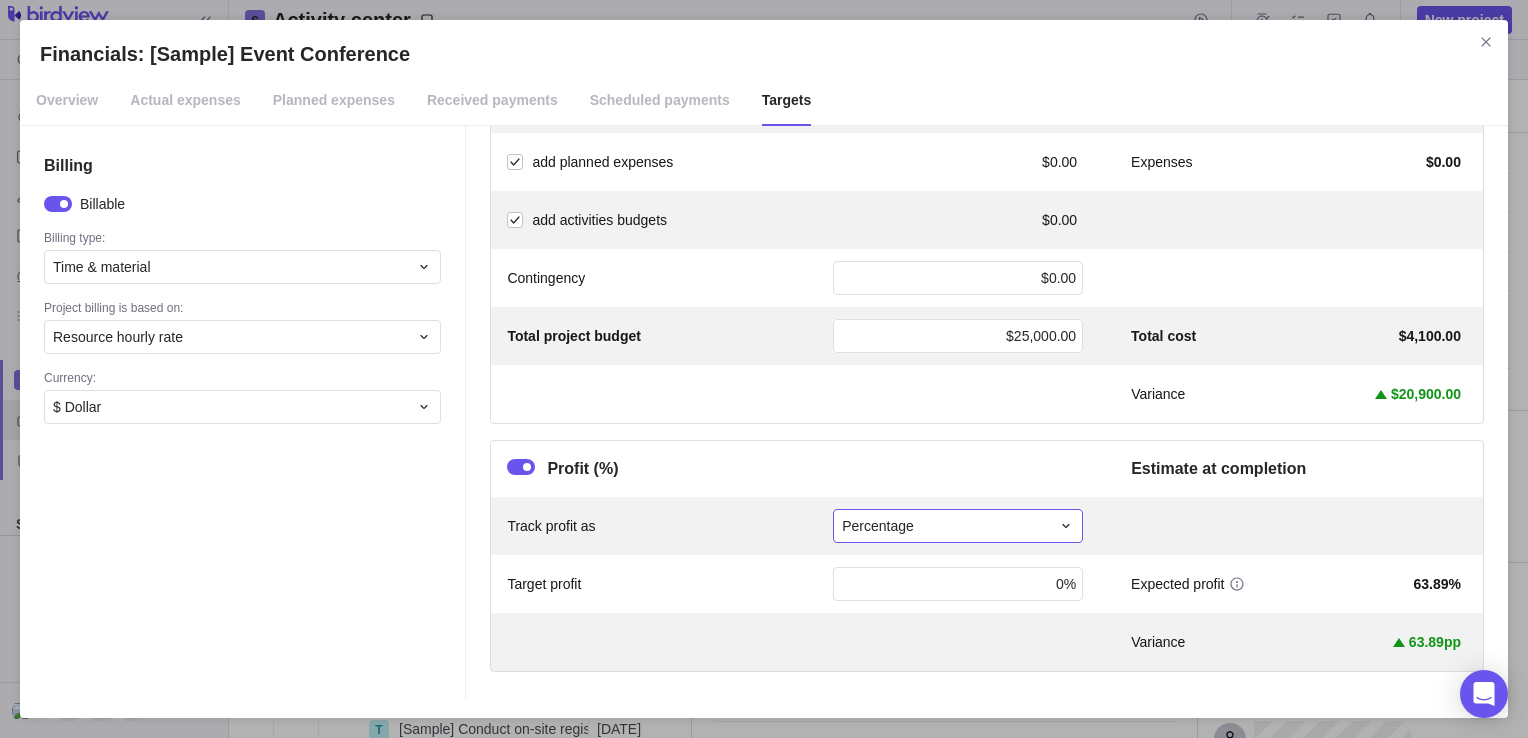 click on "Percentage" at bounding box center [946, 526] 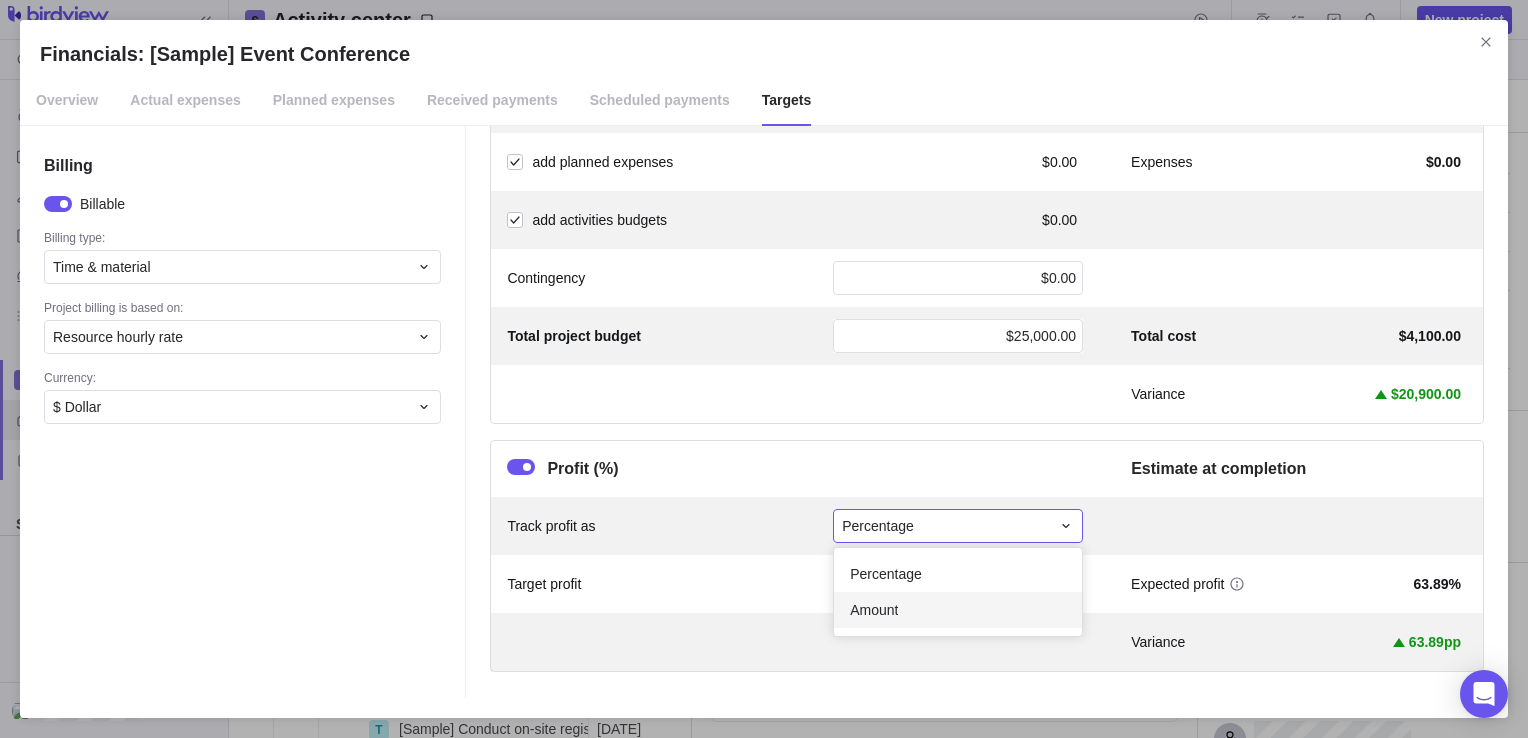 click on "Amount" at bounding box center [958, 610] 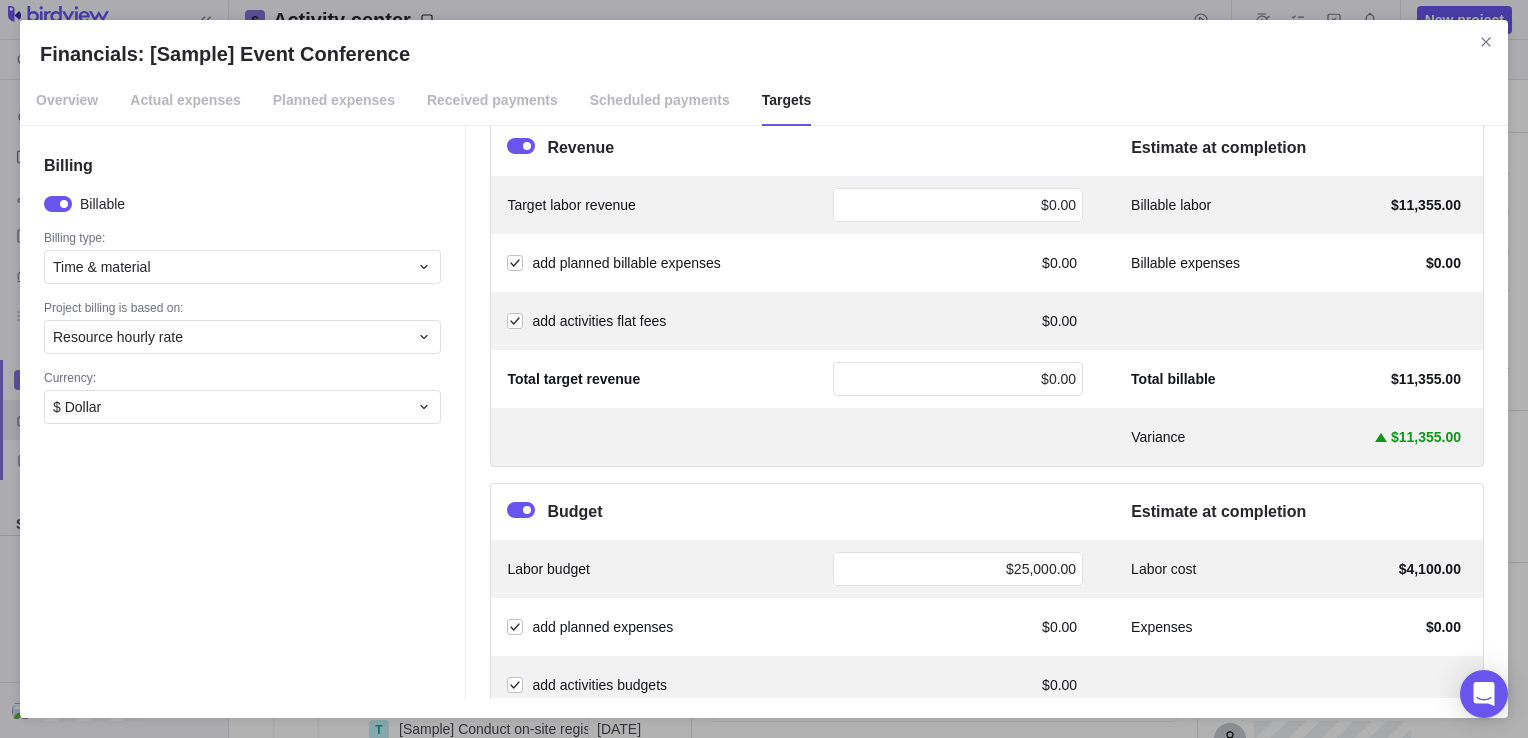 scroll, scrollTop: 60, scrollLeft: 0, axis: vertical 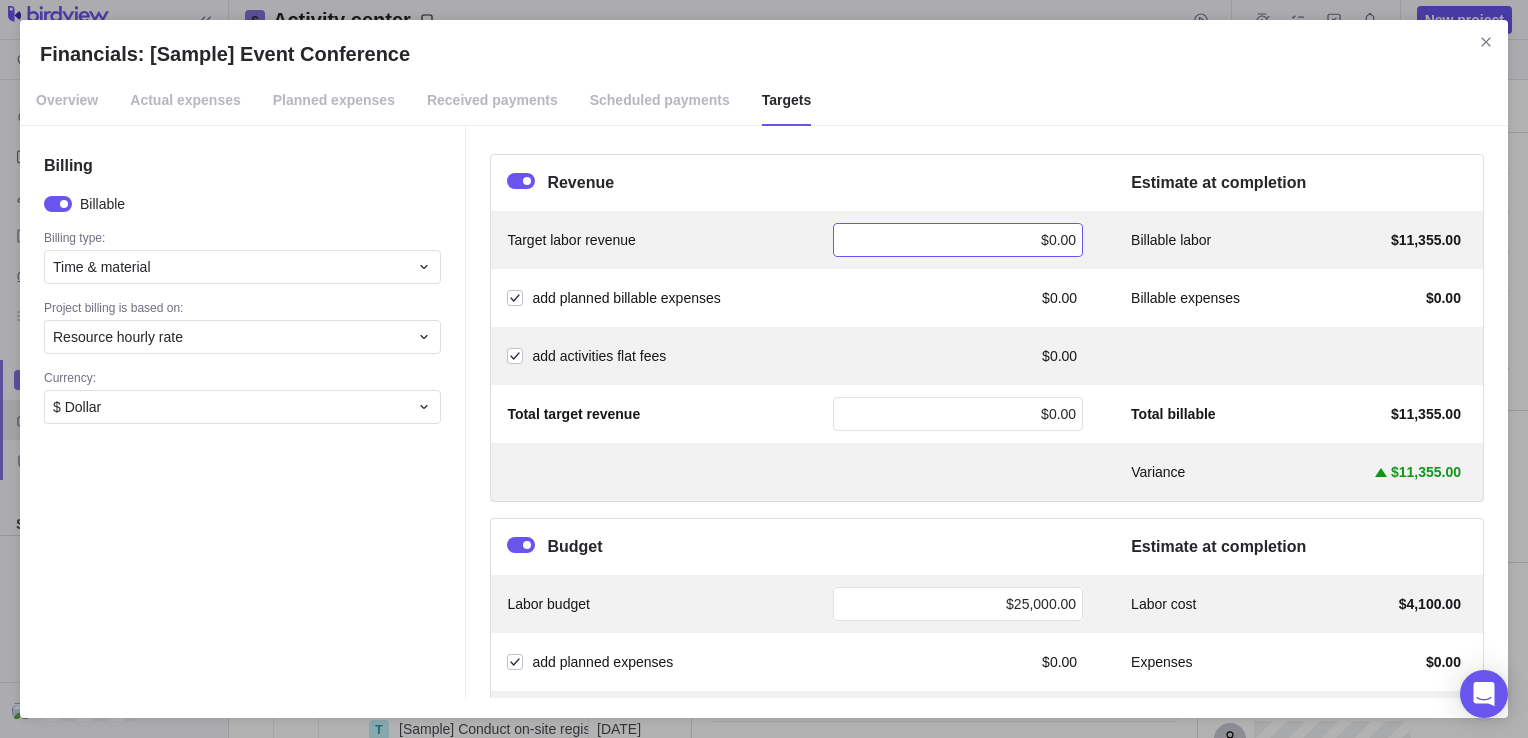 click on "$0.00" at bounding box center [1058, 240] 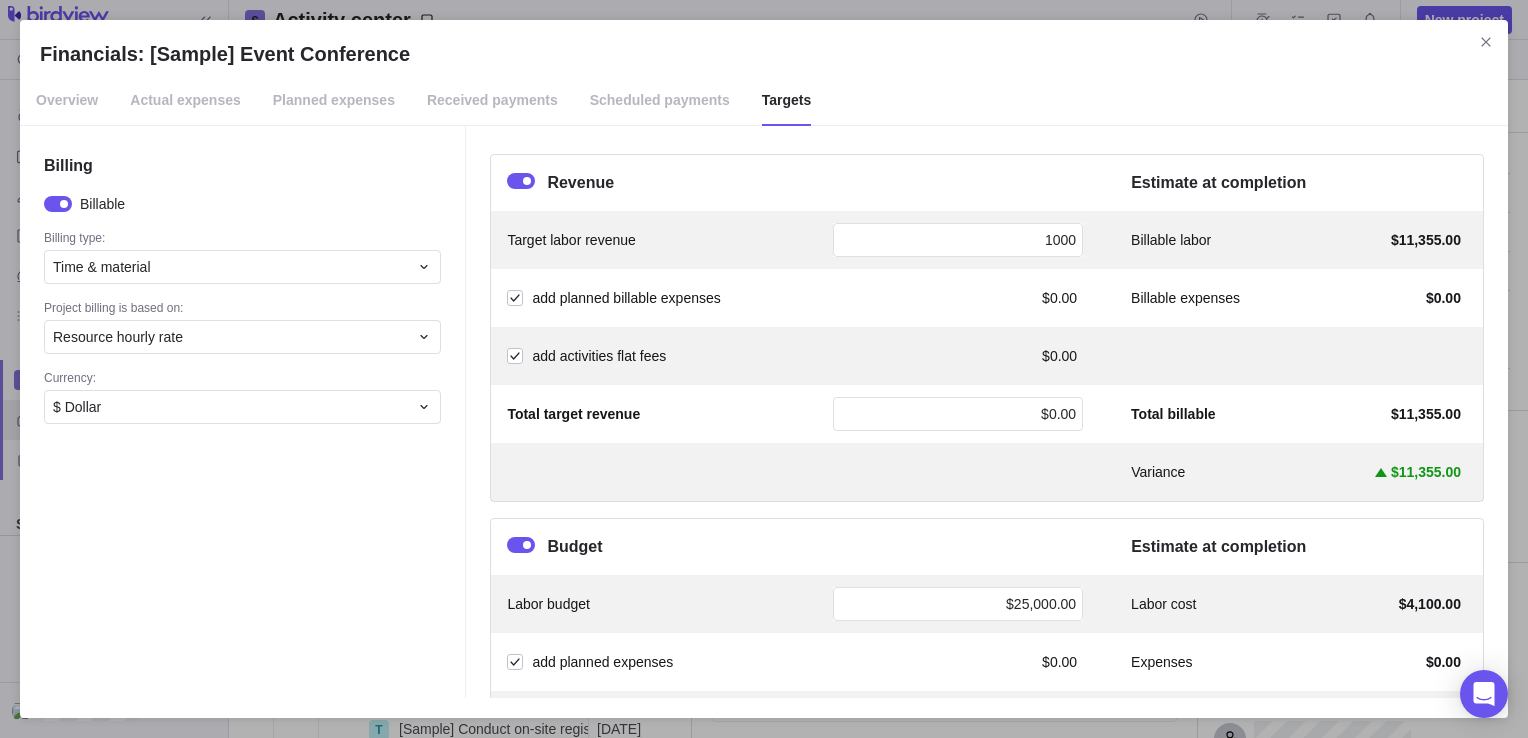 type on "10000" 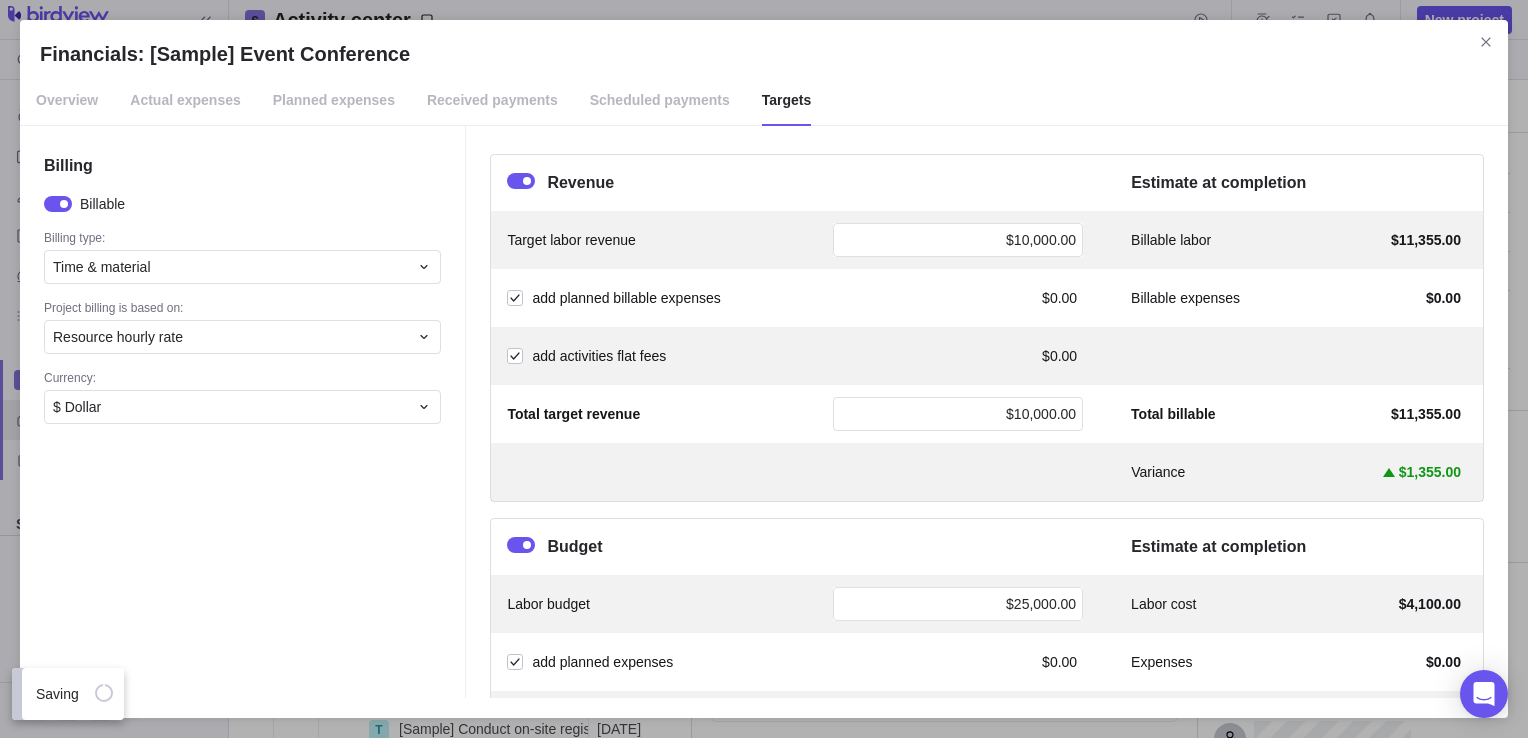 click on "add planned billable expenses $0.00 Billable expenses $0.00" at bounding box center [987, 298] 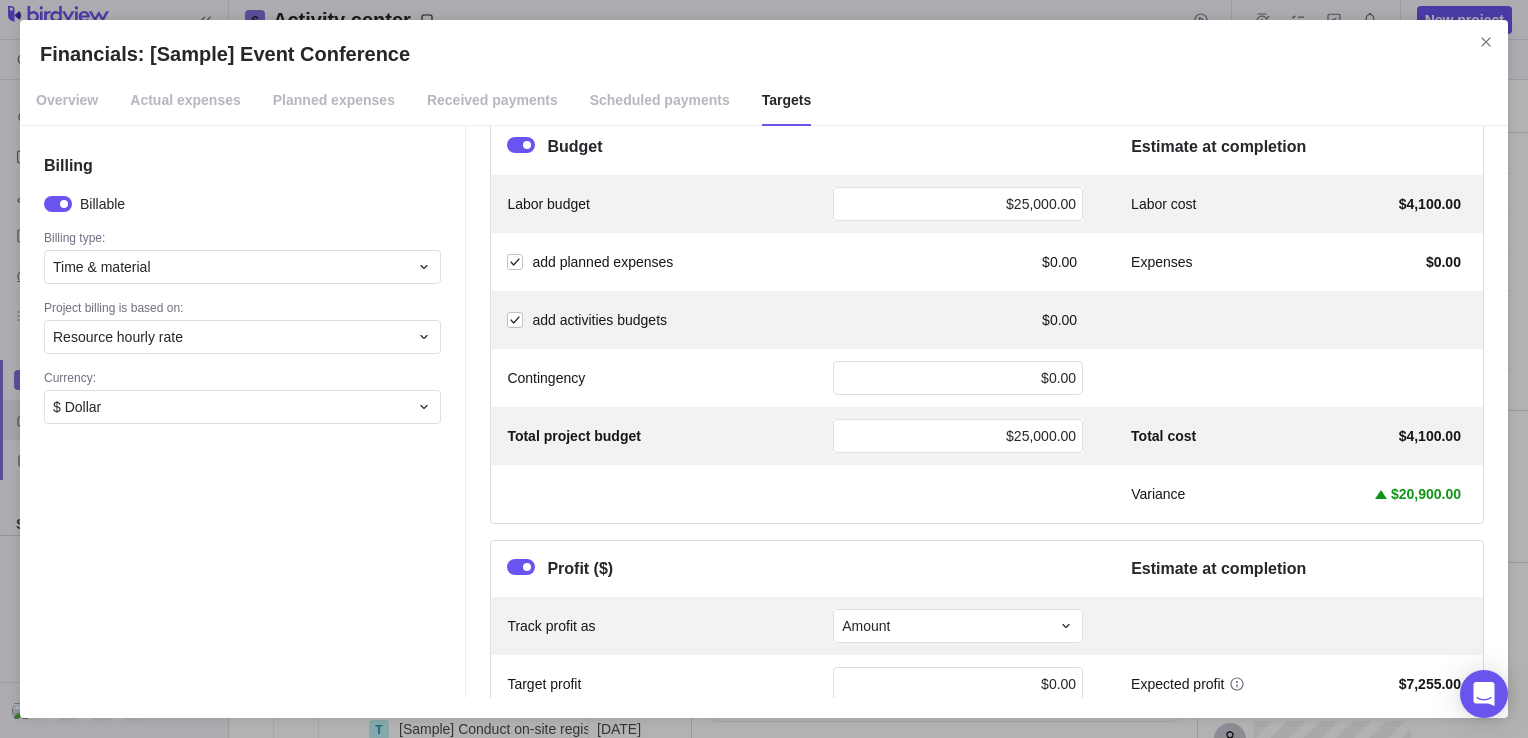 scroll, scrollTop: 560, scrollLeft: 0, axis: vertical 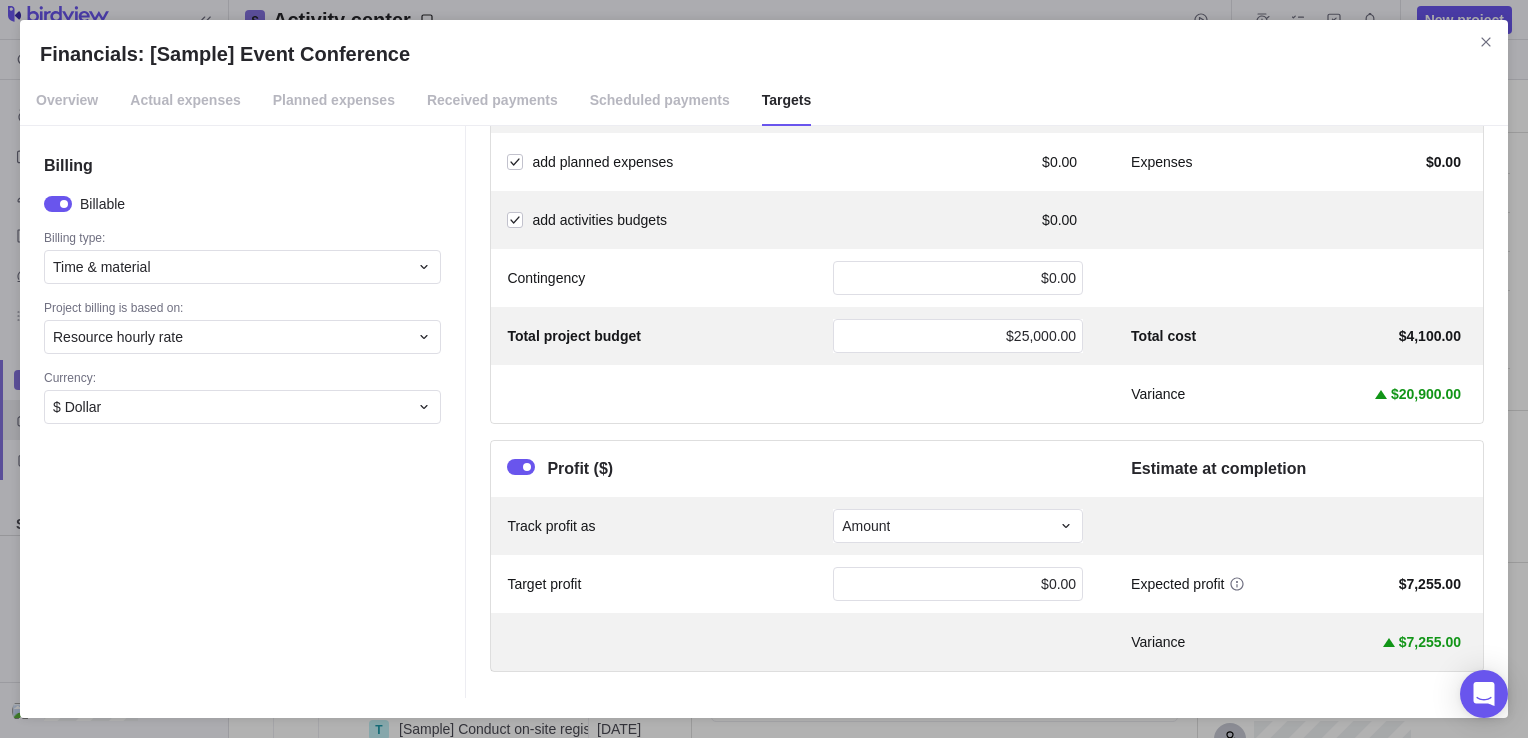 click on "$0.00" at bounding box center [958, 278] 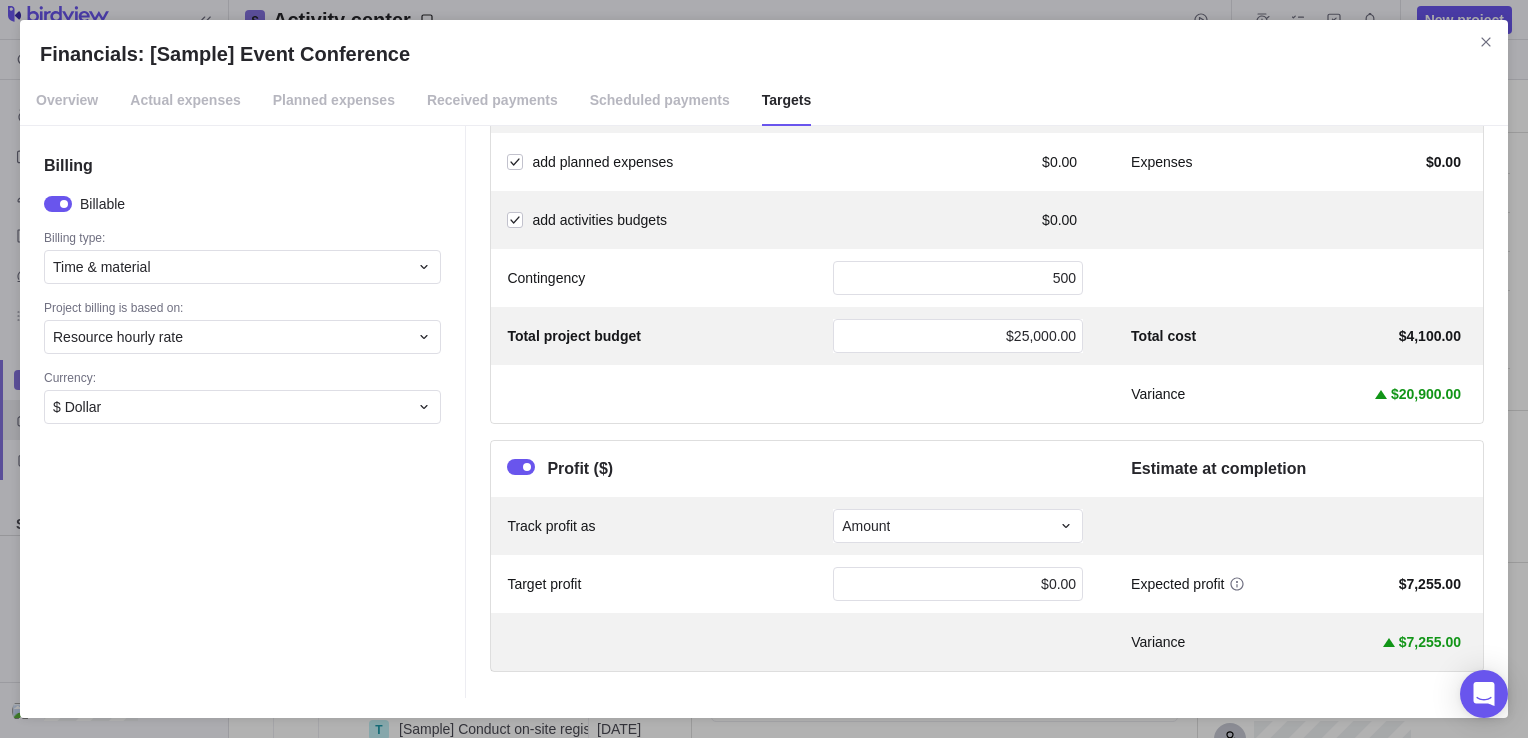 type on "5000" 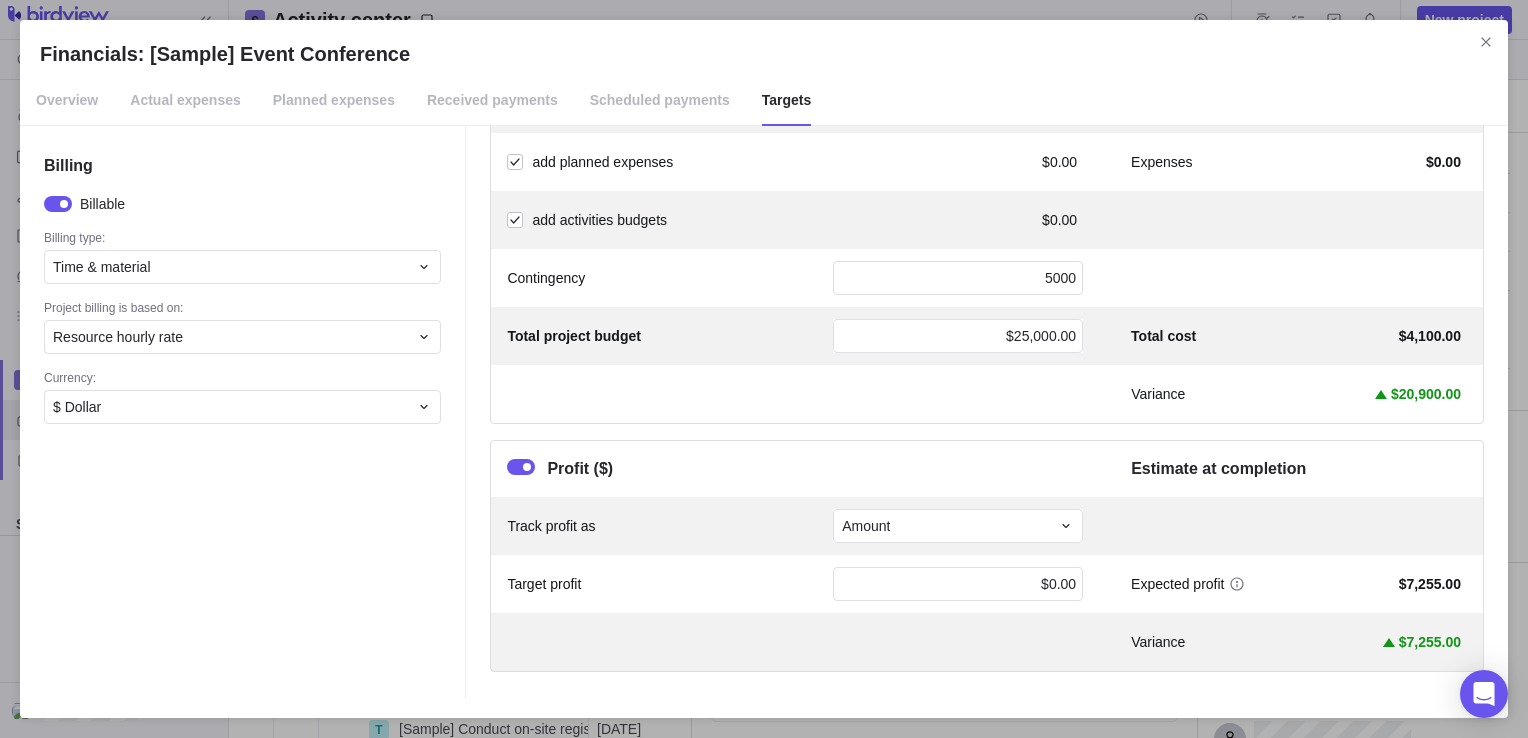 click on "Variance $20,900.00" at bounding box center [987, 394] 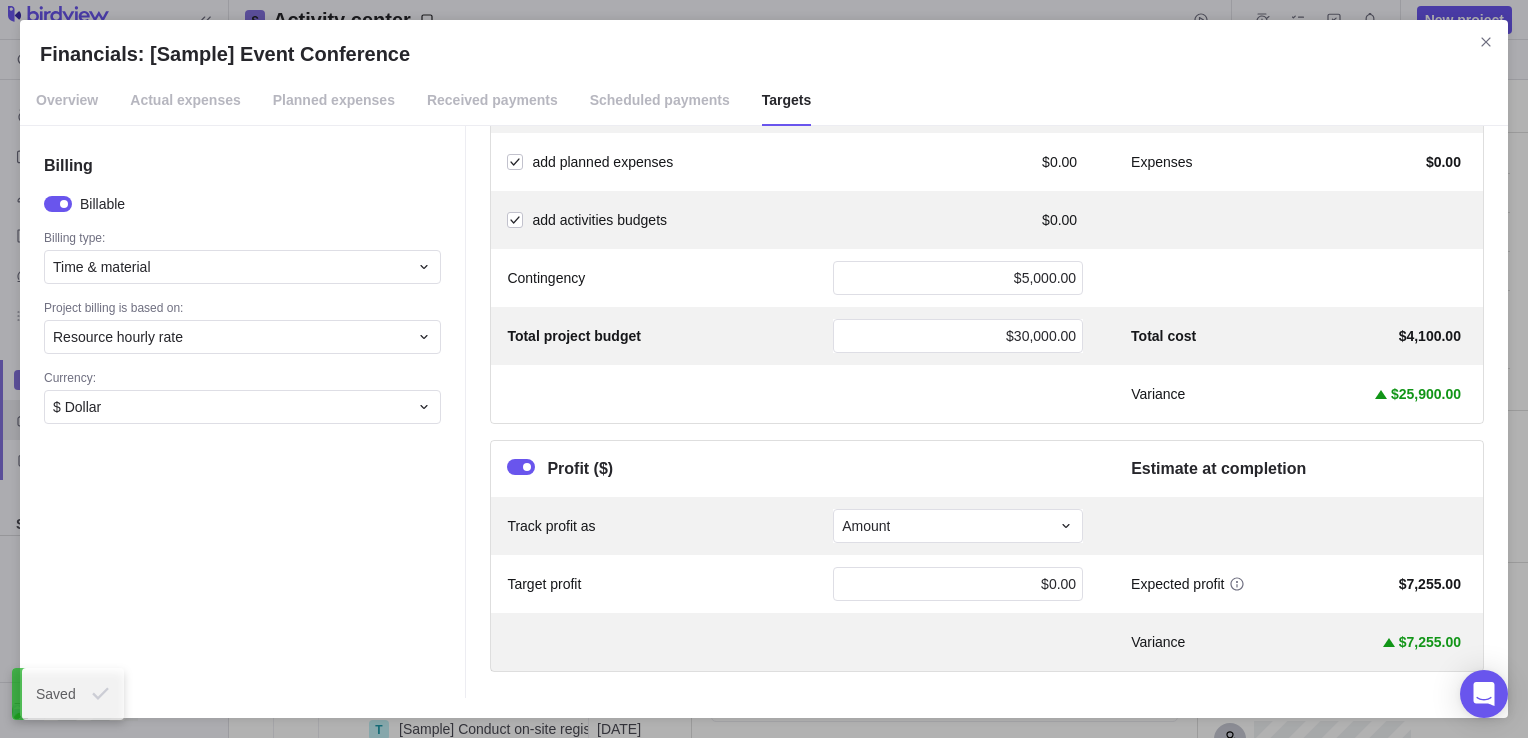click on "Profit ($)" at bounding box center [795, 469] 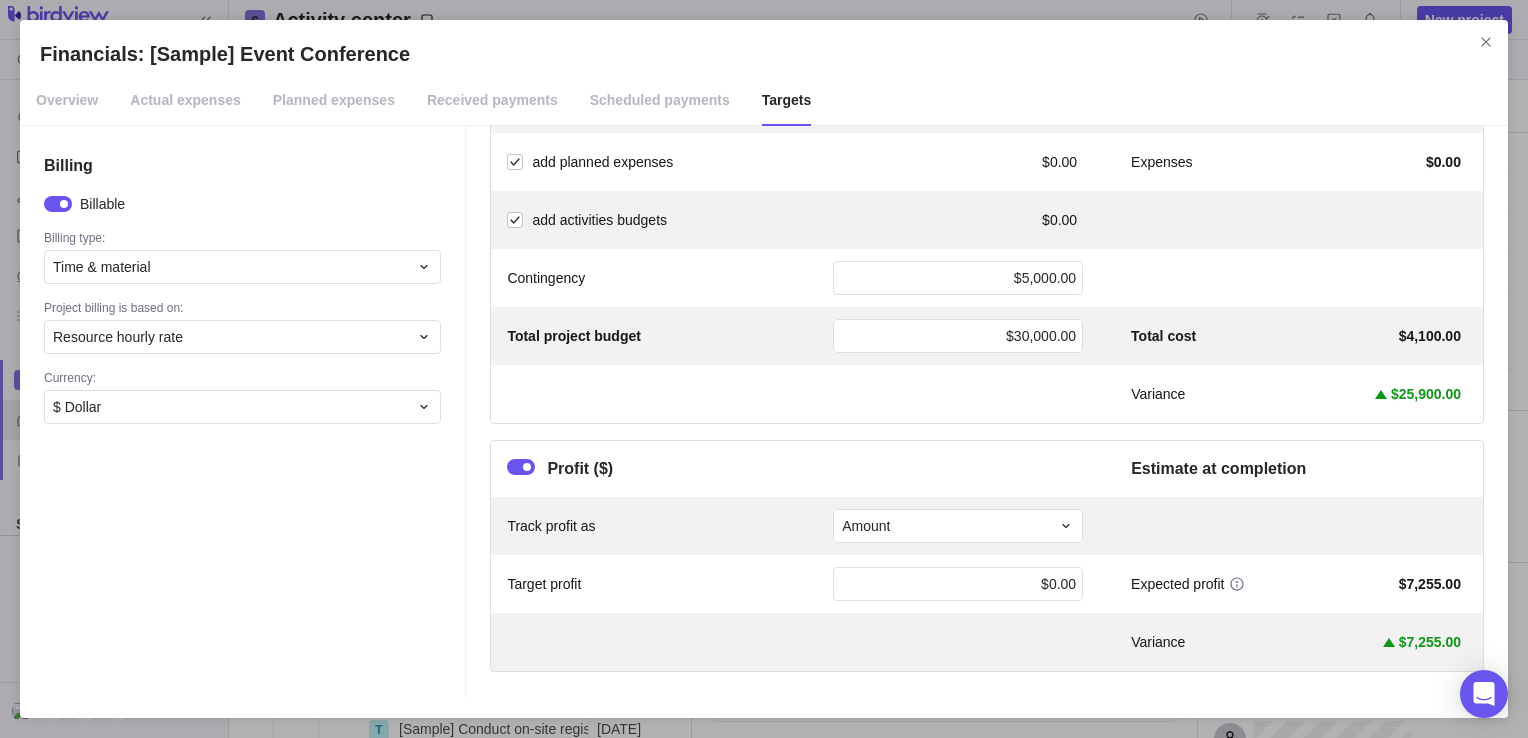 click on "Track profit as Amount" at bounding box center [987, 526] 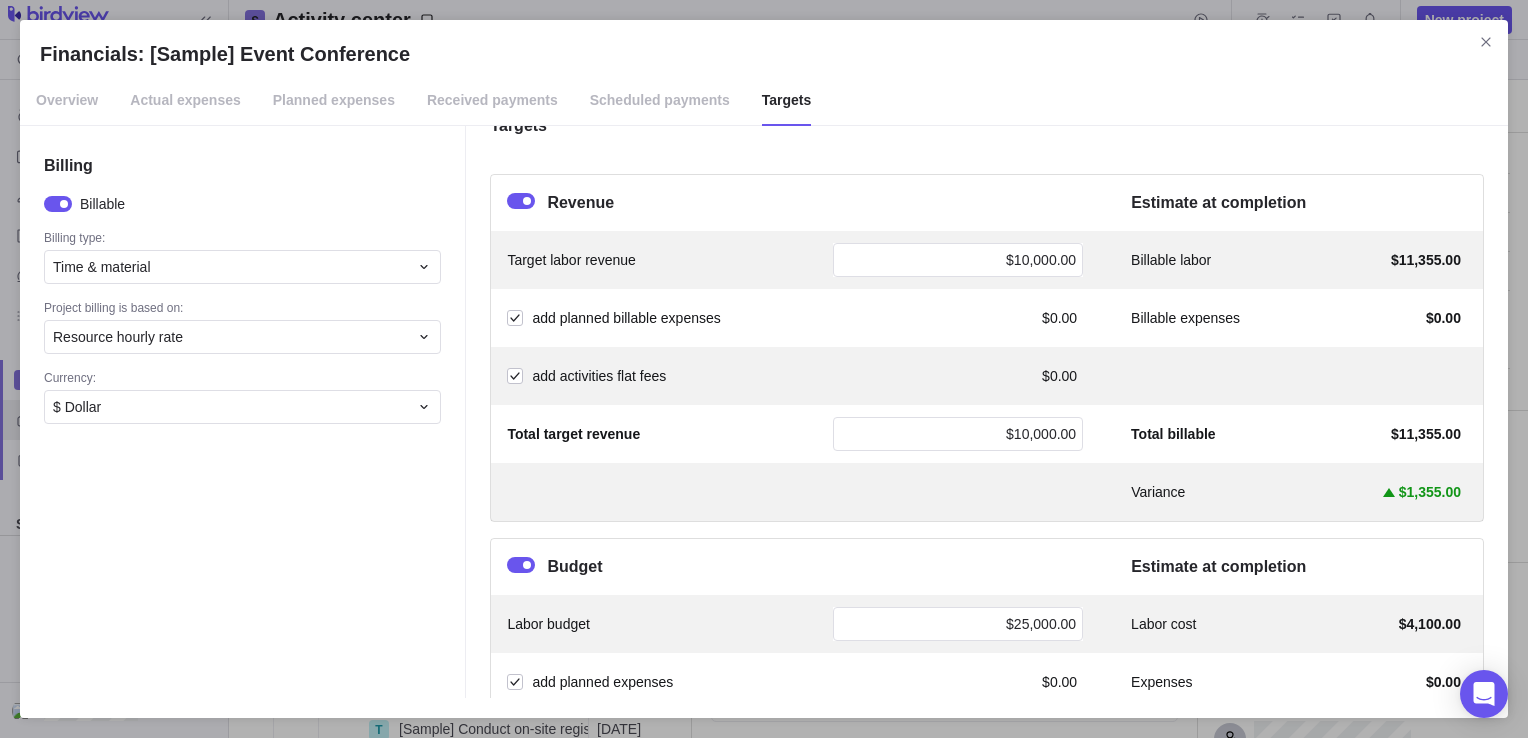scroll, scrollTop: 0, scrollLeft: 0, axis: both 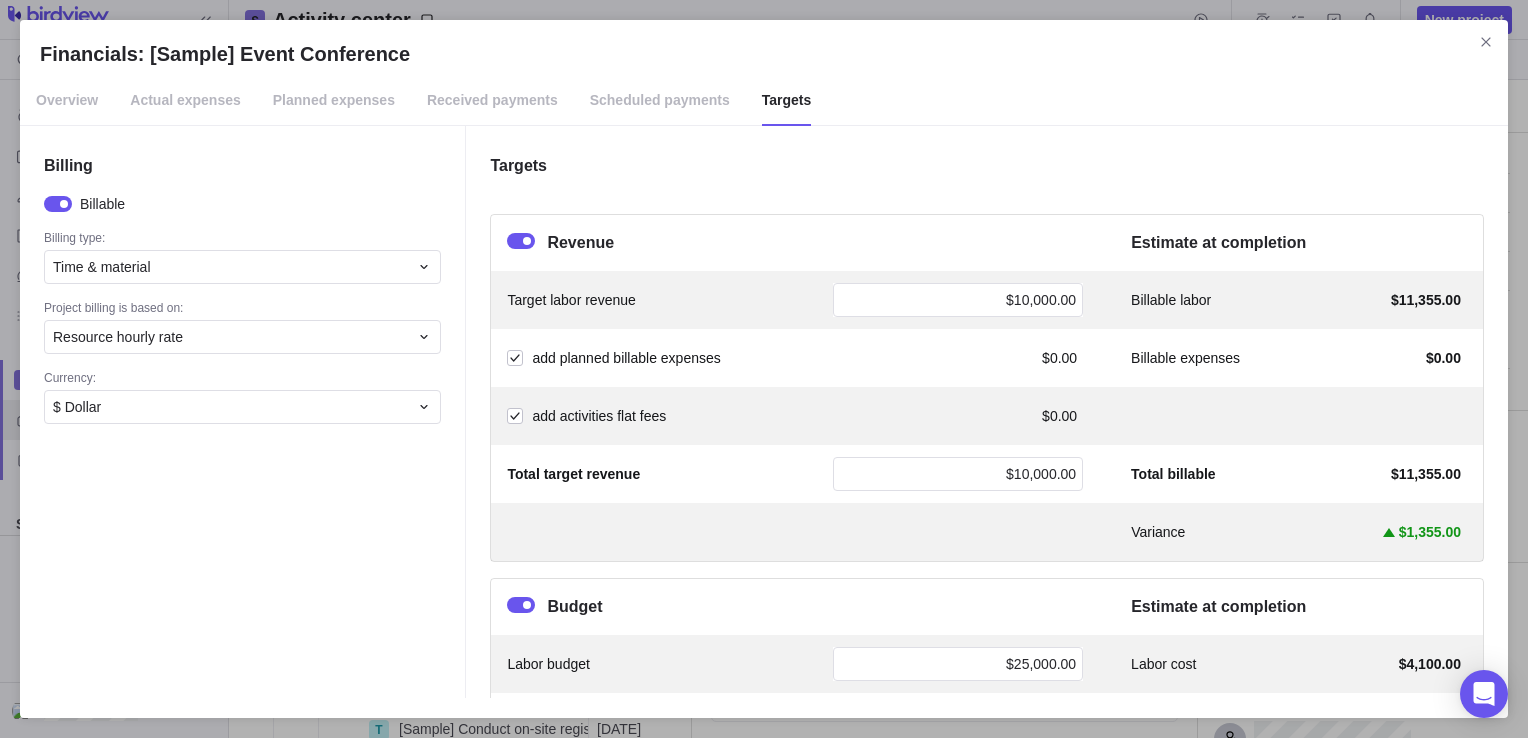 click at bounding box center [521, 241] 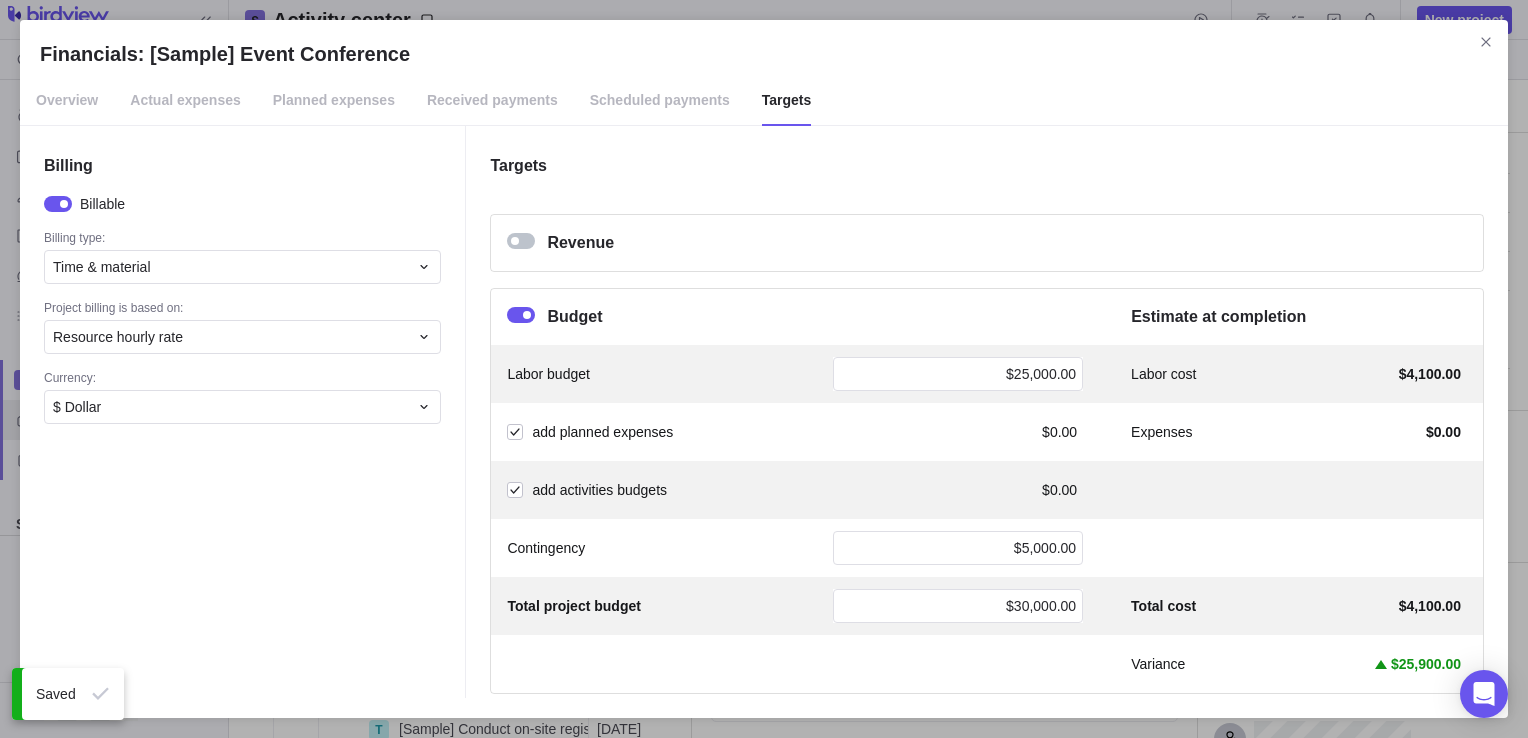 click at bounding box center (521, 241) 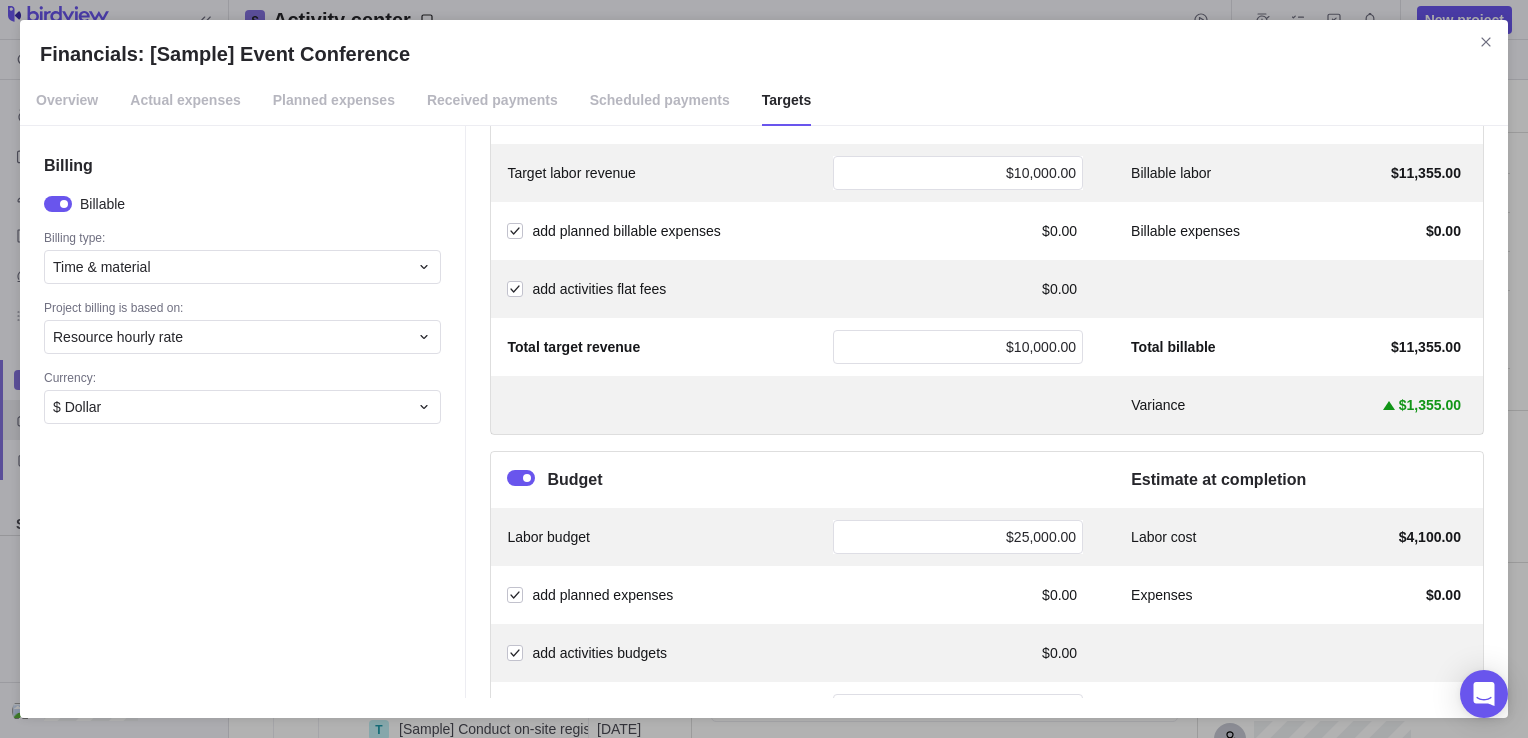 scroll, scrollTop: 100, scrollLeft: 0, axis: vertical 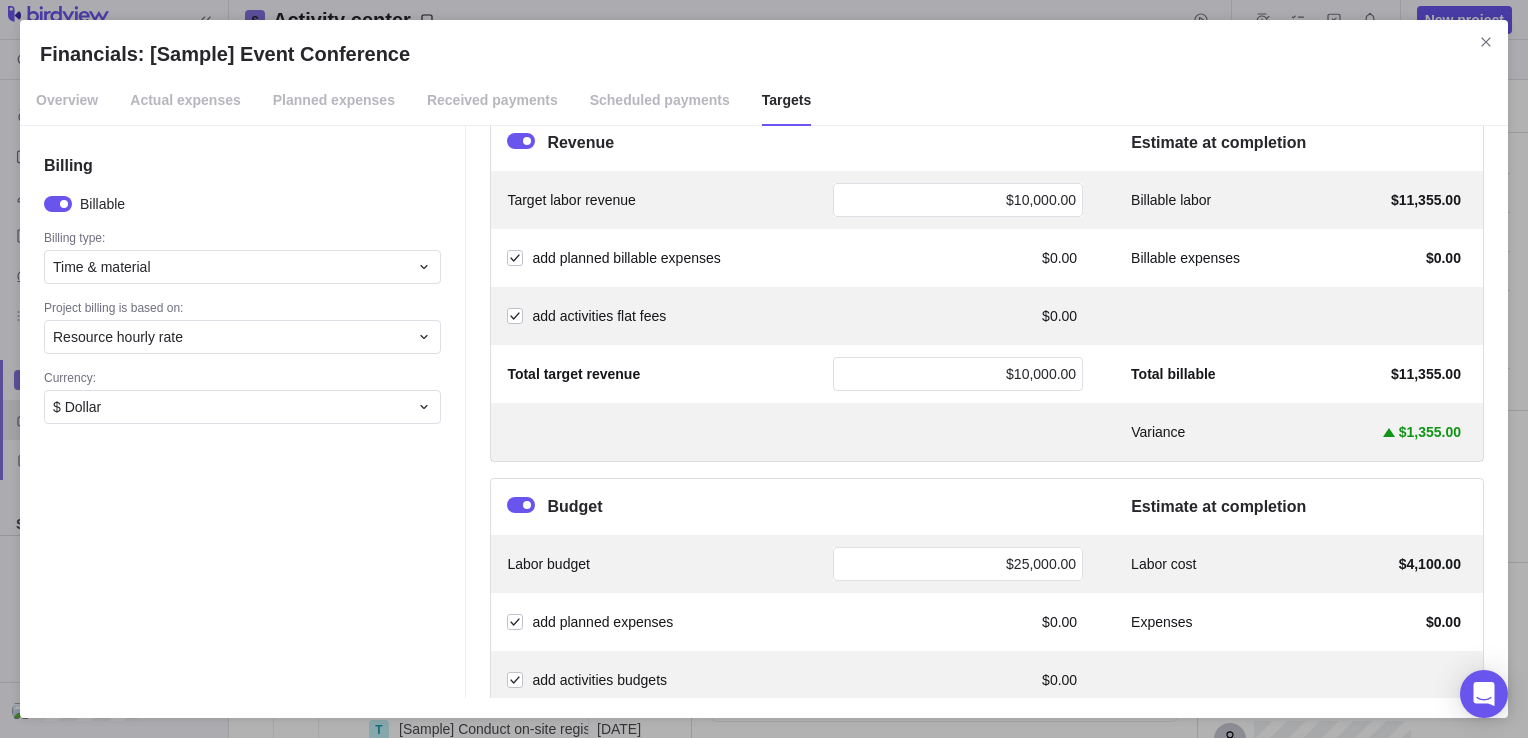 click on "$0.00" at bounding box center (1059, 258) 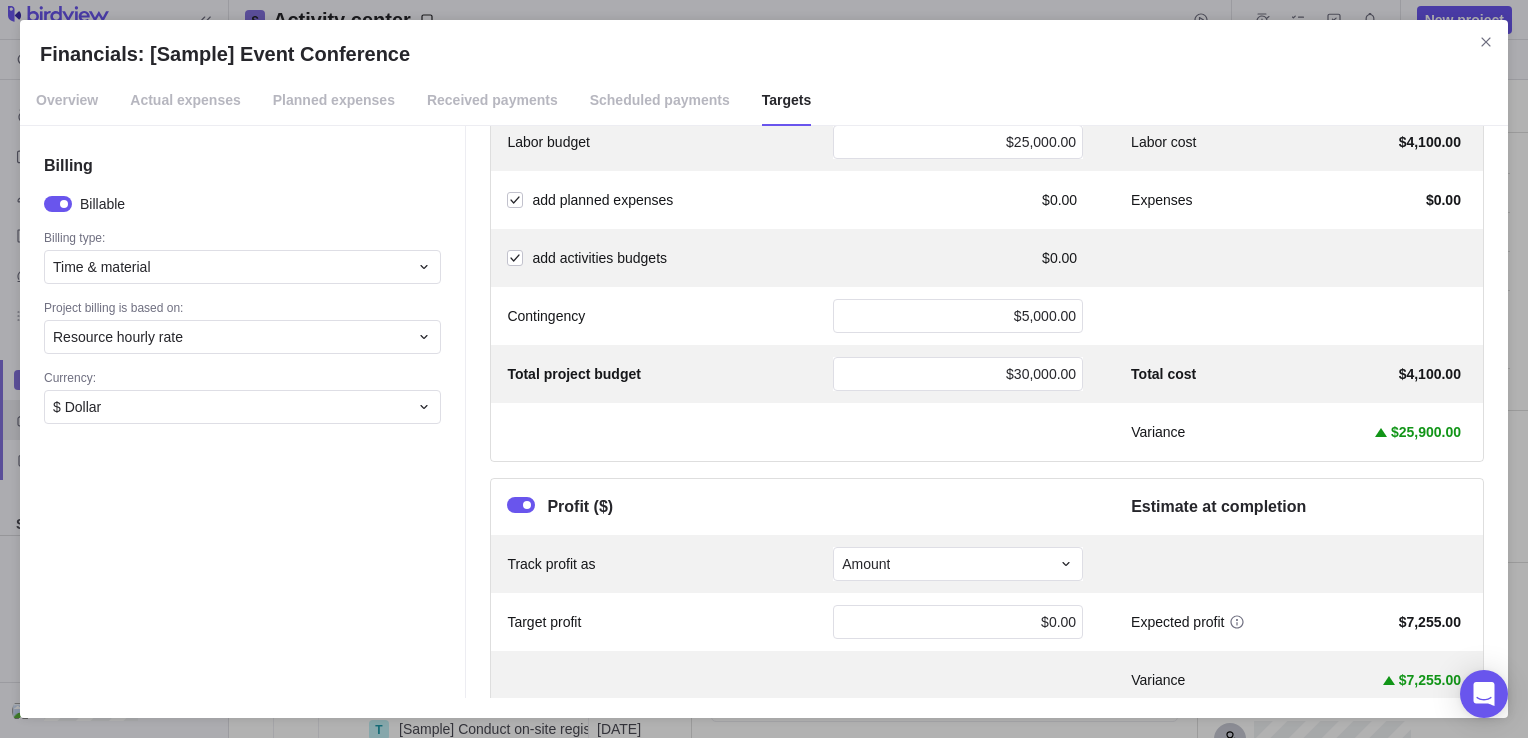 scroll, scrollTop: 560, scrollLeft: 0, axis: vertical 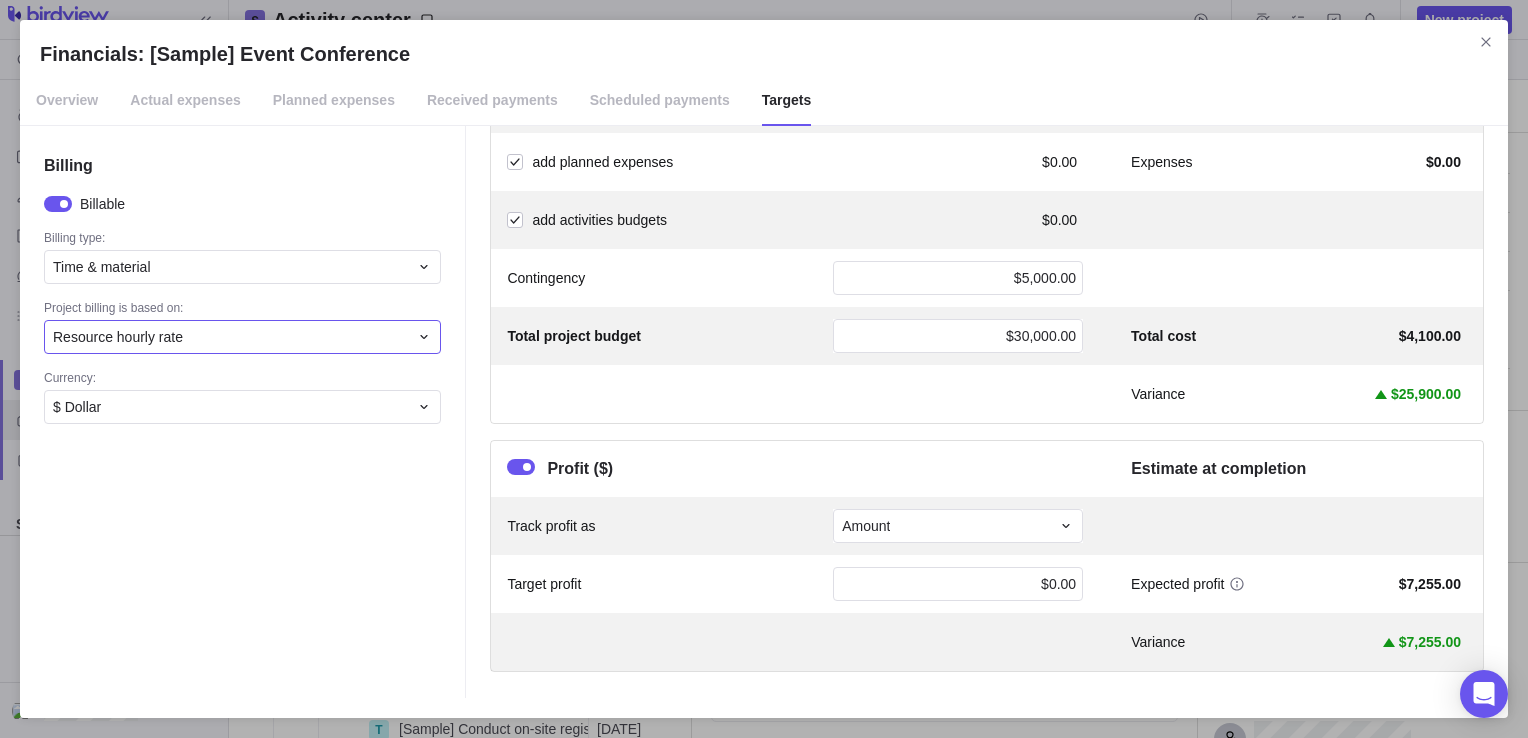click on "Resource hourly rate" at bounding box center [242, 337] 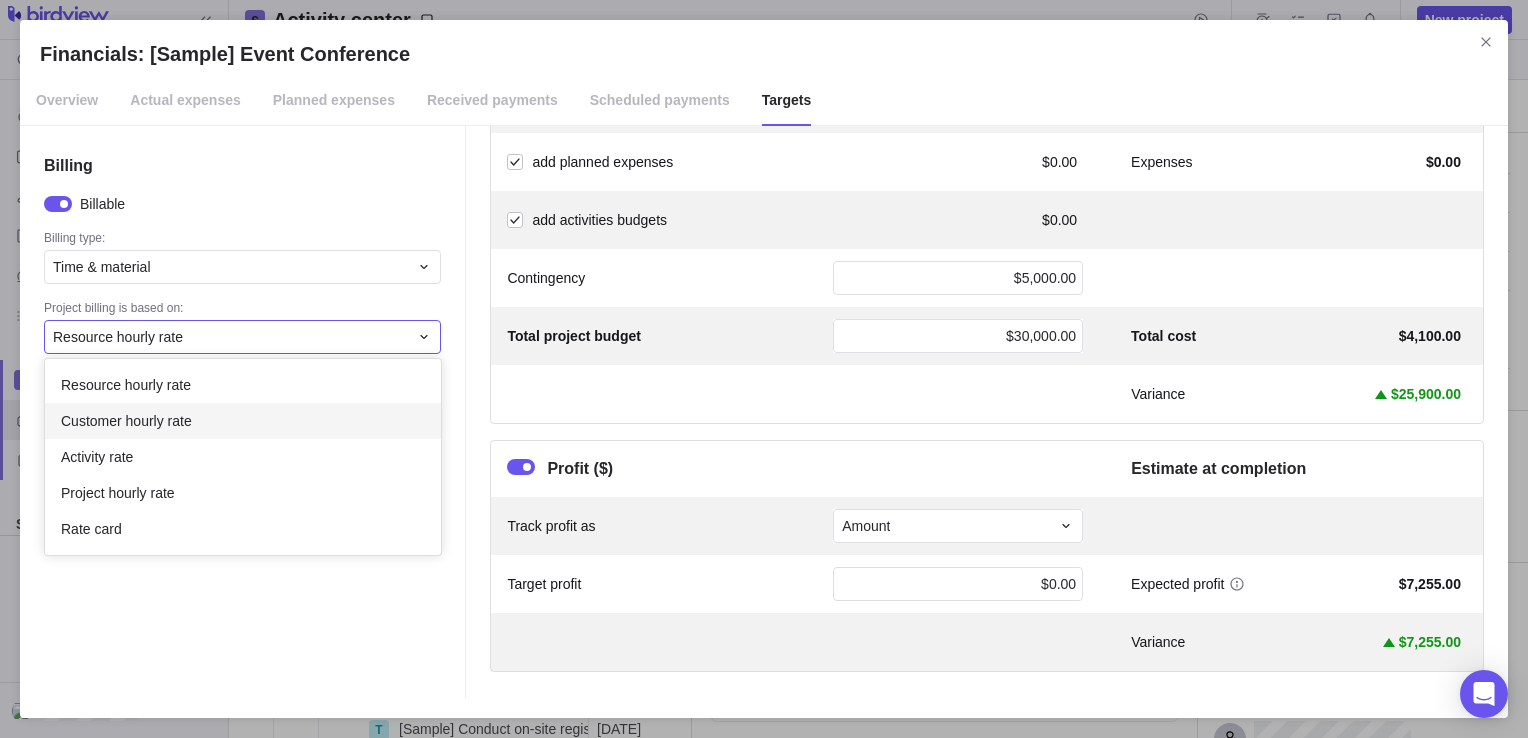 click on "Customer hourly rate" at bounding box center (243, 421) 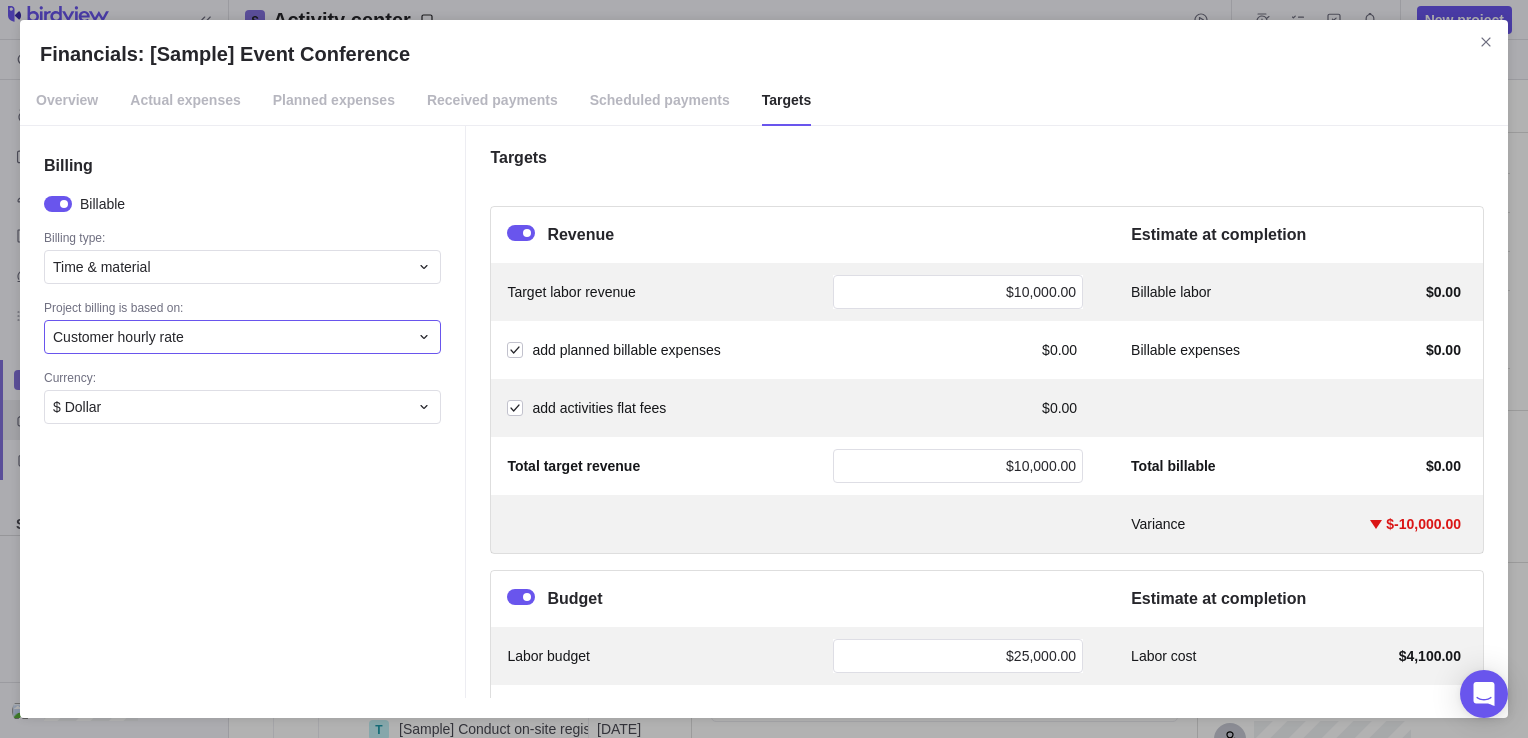 scroll, scrollTop: 0, scrollLeft: 0, axis: both 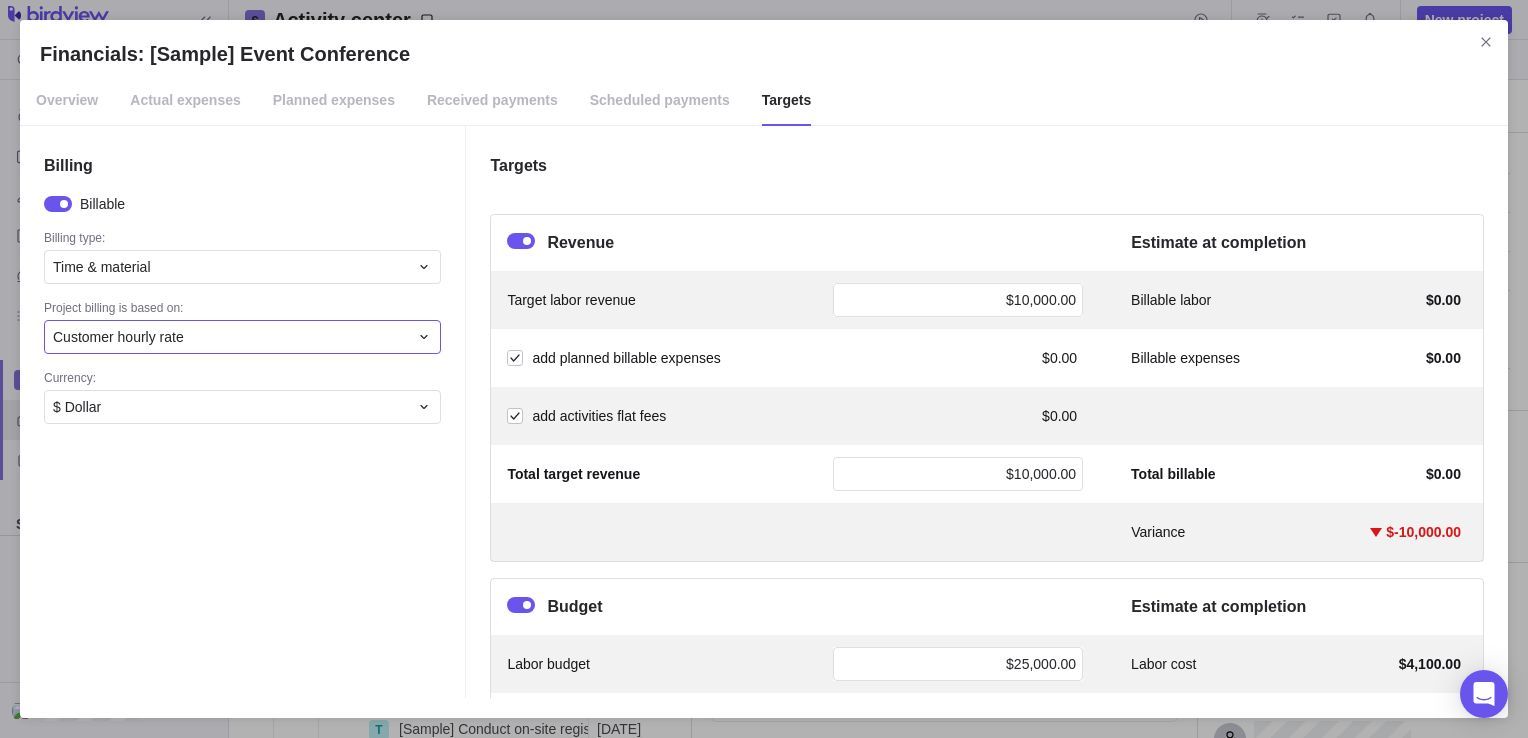 click on "Customer hourly rate" at bounding box center (230, 337) 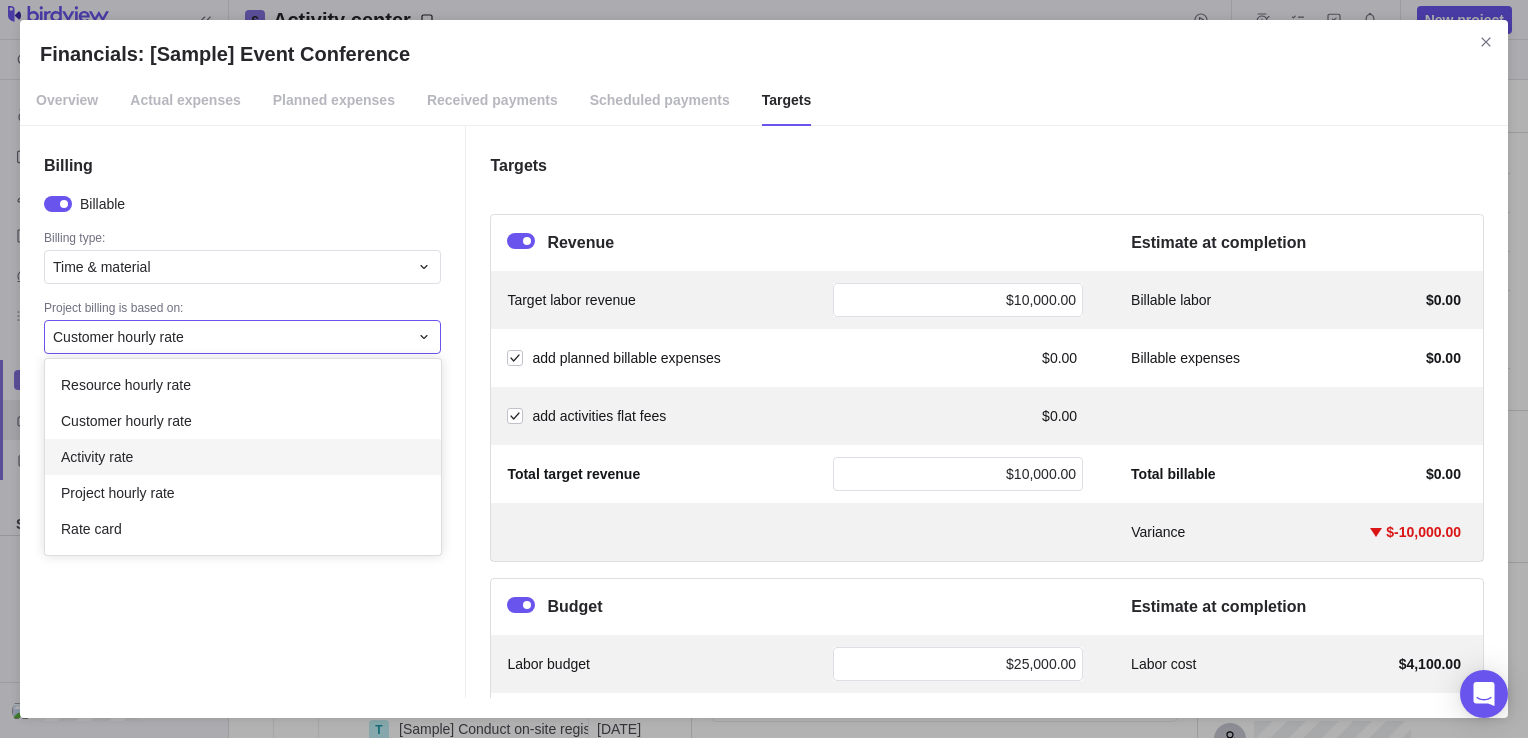 click on "Activity rate" at bounding box center (243, 457) 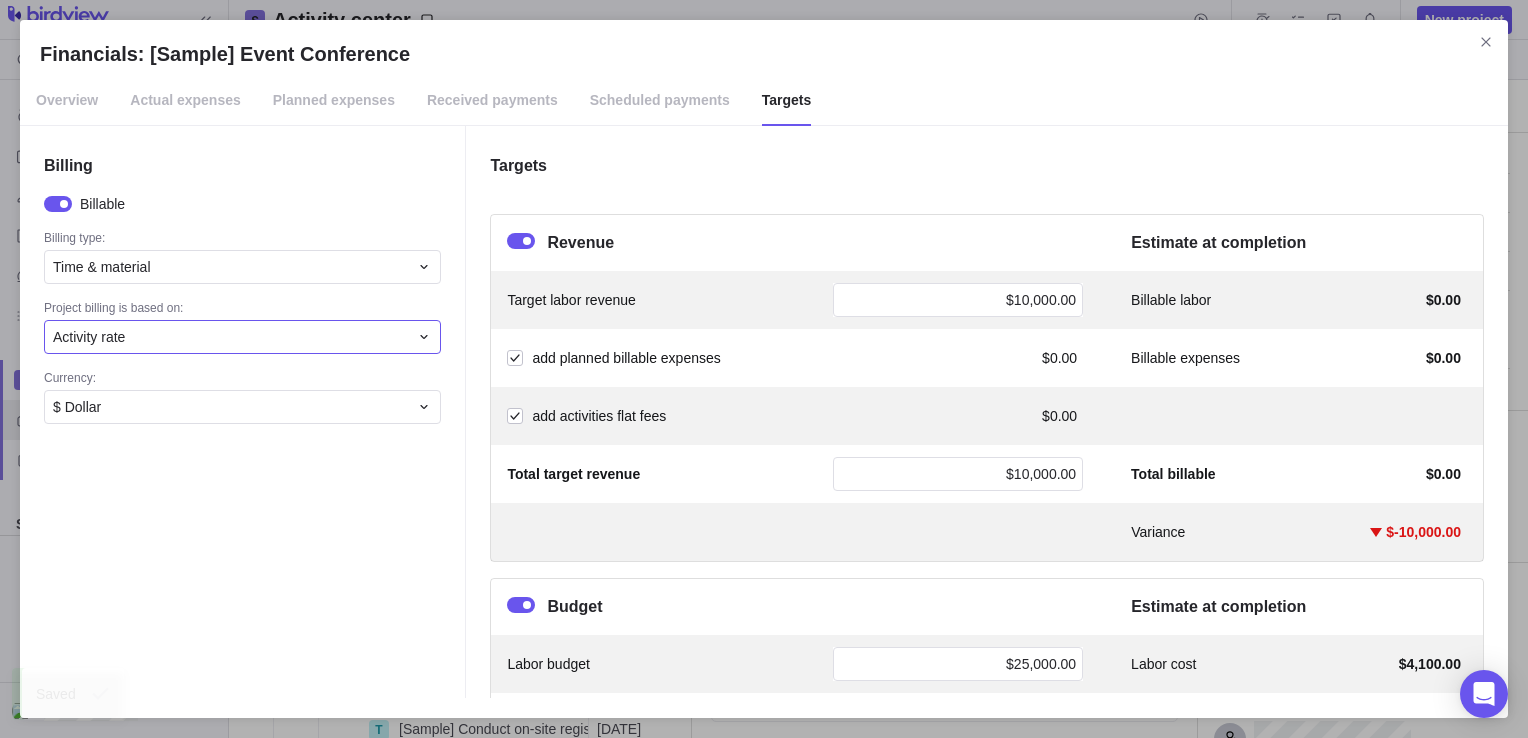 click on "Activity rate" at bounding box center (230, 337) 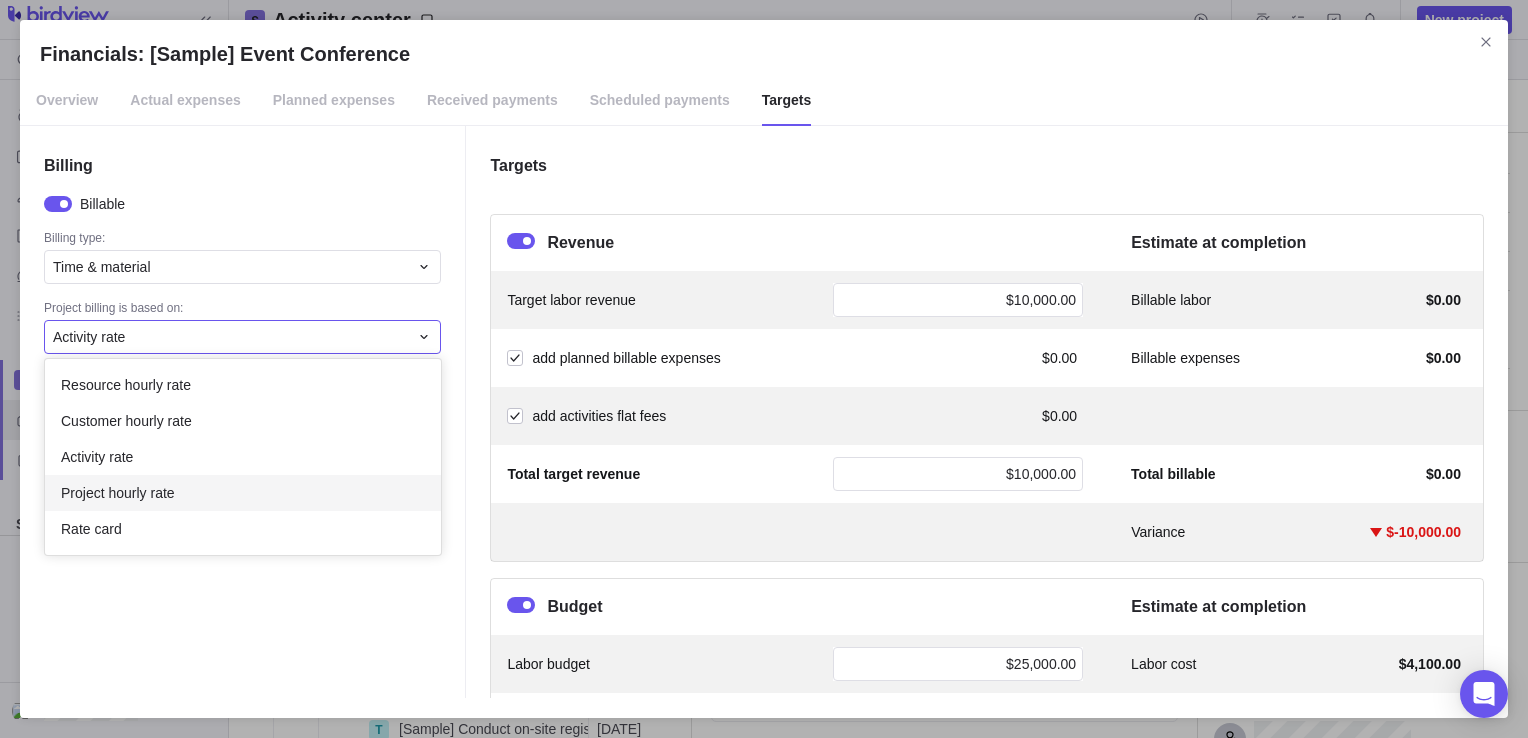 click on "Project hourly rate" at bounding box center [243, 493] 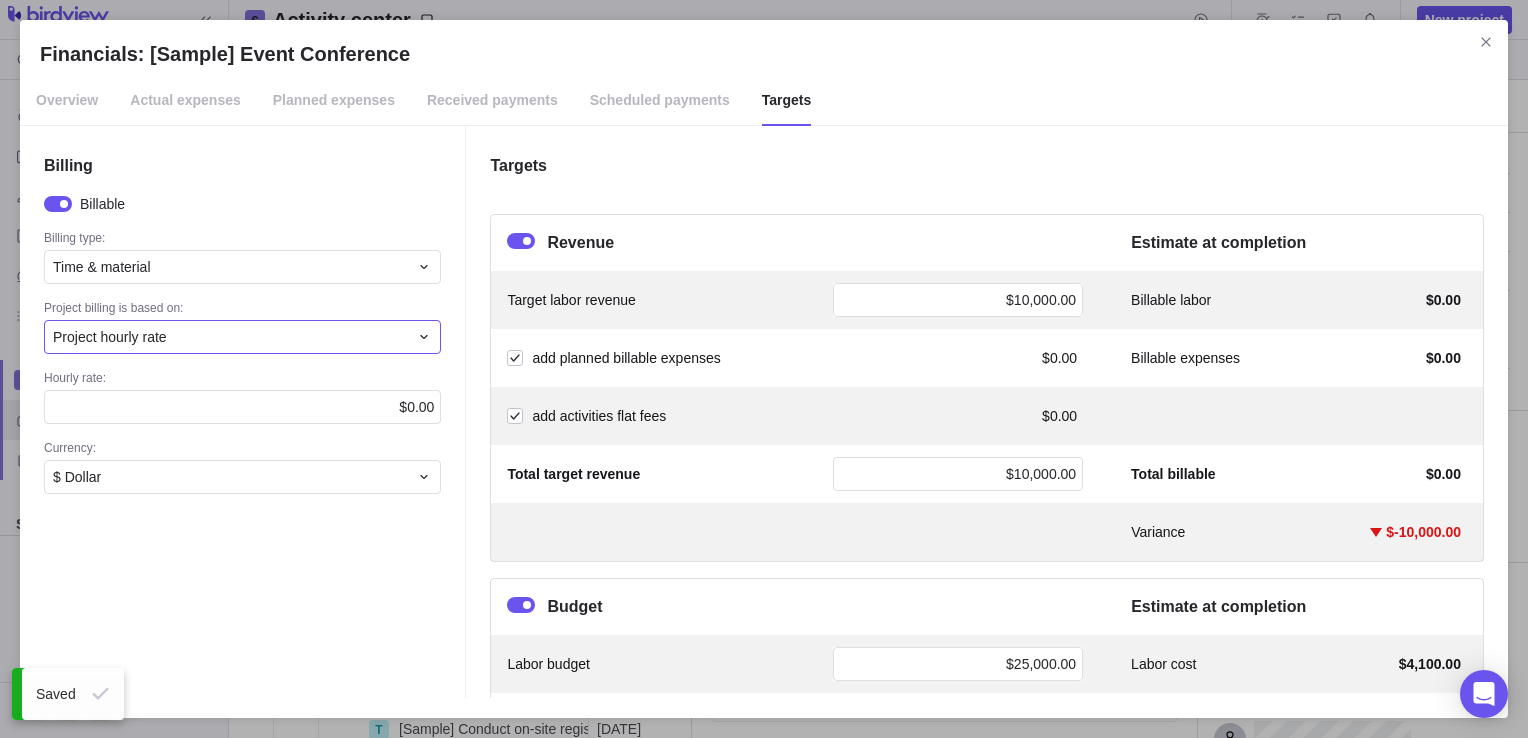 click on "Project hourly rate" at bounding box center (230, 337) 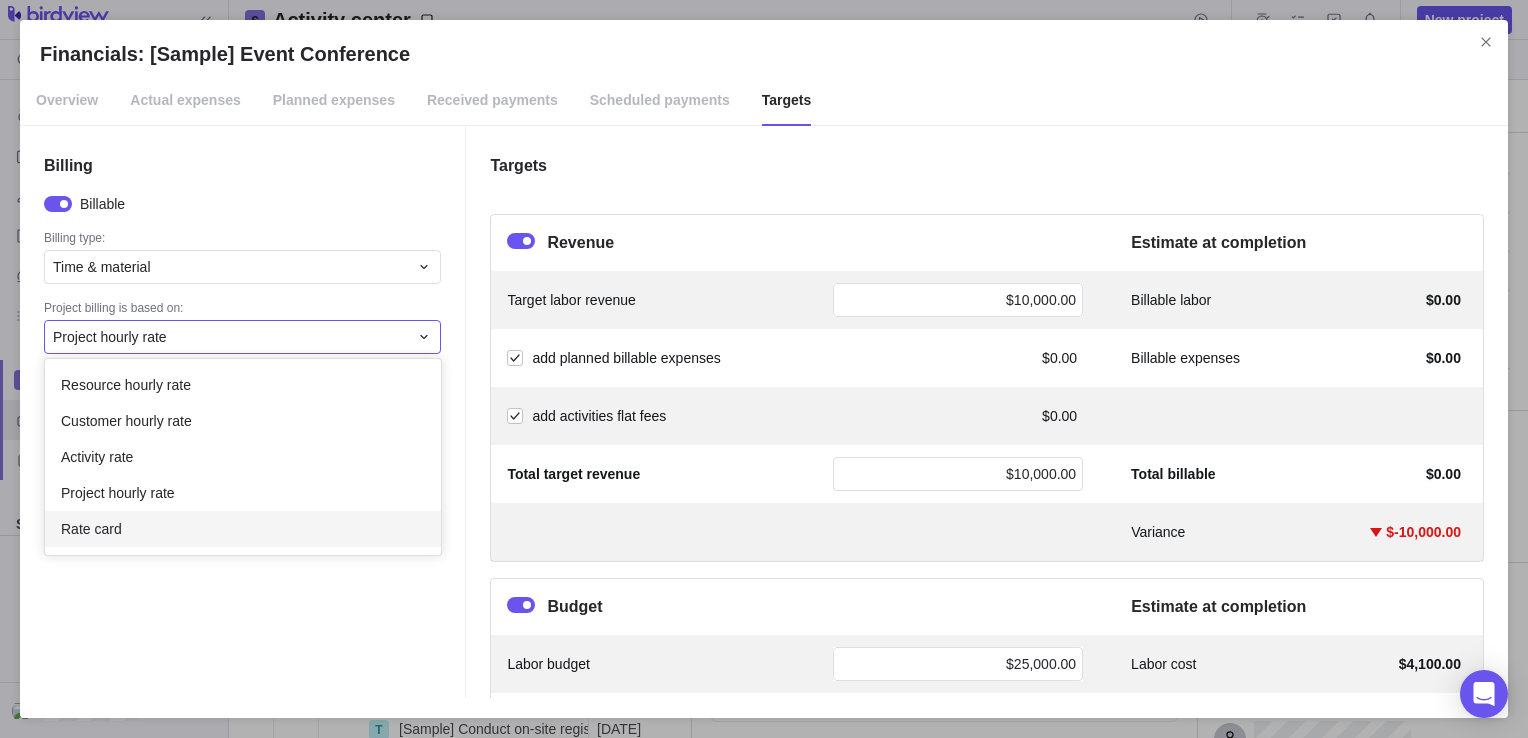 click on "Rate card" at bounding box center (243, 529) 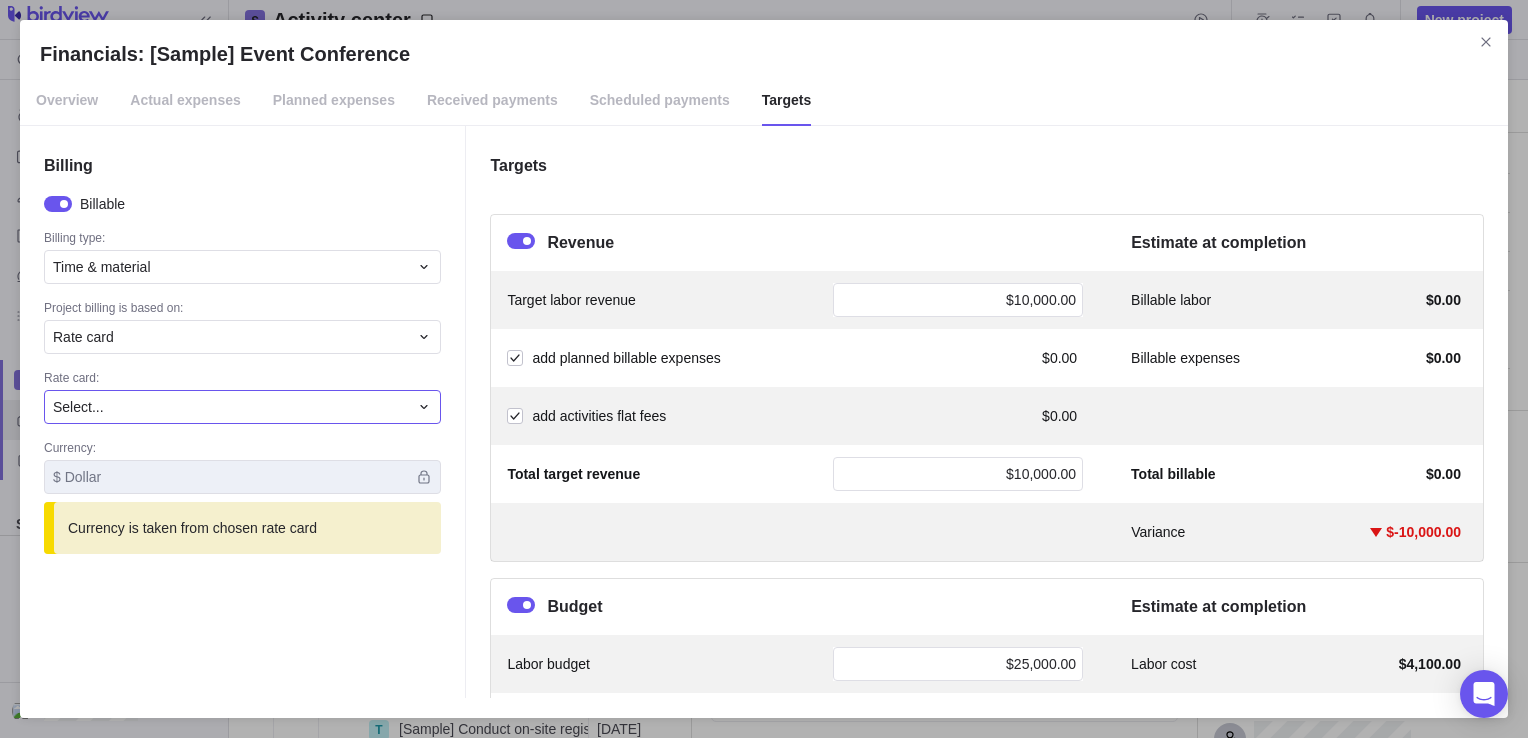 click on "Select..." at bounding box center (230, 407) 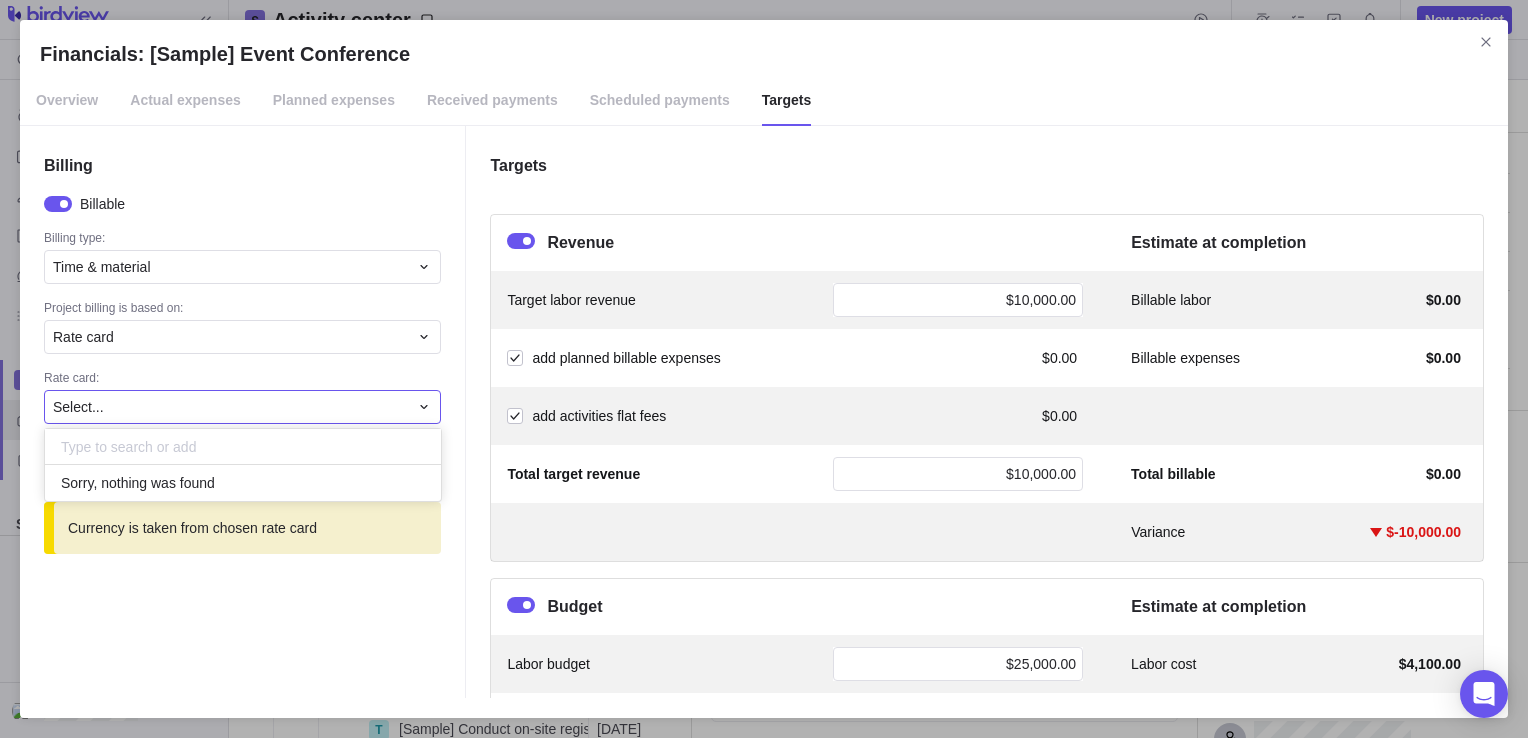 click on "Select..." at bounding box center [230, 407] 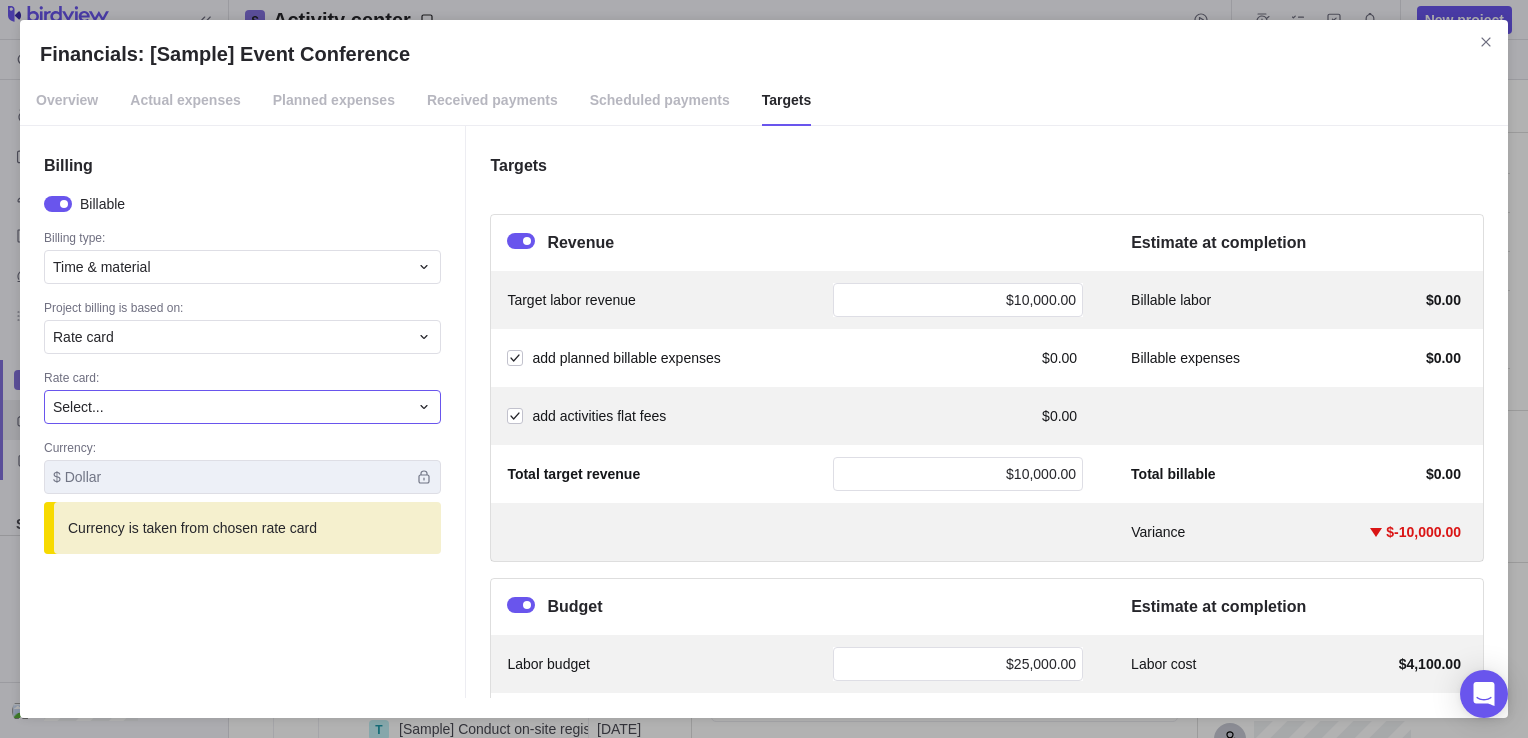 click on "Select..." at bounding box center [230, 407] 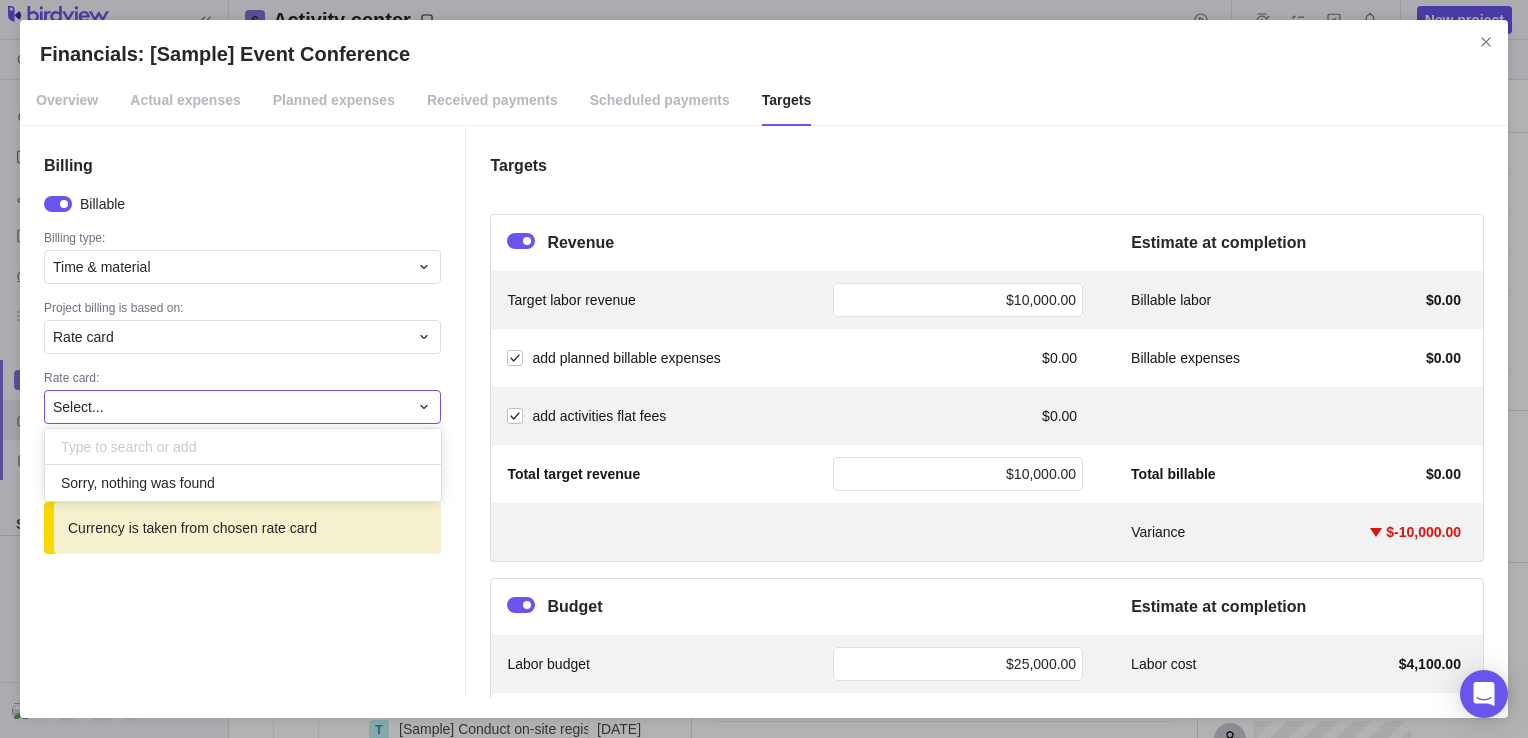 click on "Financials: [Sample] Event Conference Overview Actual expenses Planned expenses Received payments Scheduled payments Targets Billing Billable Billing type: Time & material Project billing is based on: Rate card Rate card: Select... Sorry, nothing was found Currency: $ Dollar Currency is taken from chosen rate card Targets Revenue Estimate at completion Target labor revenue $10,000.00 Billable labor $0.00 add planned billable expenses $0.00 Billable expenses $0.00 add activities flat fees $0.00 Total target revenue $10,000.00 Total billable $0.00 Variance $-10,000.00 Budget Estimate at completion Labor budget $25,000.00 Labor cost $4,100.00 add planned expenses $0.00 Expenses $0.00 add activities budgets $0.00 Contingency $5,000.00 Total project budget $30,000.00 Total cost $4,100.00 Variance $25,900.00 Profit ($) Estimate at completion Track profit as Amount Target profit $0.00 Expected profit $-4,100.00 Variance $-4,100.00" at bounding box center [764, 369] 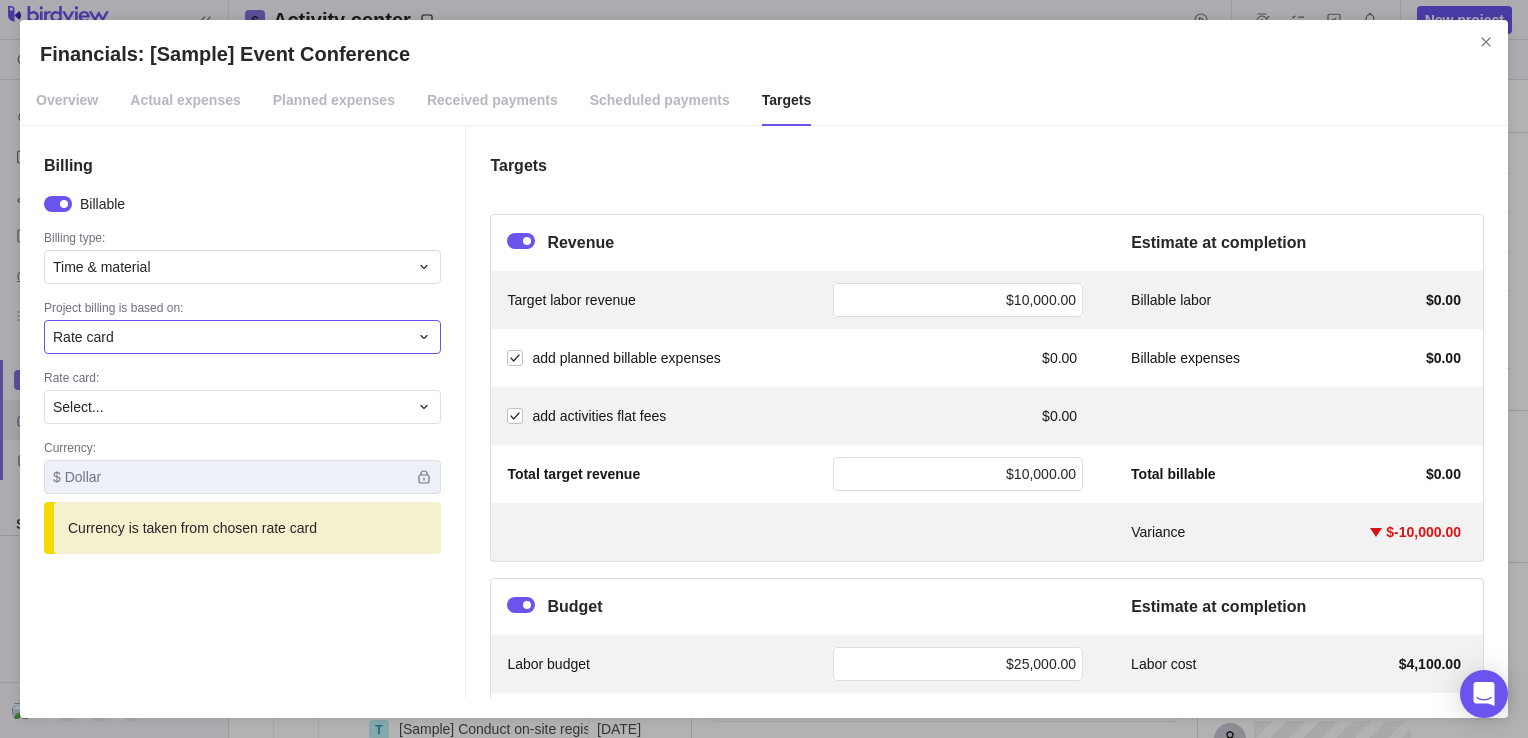 click on "Rate card" at bounding box center [230, 337] 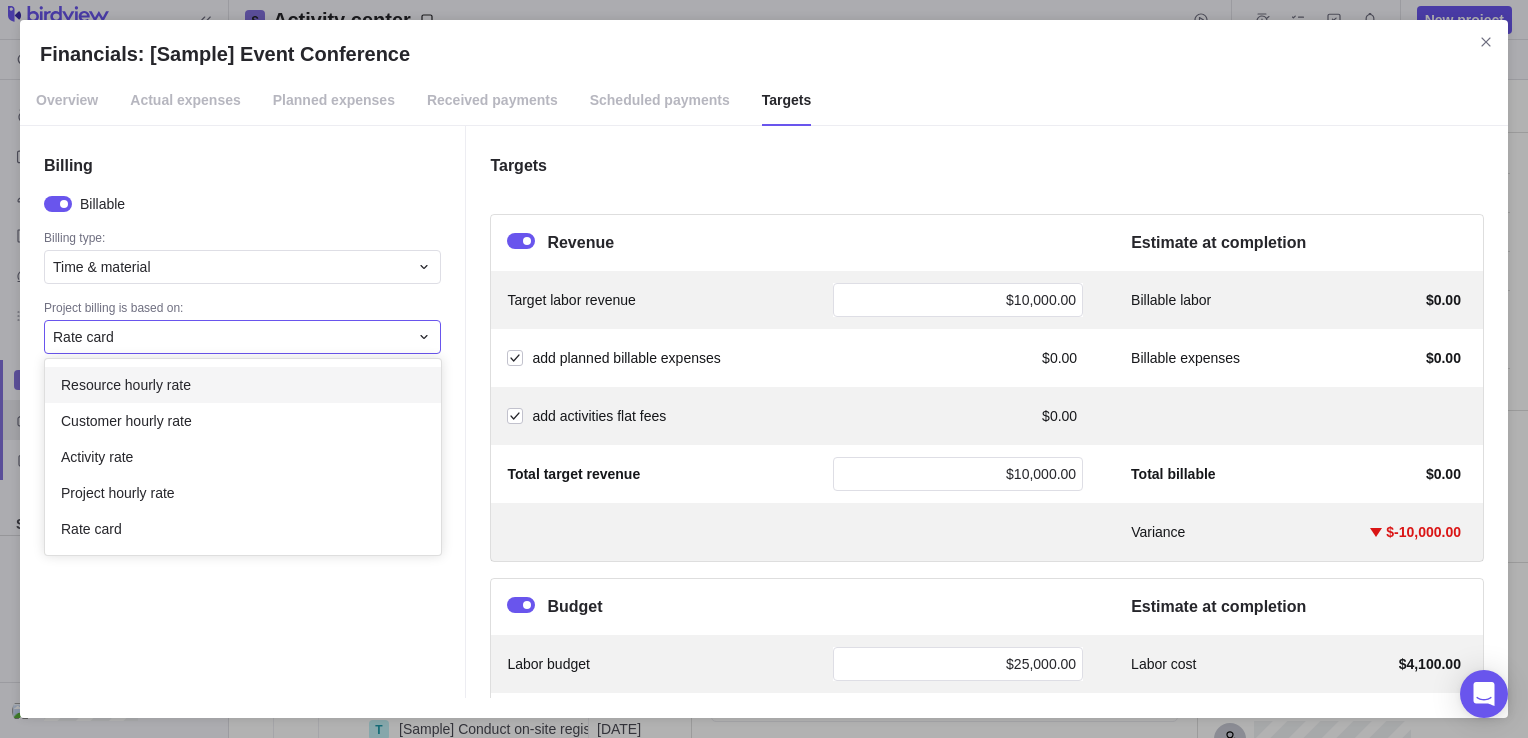 click on "Resource hourly rate" at bounding box center [243, 385] 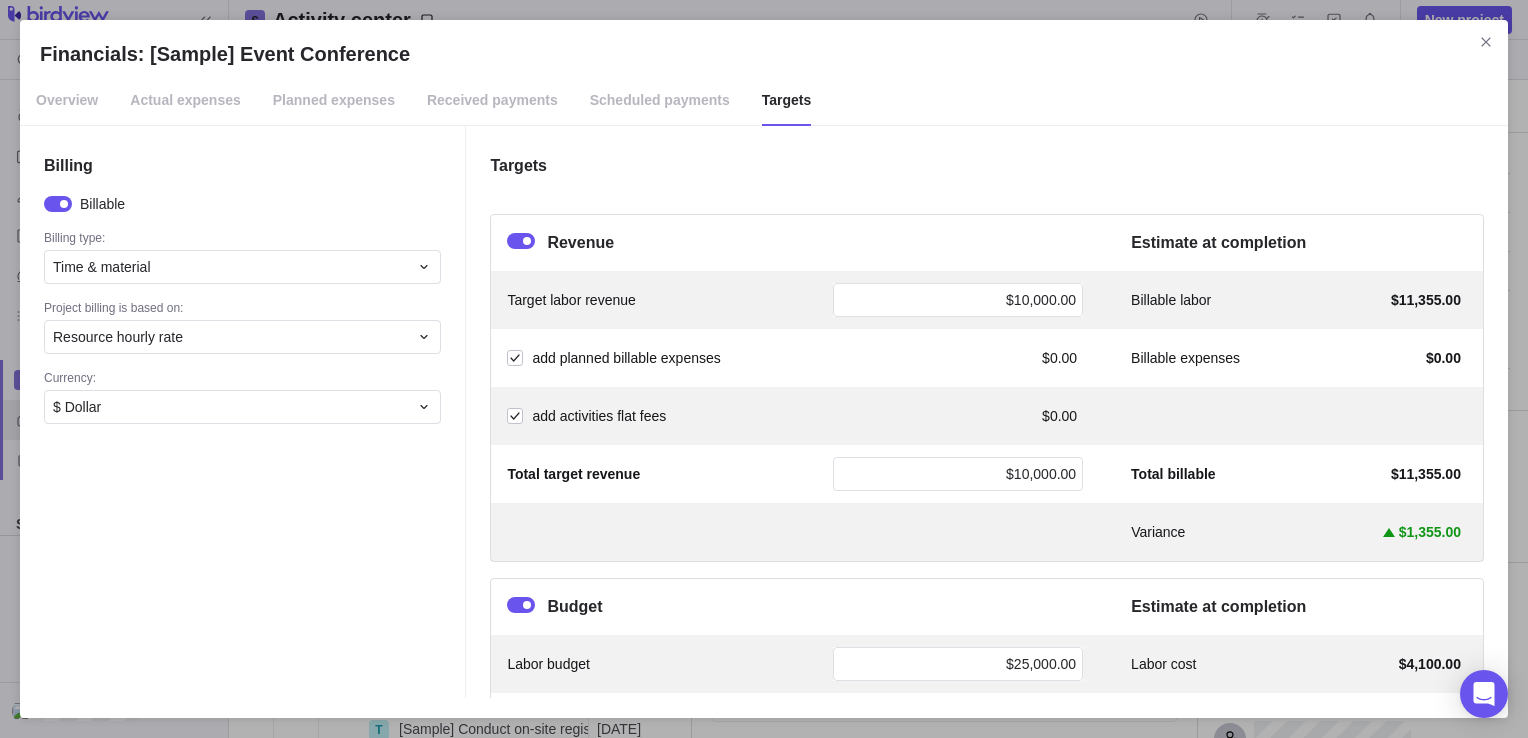 click on "Actual expenses" at bounding box center [185, 101] 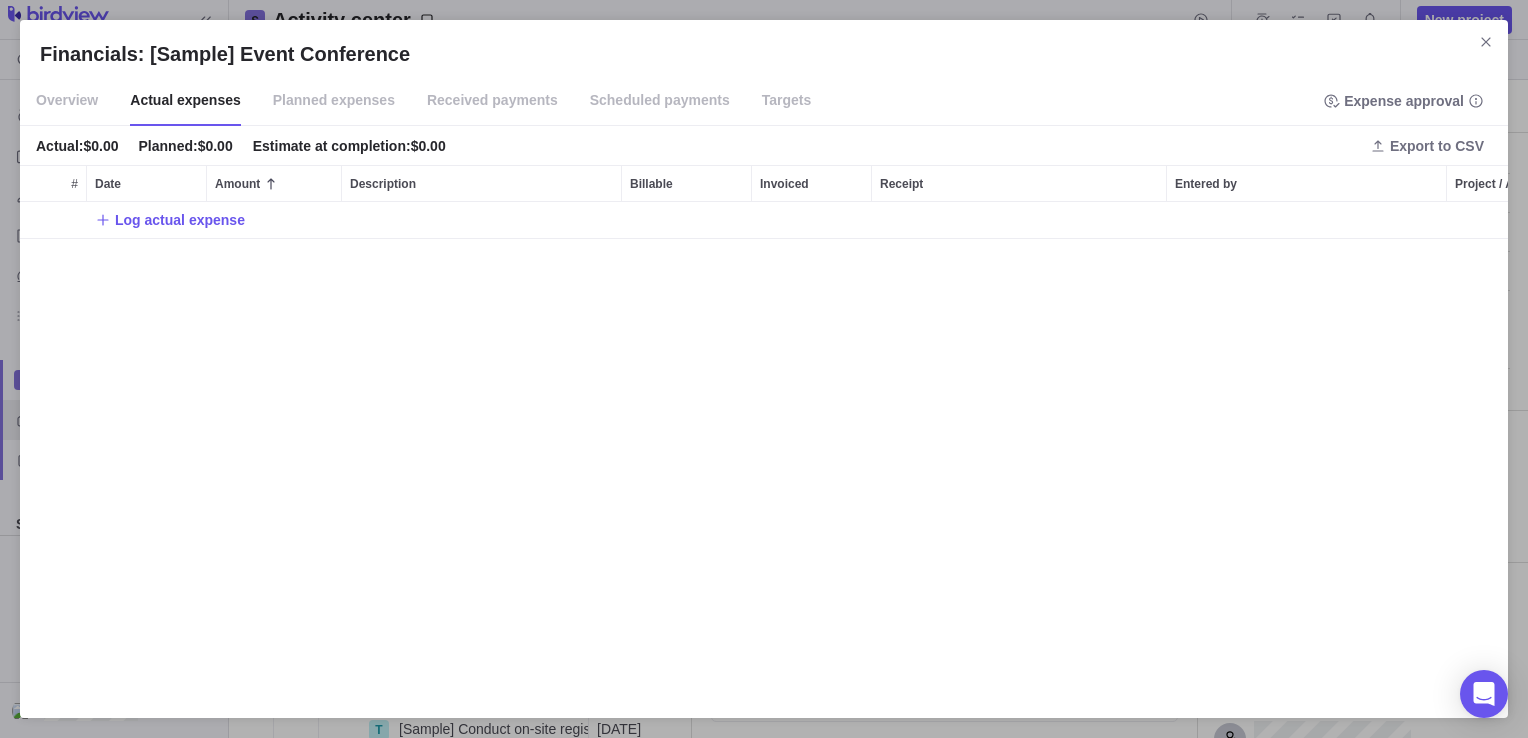 scroll, scrollTop: 15, scrollLeft: 16, axis: both 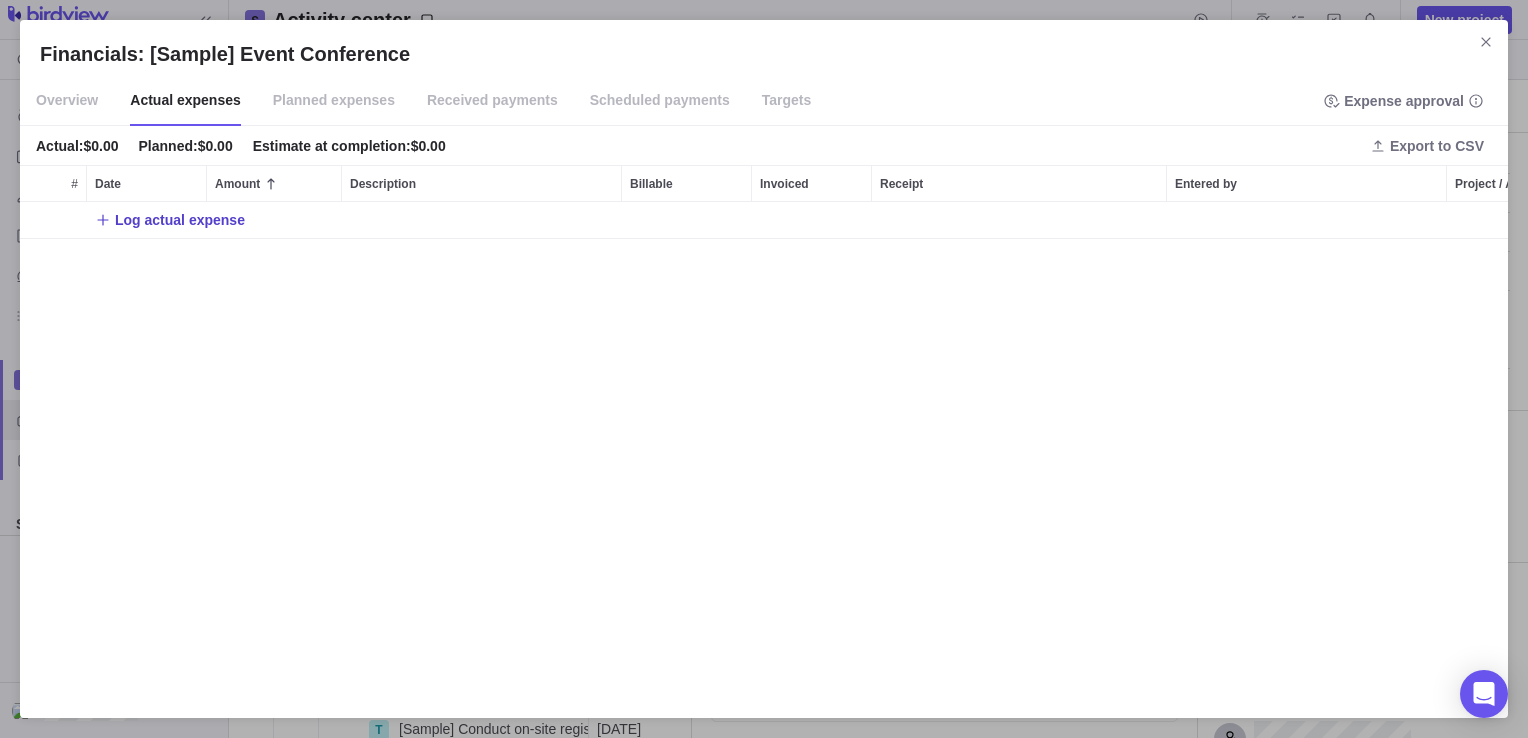 click on "Log actual expense" at bounding box center (180, 220) 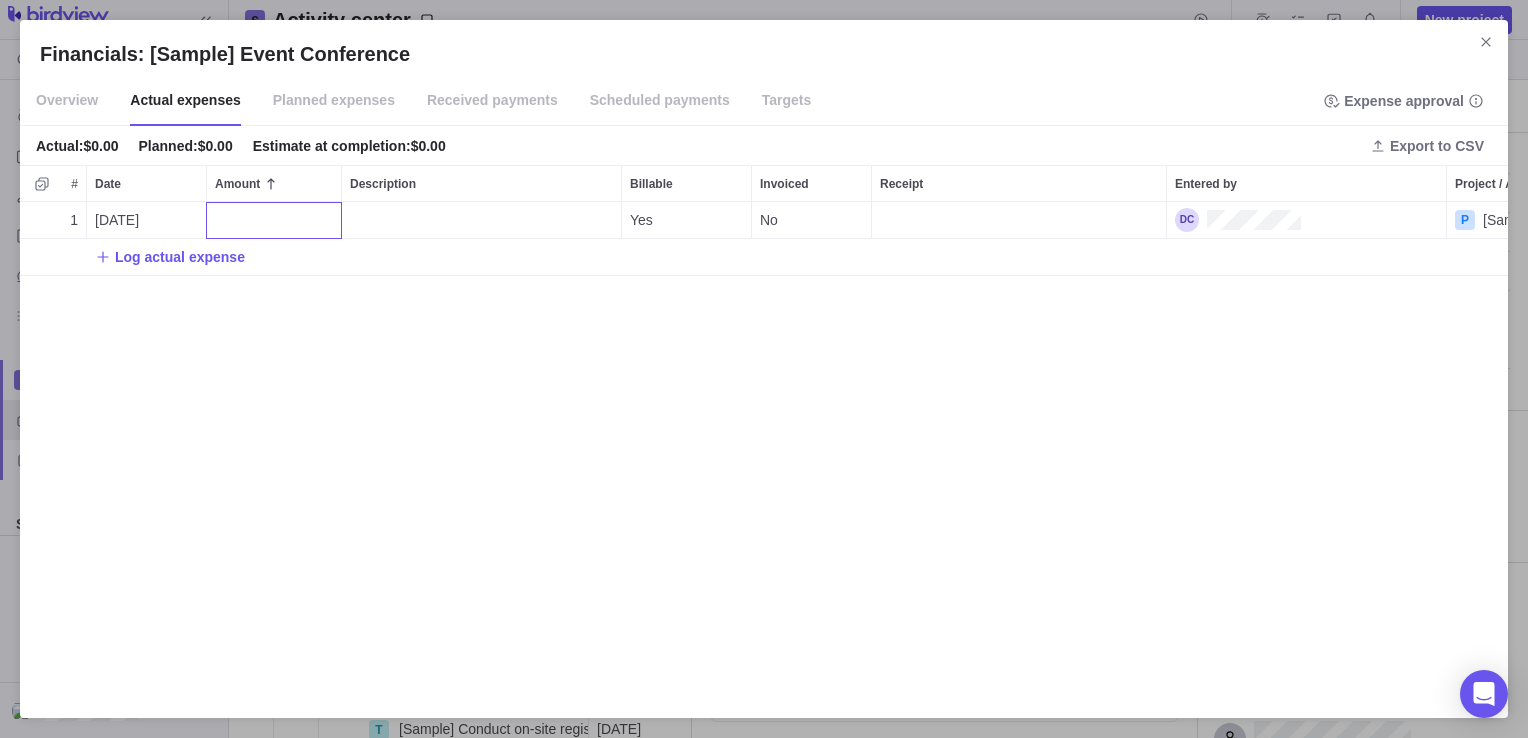 click on "Financials: [Sample] Event Conference Overview Actual expenses Planned expenses Received payments Scheduled payments Targets Expense approval Actual :  $0.00 Planned :  $0.00 Estimate at completion :  $0.00 Export to CSV # Date Amount Description Billable Invoiced Receipt Entered by Project / Activity name 1 [DATE] Yes No P [Sample] Event Conference Log actual expense" at bounding box center (764, 369) 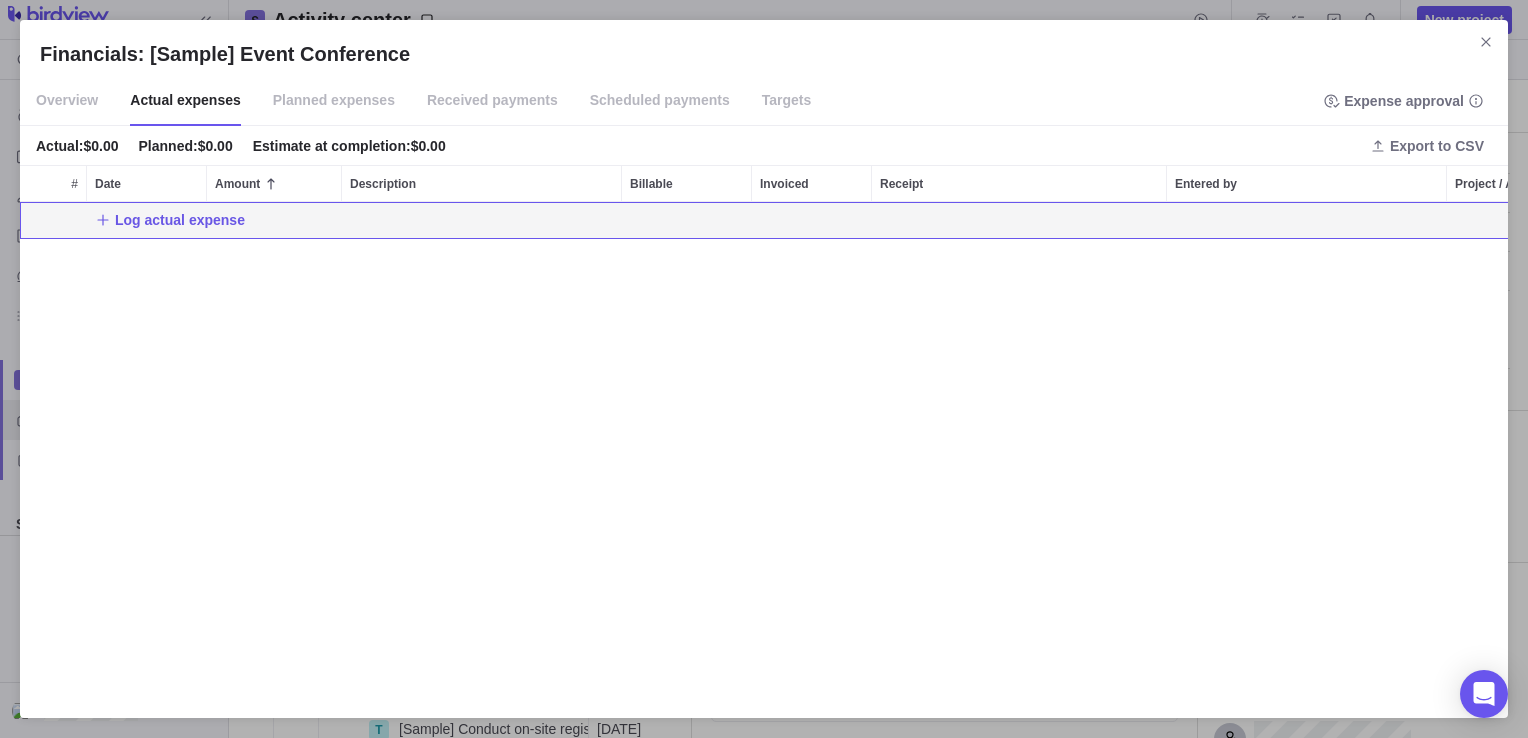 click on "Planned expenses" at bounding box center [334, 101] 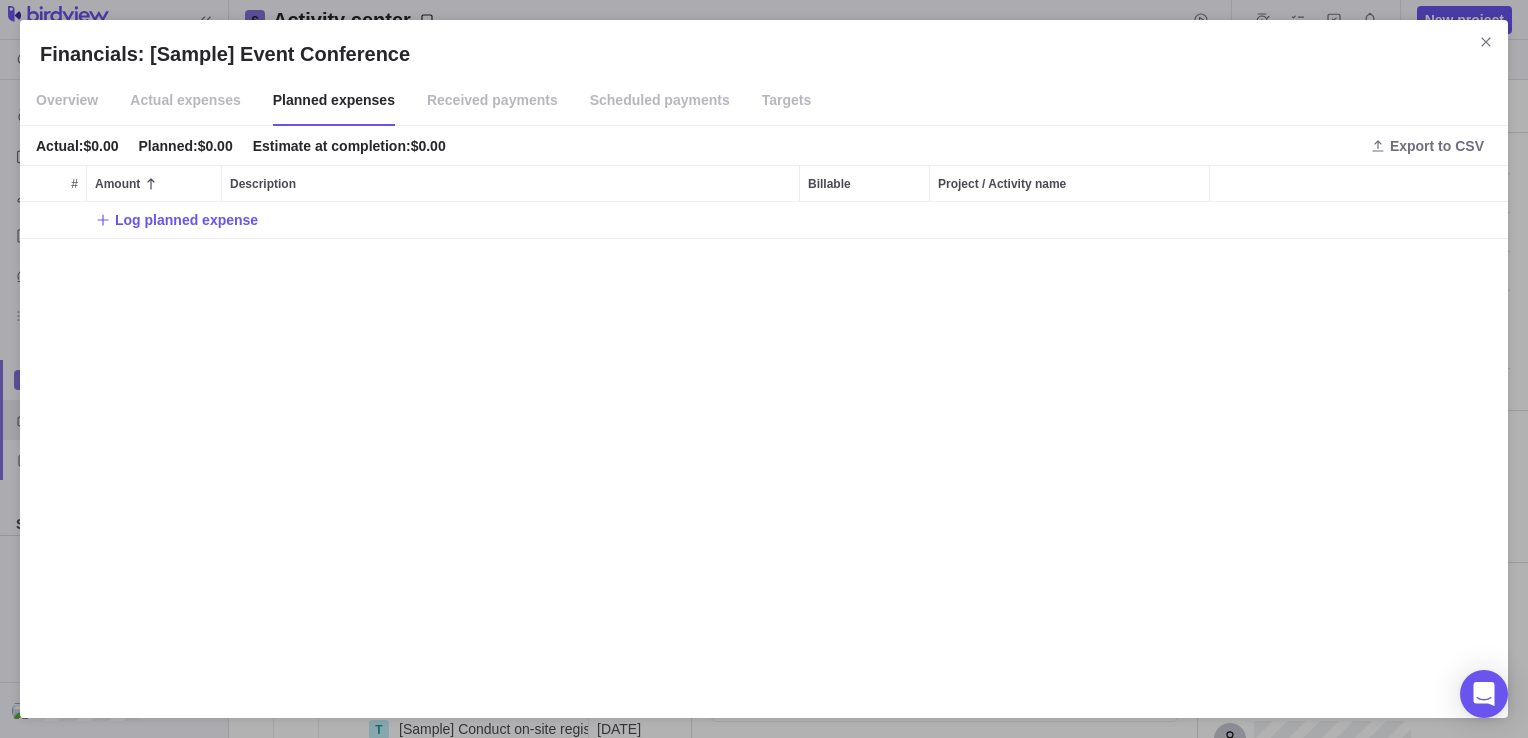 scroll, scrollTop: 15, scrollLeft: 16, axis: both 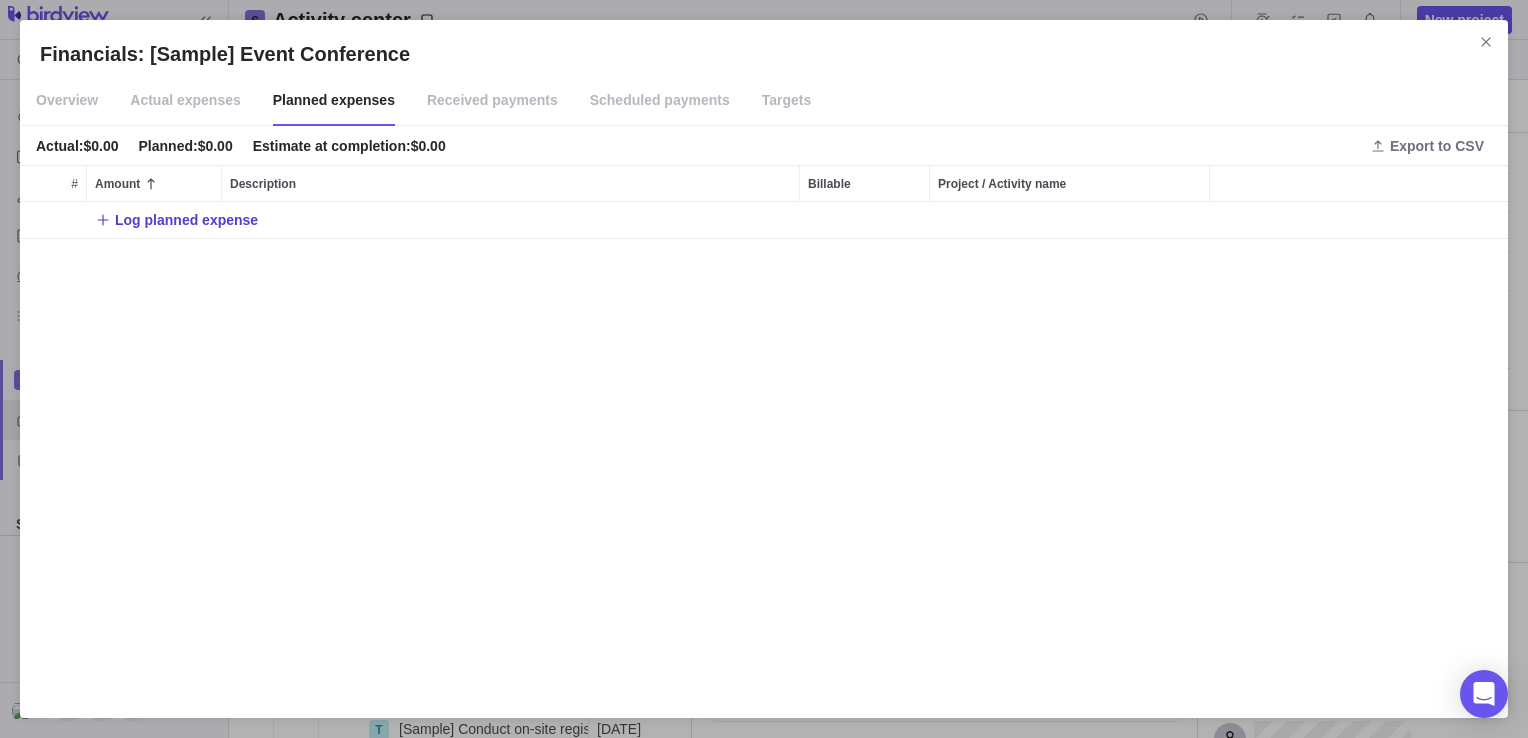 click on "Log planned expense" at bounding box center (186, 220) 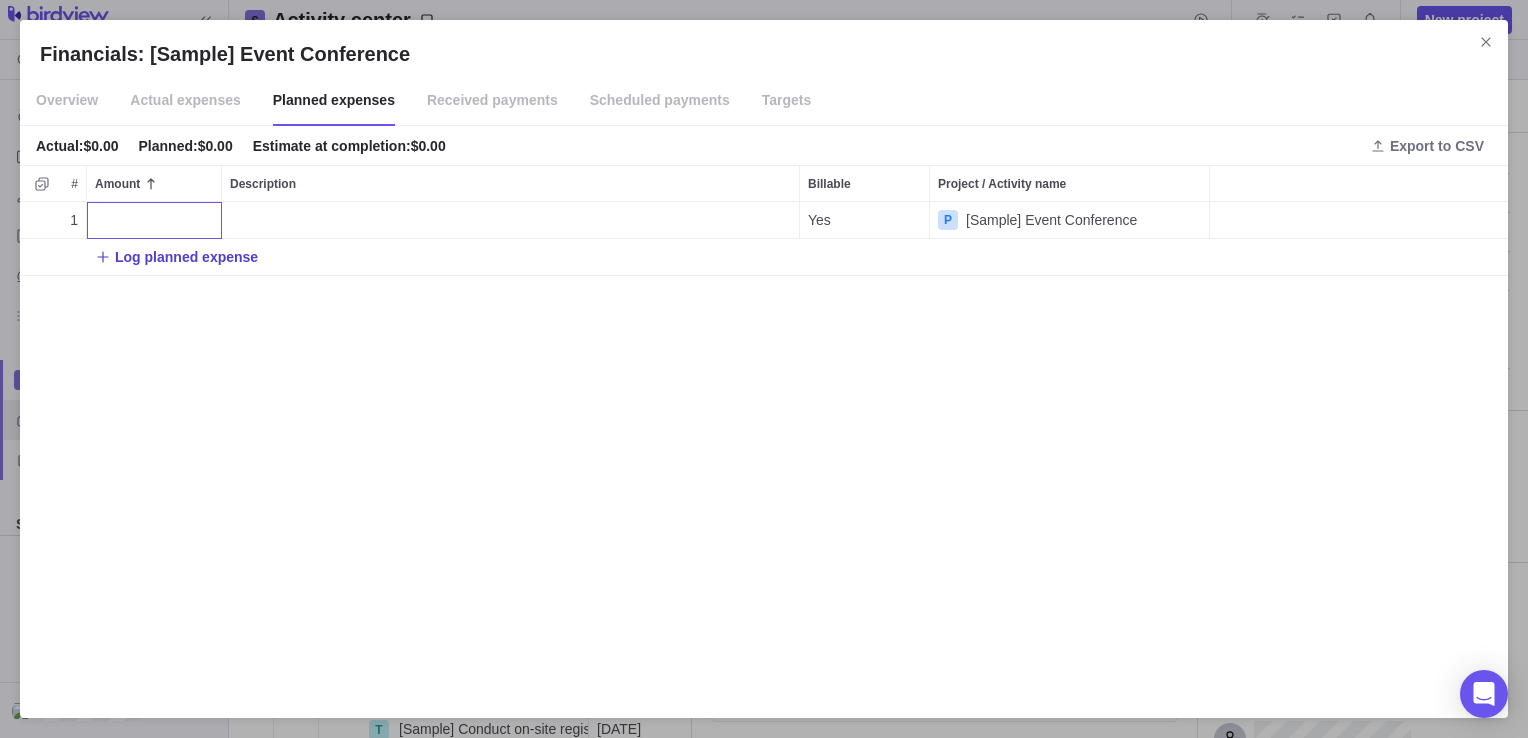 click at bounding box center (154, 220) 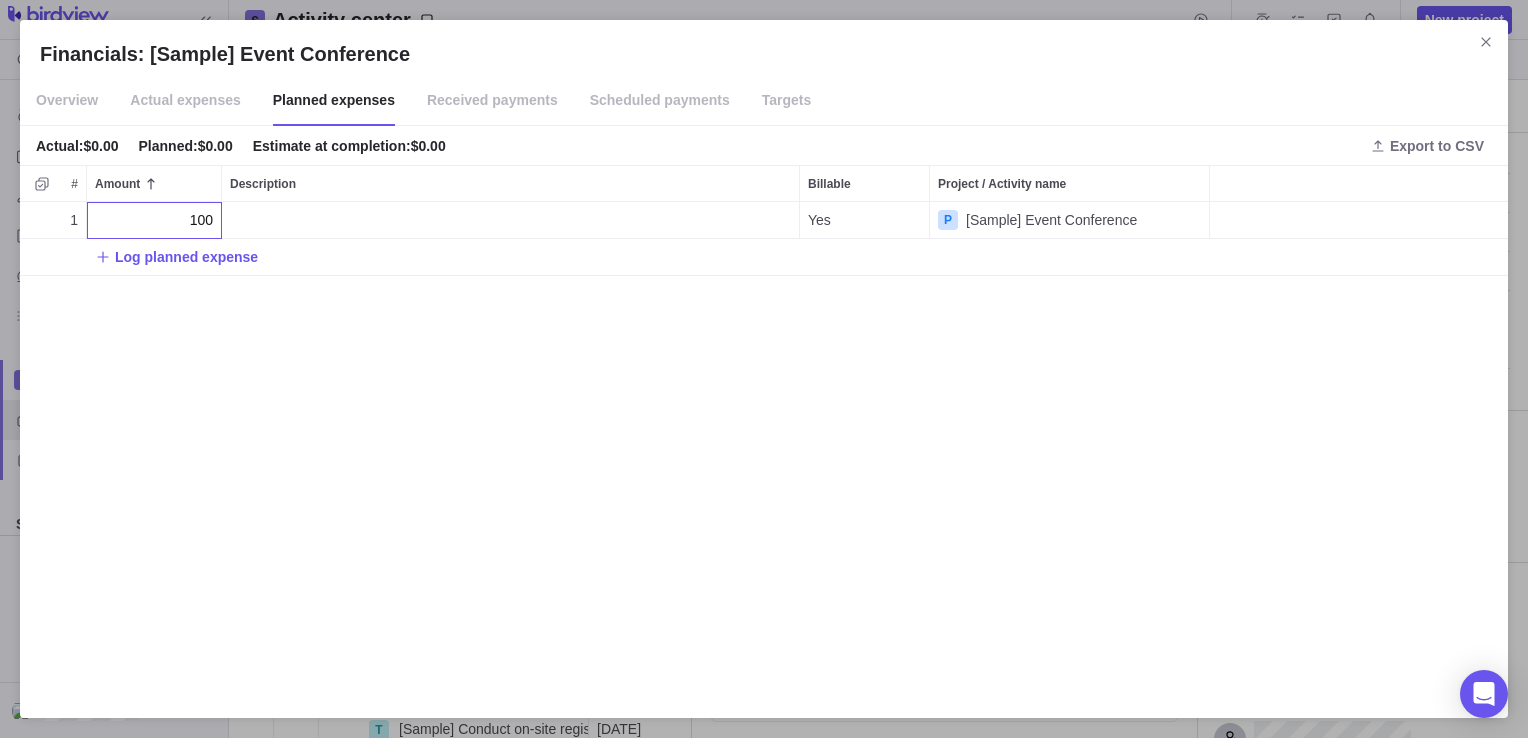 type on "100" 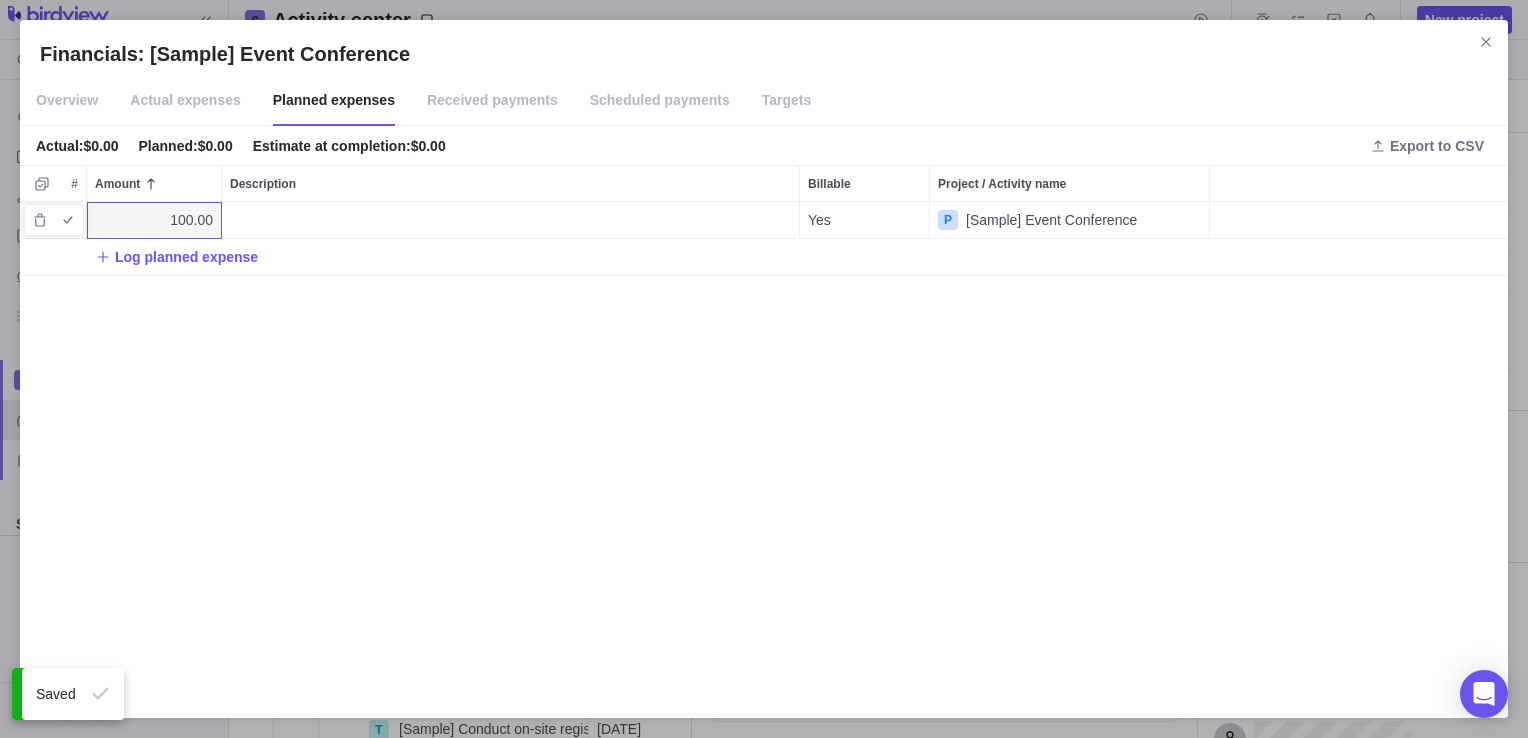 click at bounding box center [510, 220] 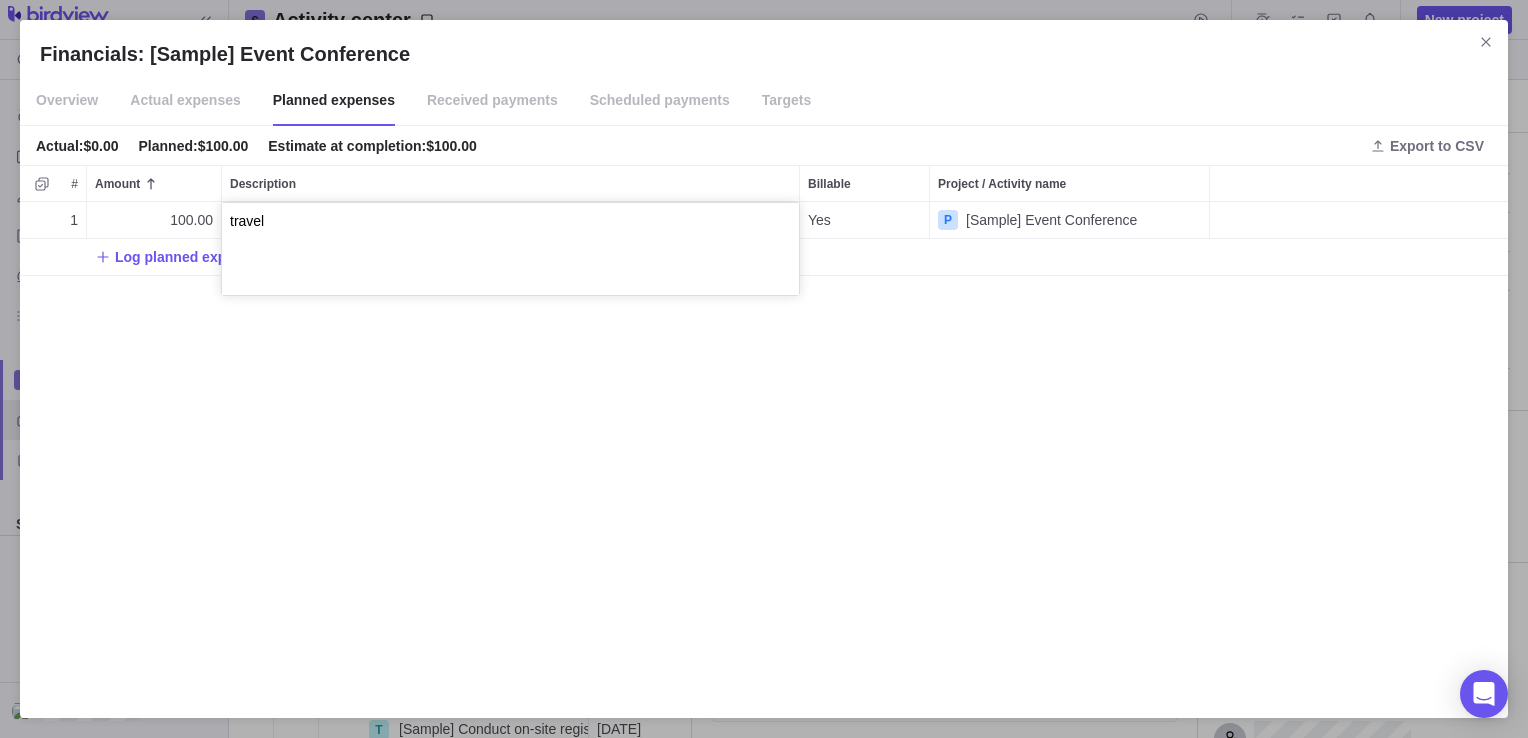 type on "travel" 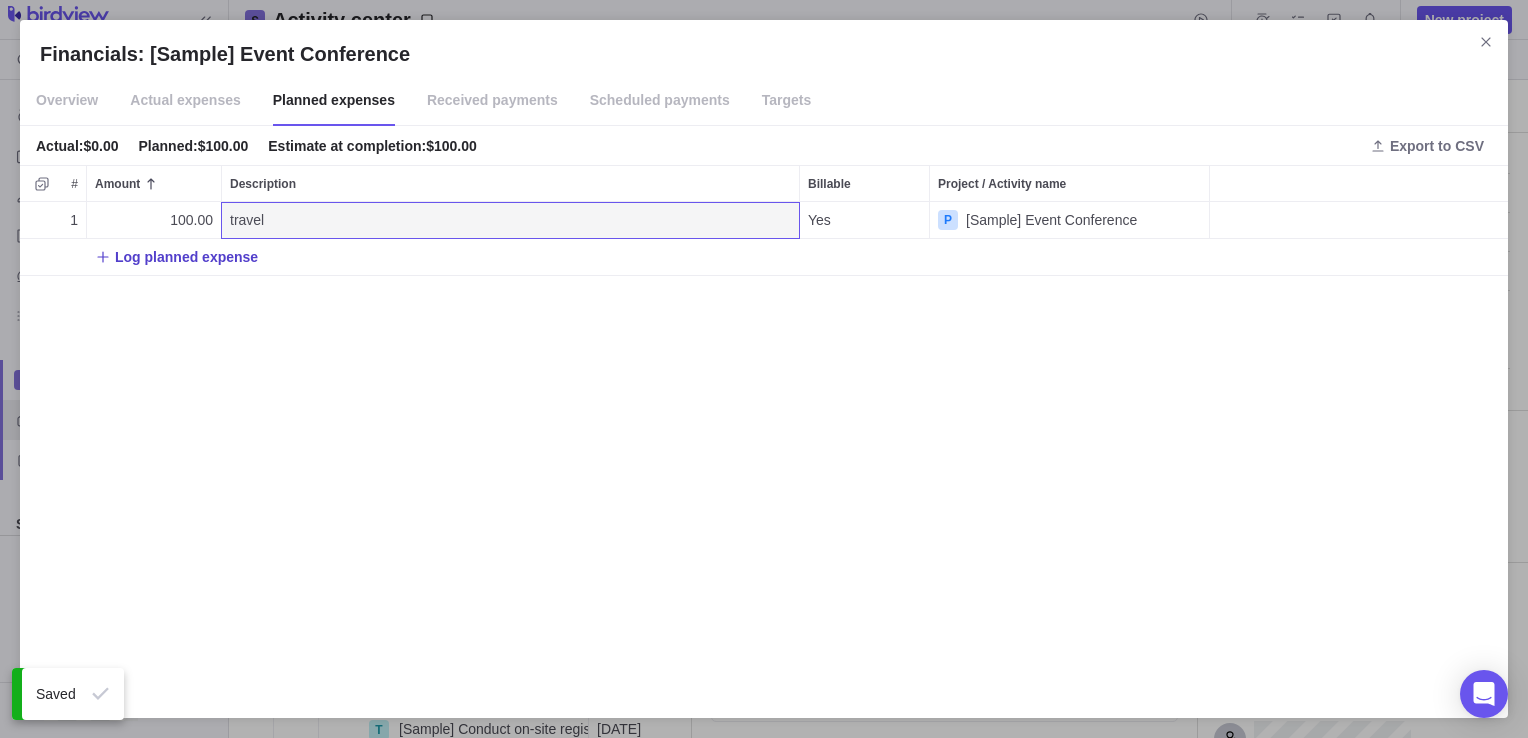 click on "Log planned expense" at bounding box center [186, 257] 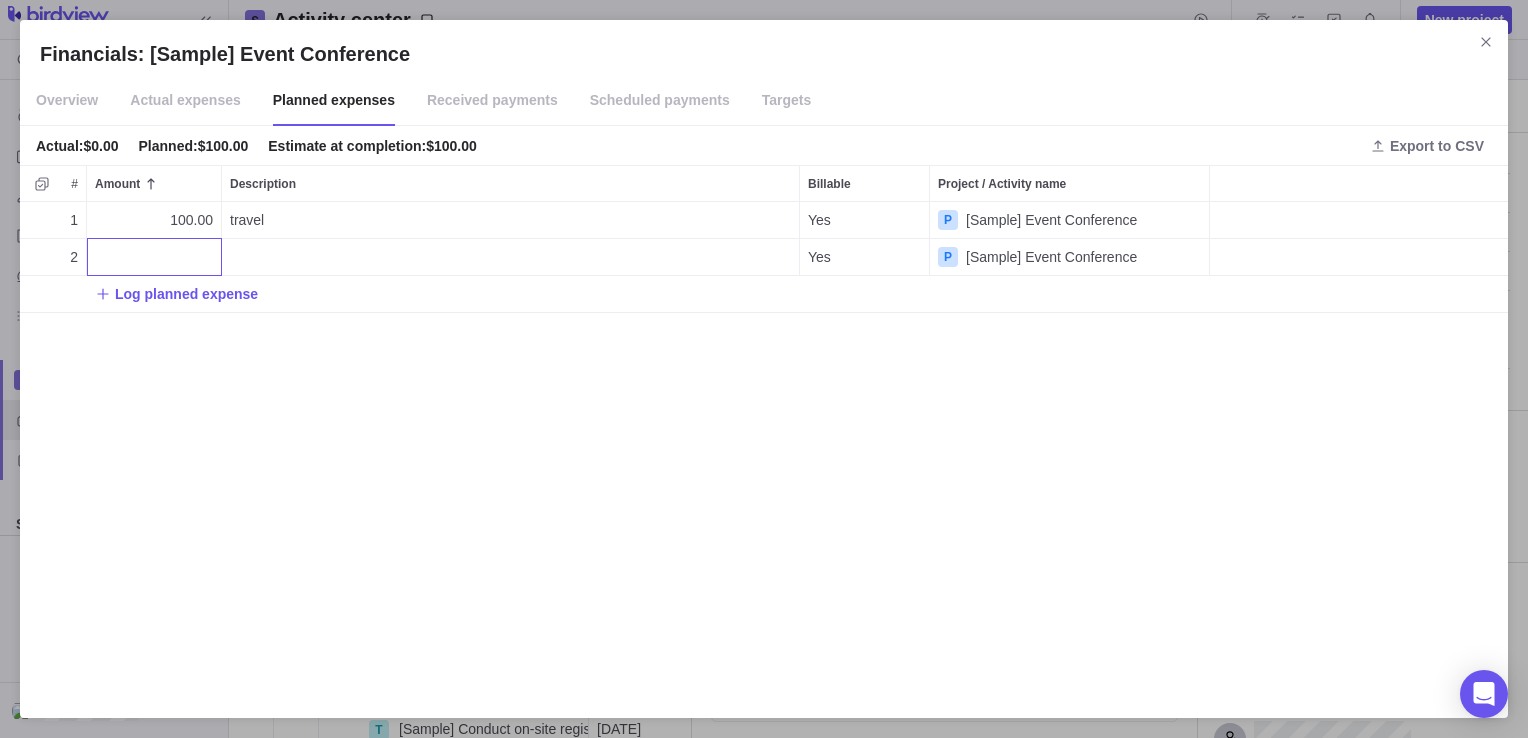 click on "Financials: [Sample] Event Conference Overview Actual expenses Planned expenses Received payments Scheduled payments Targets Actual :  $0.00 Planned :  $100.00 Estimate at completion :  $100.00 Export to CSV # Amount Description Billable Project / Activity name 1 100.00 travel Yes P [Sample] Event Conference 2 Yes P [Sample] Event Conference Log planned expense" at bounding box center (764, 369) 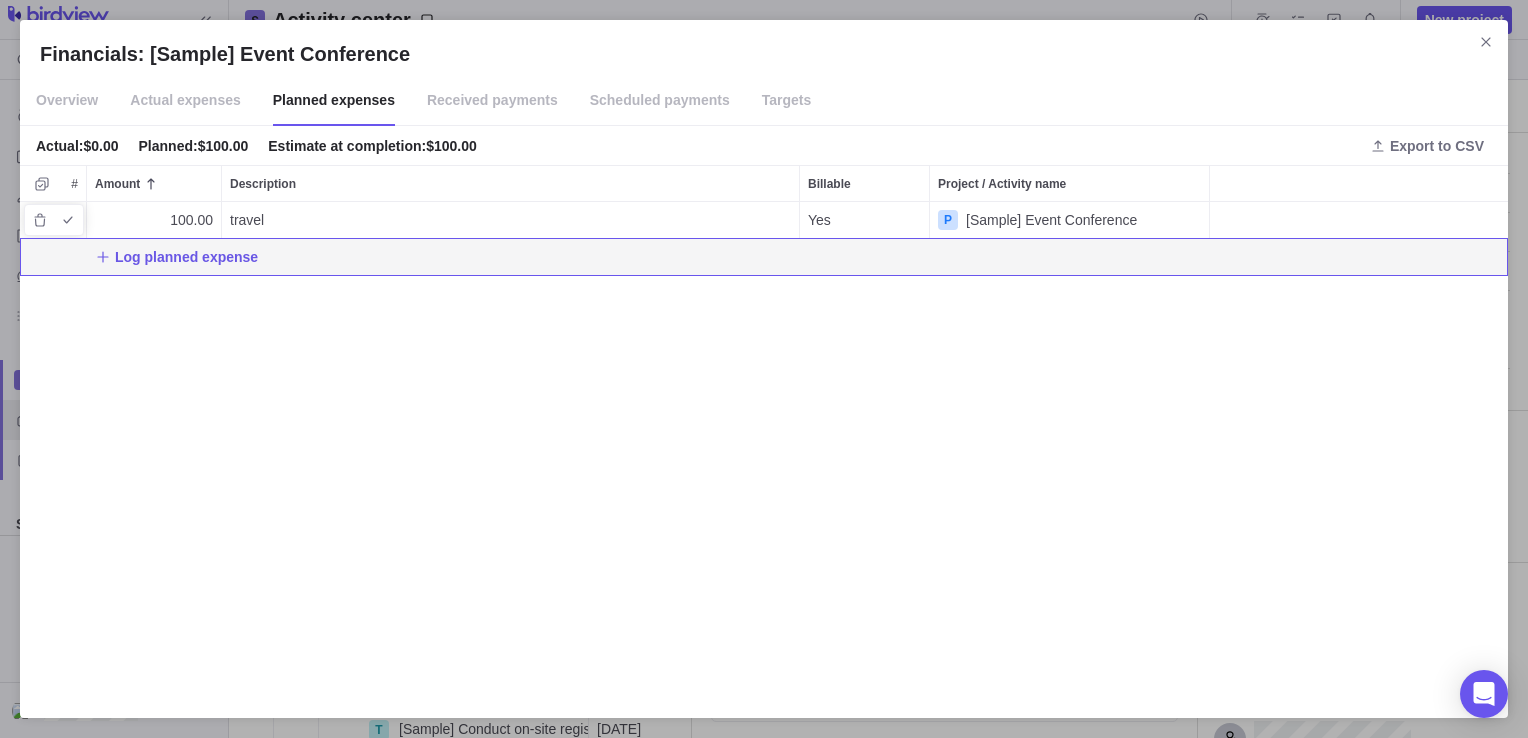 click on "100.00" at bounding box center [191, 220] 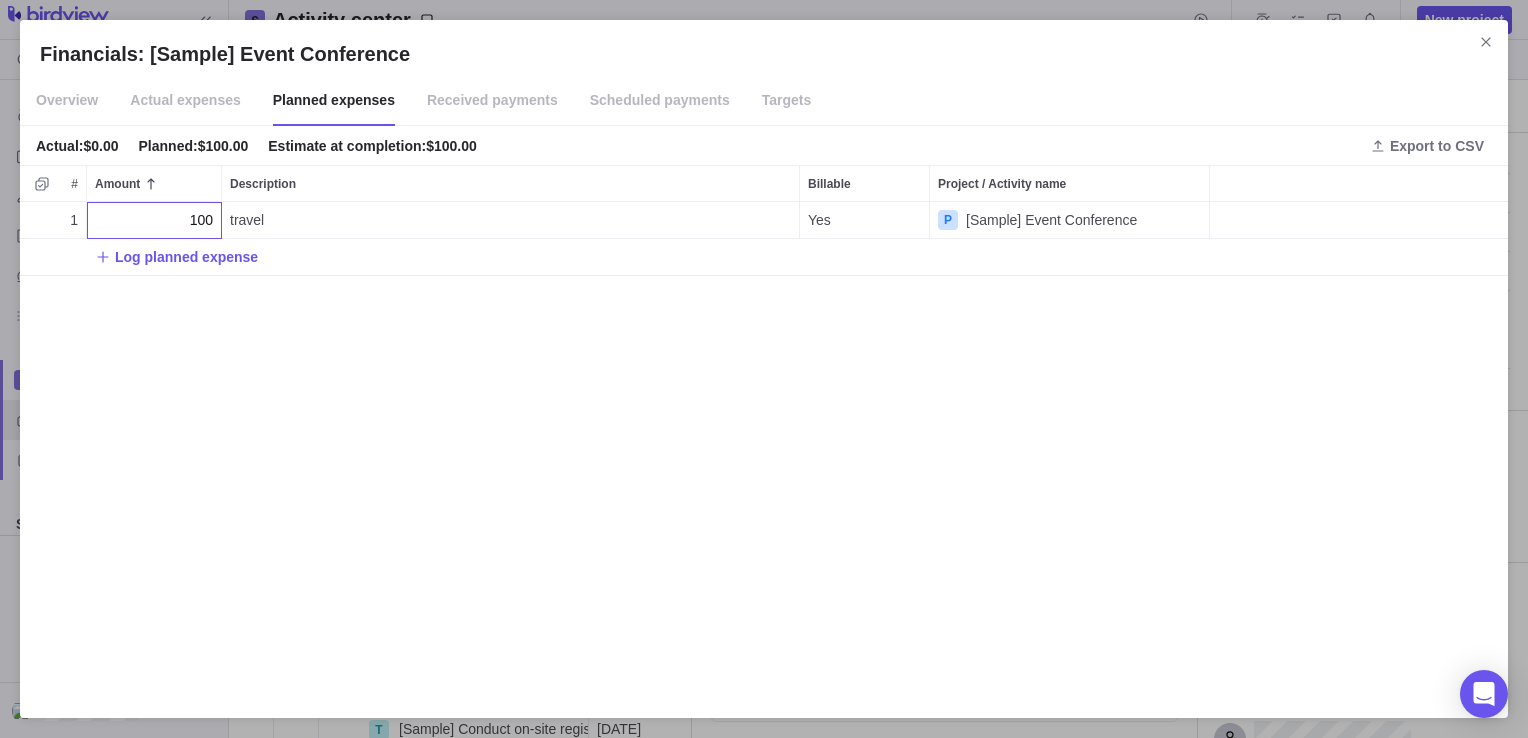 click on "100" at bounding box center [154, 220] 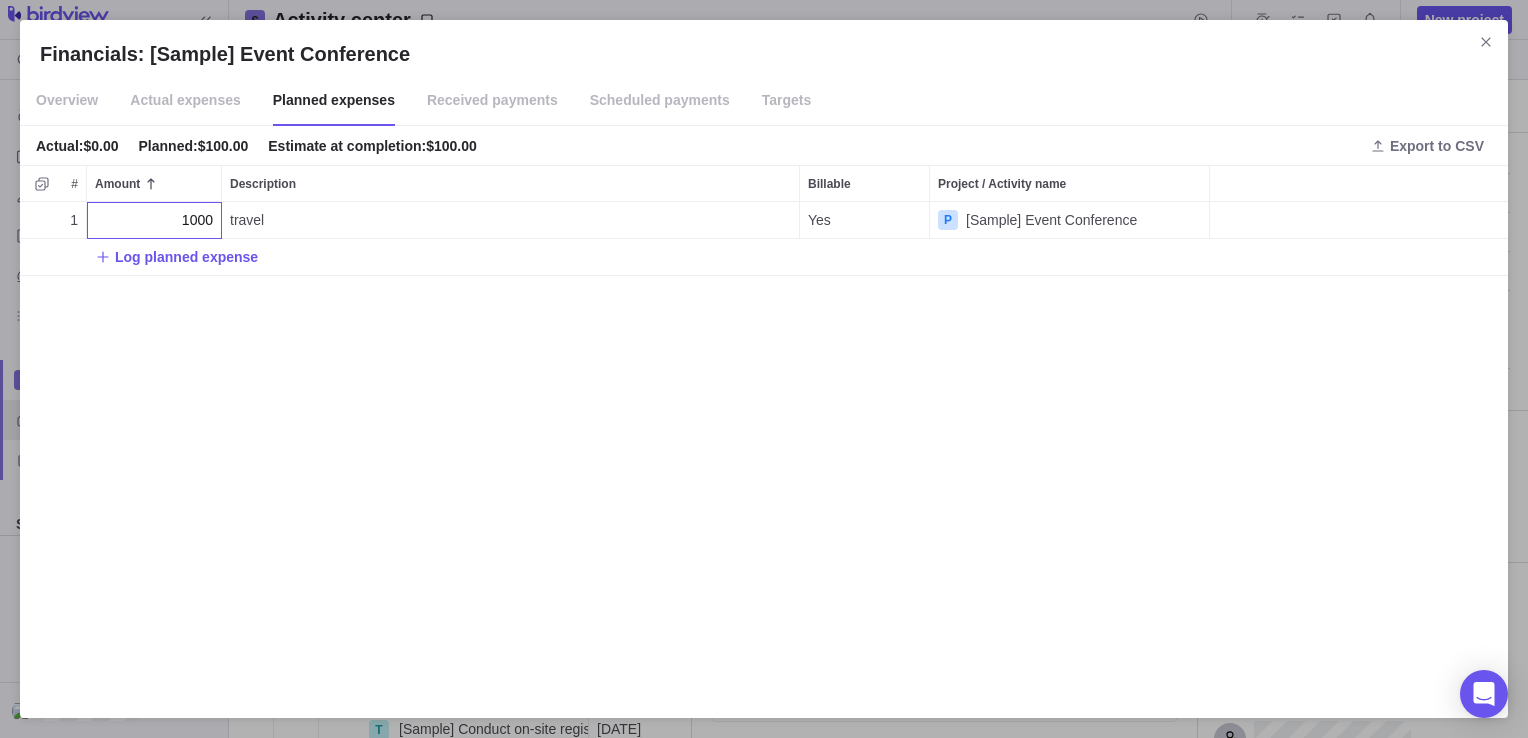 type on "1000" 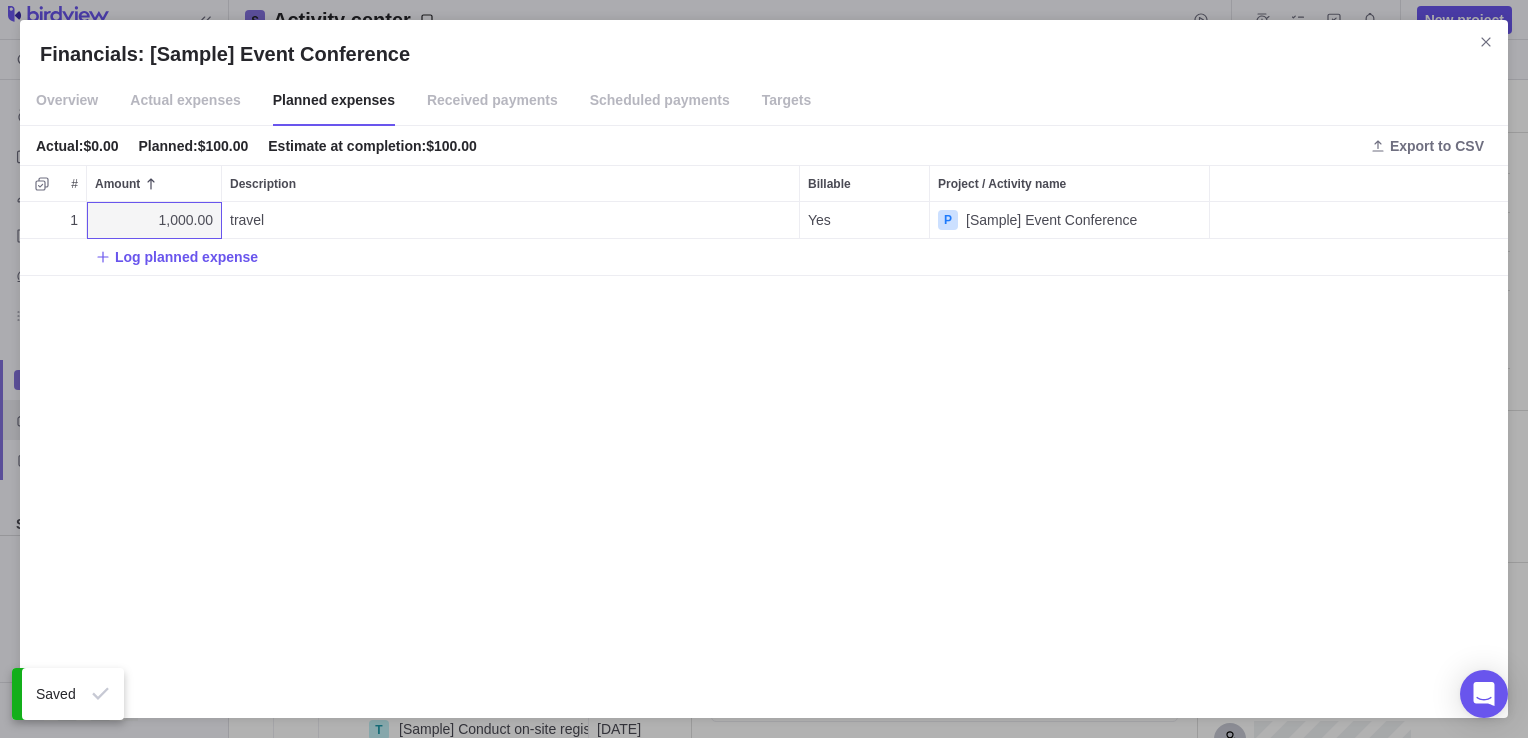 click on "Log planned expense" at bounding box center [186, 257] 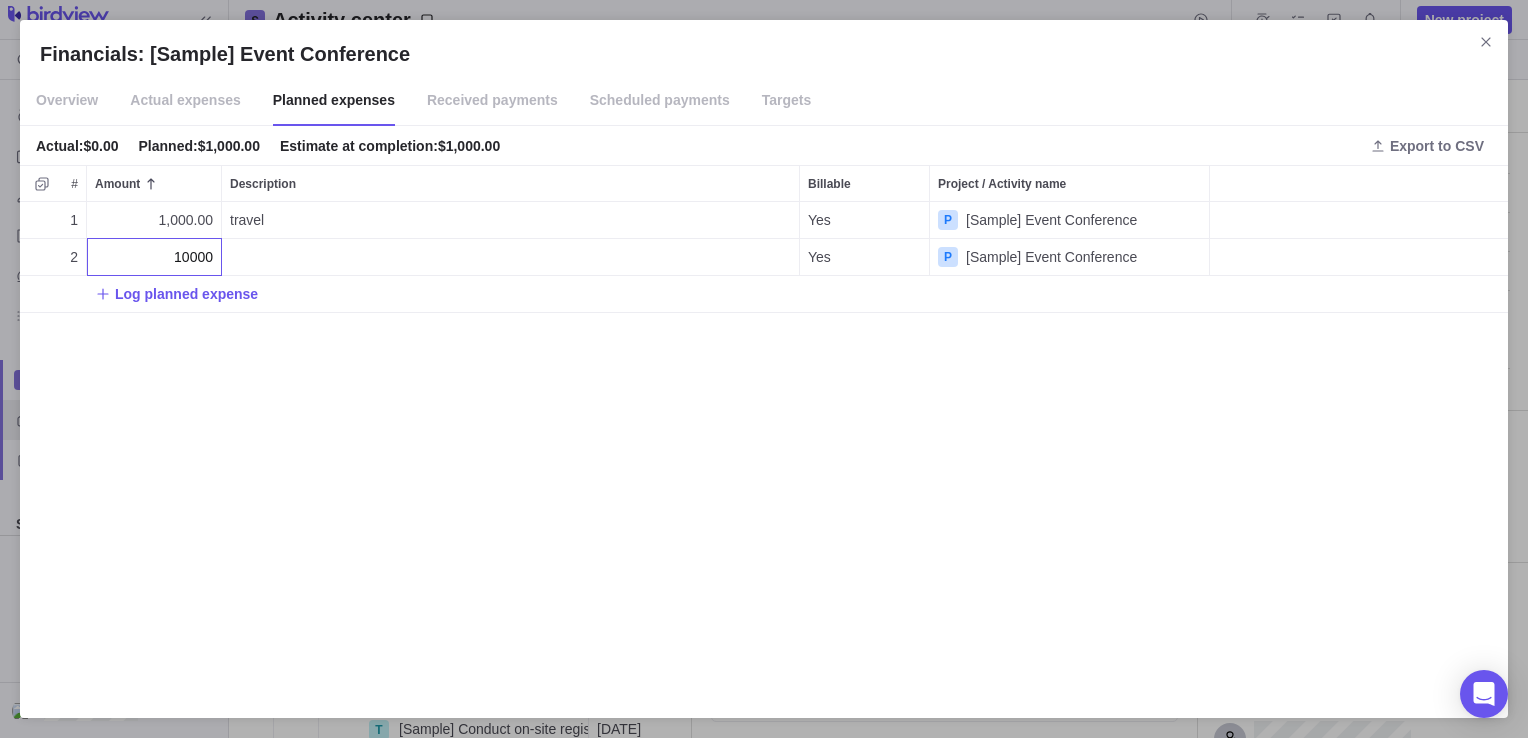 type on "10000" 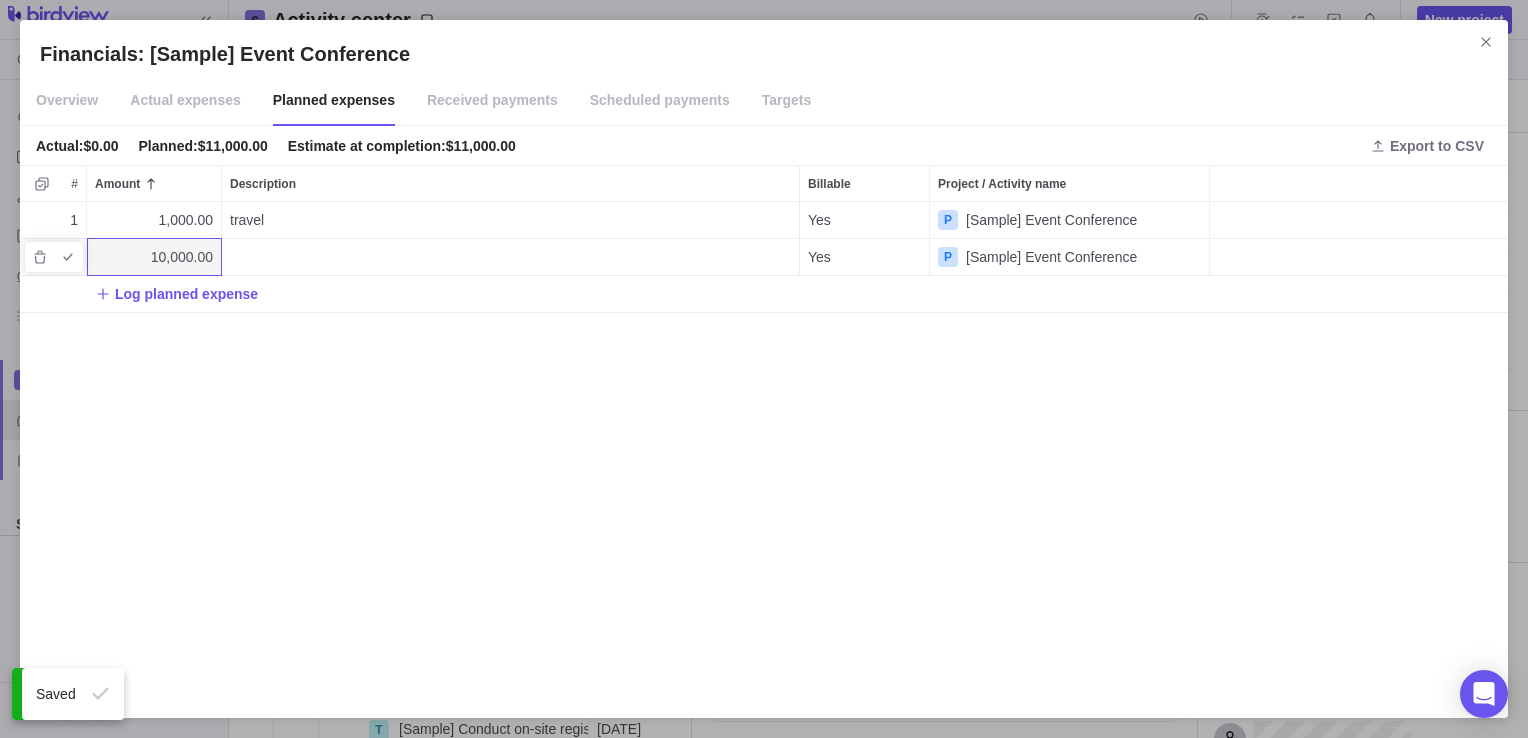click at bounding box center (510, 257) 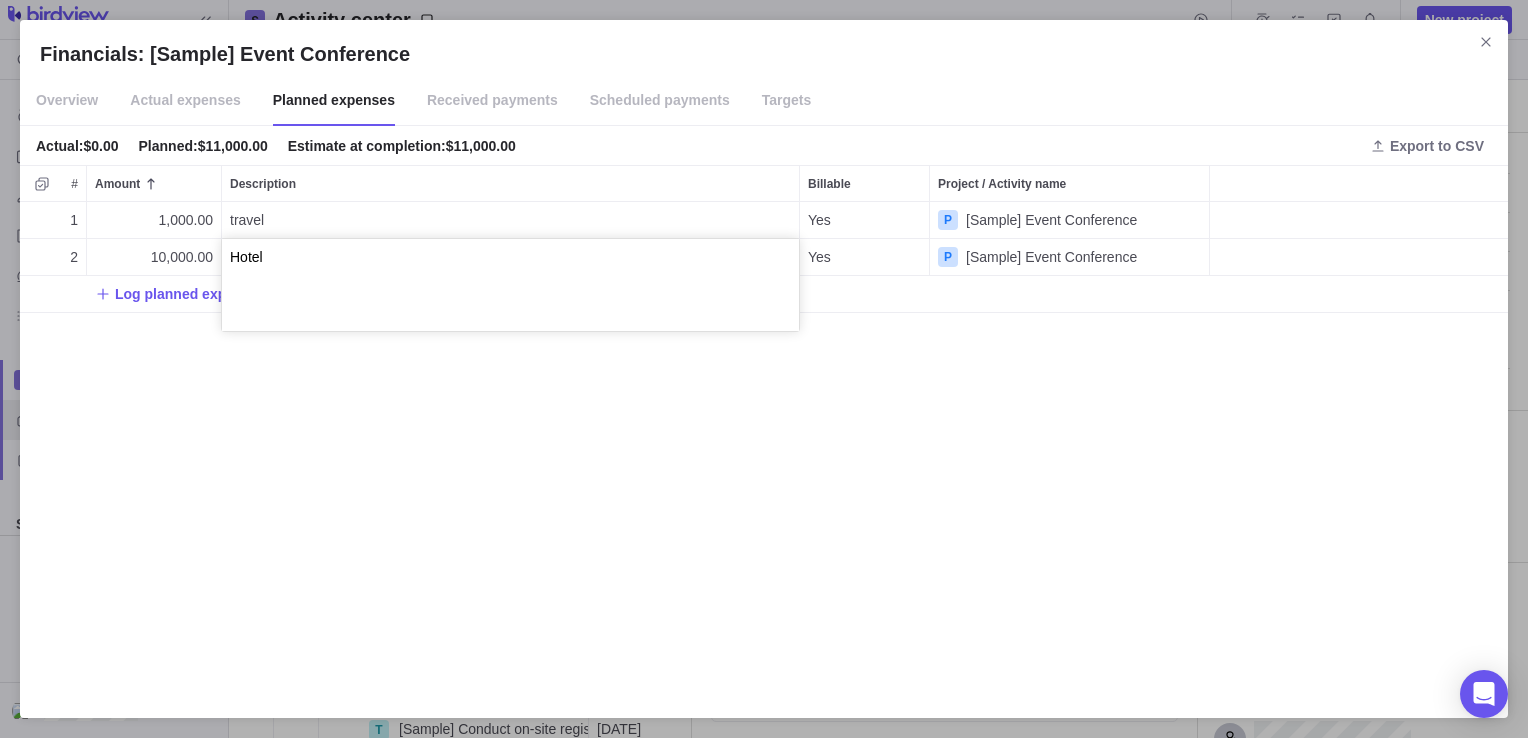 type on "Hotel" 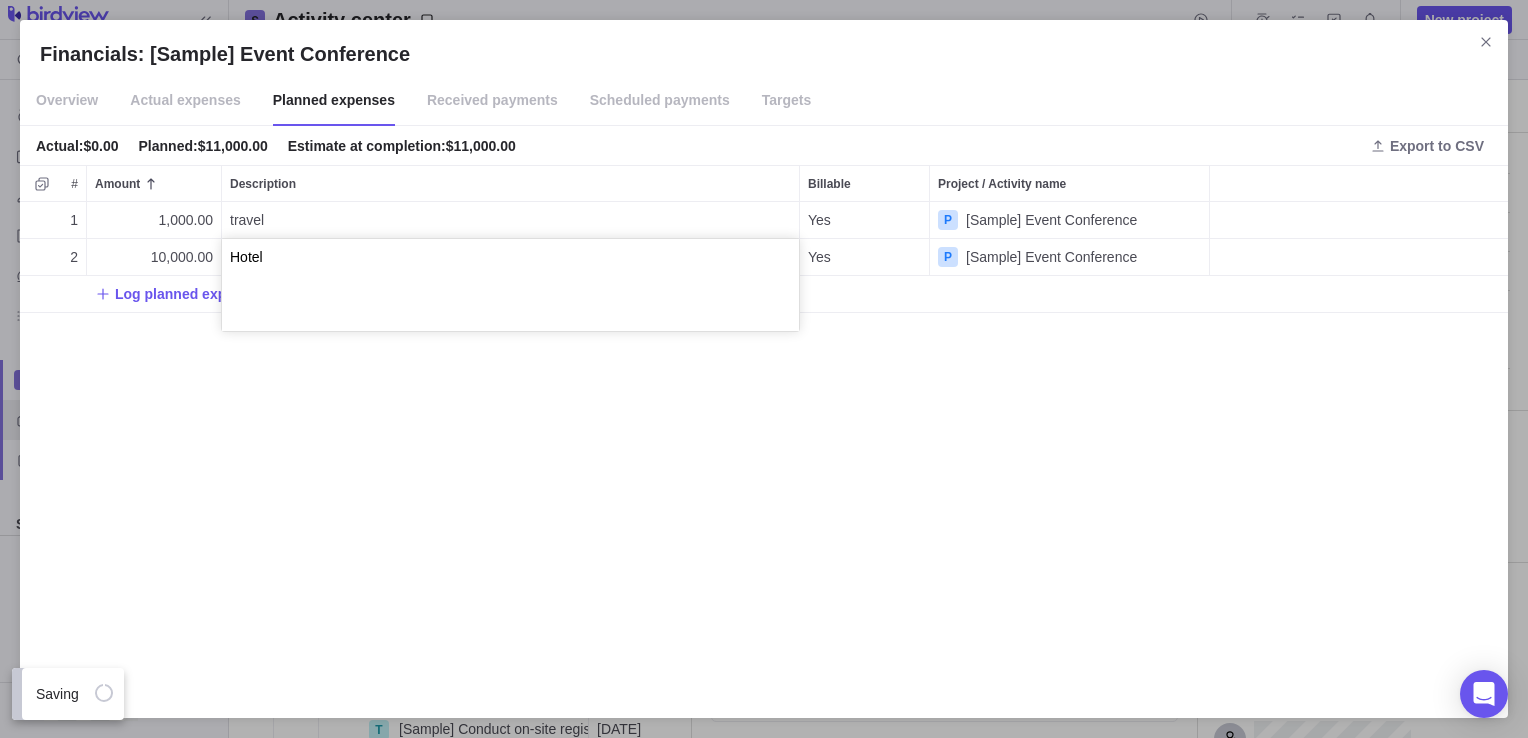 click on "Financials: [Sample] Event Conference Overview Actual expenses Planned expenses Received payments Scheduled payments Targets Actual :  $0.00 Planned :  $11,000.00 Estimate at completion :  $11,000.00 Export to CSV # Amount Description Billable Project / Activity name 1 1,000.00 travel Yes P [Sample] Event Conference 2 10,000.00 Yes P [Sample] Event Conference Log planned expense" at bounding box center (764, 369) 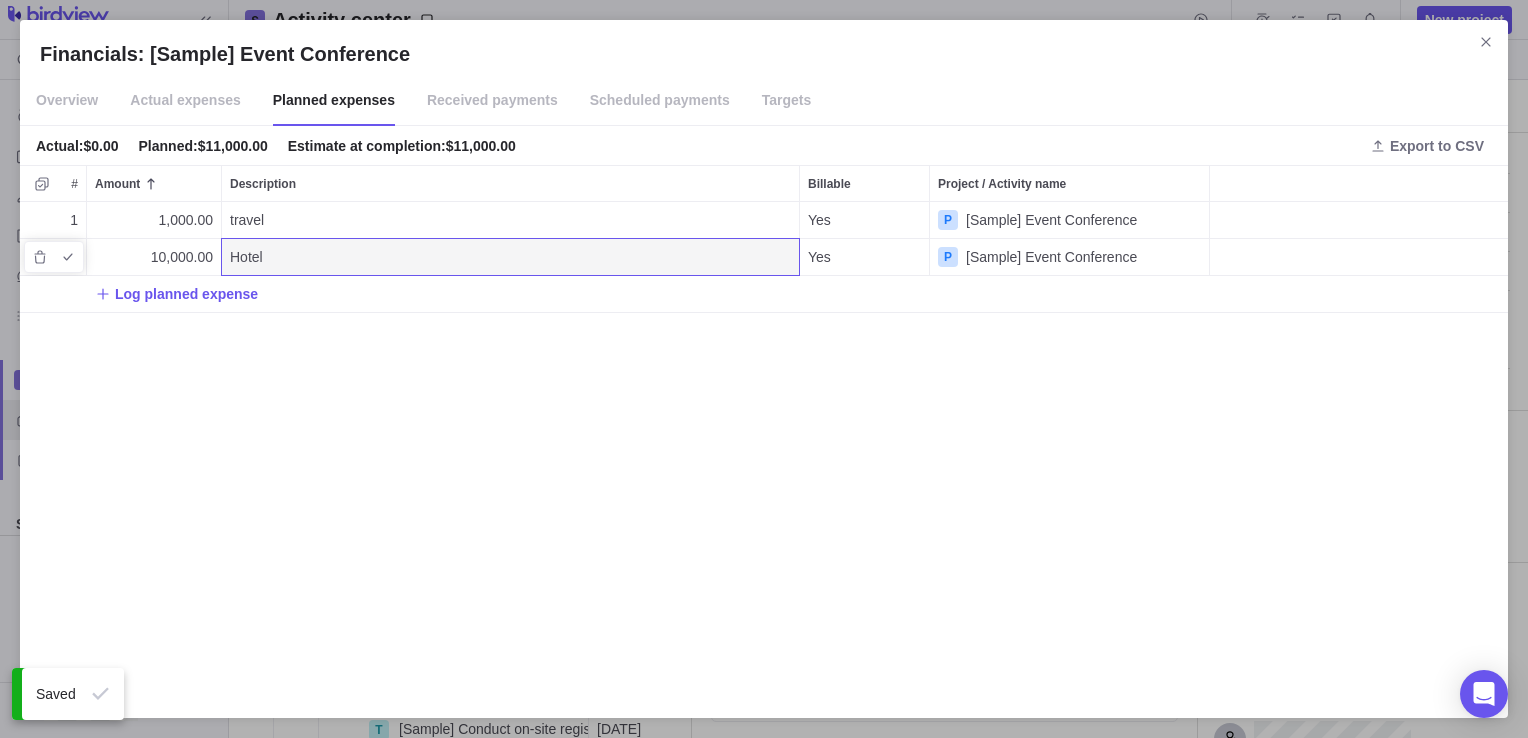click on "10,000.00" at bounding box center [182, 257] 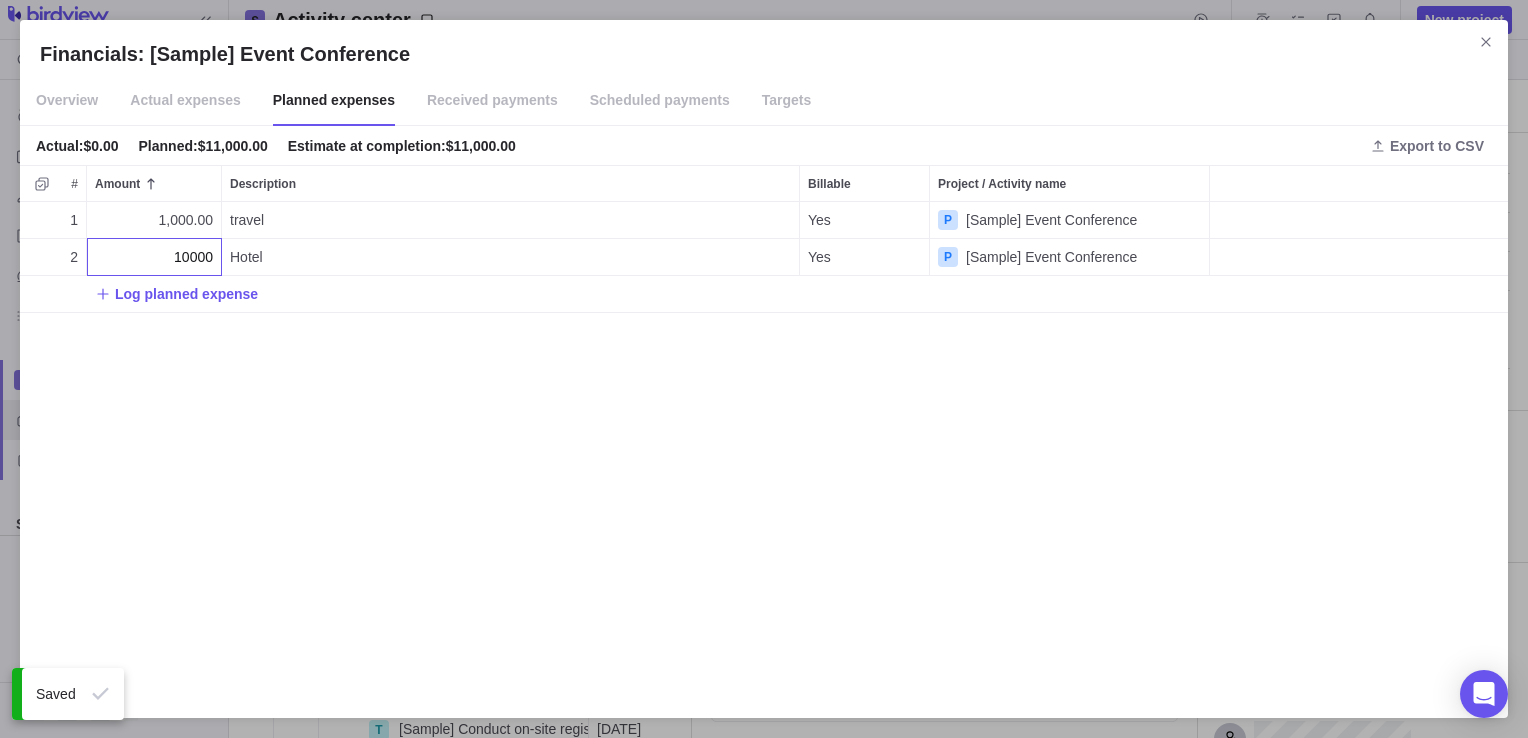 click on "10000" at bounding box center [154, 257] 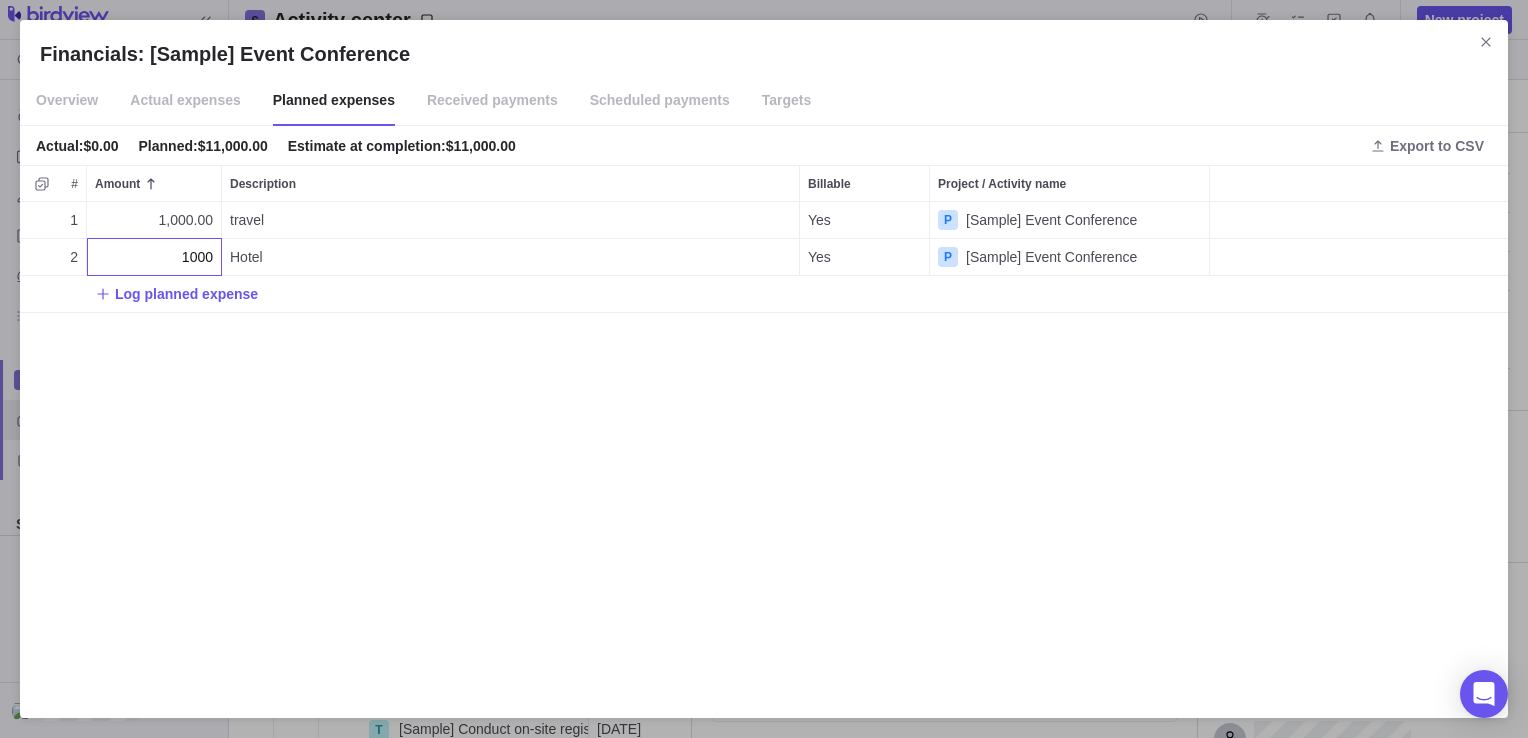 type on "1000" 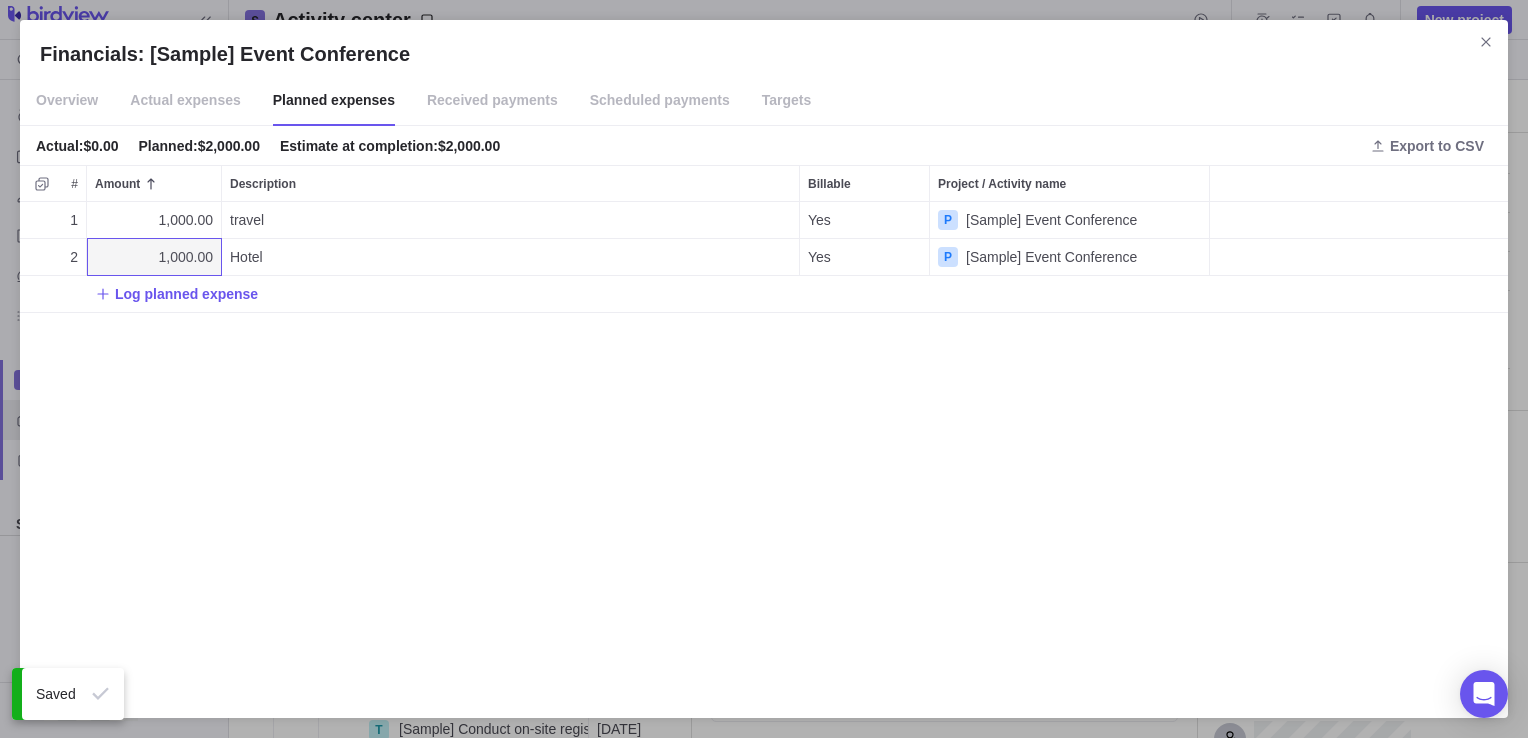 click on "Log planned expense" at bounding box center [186, 294] 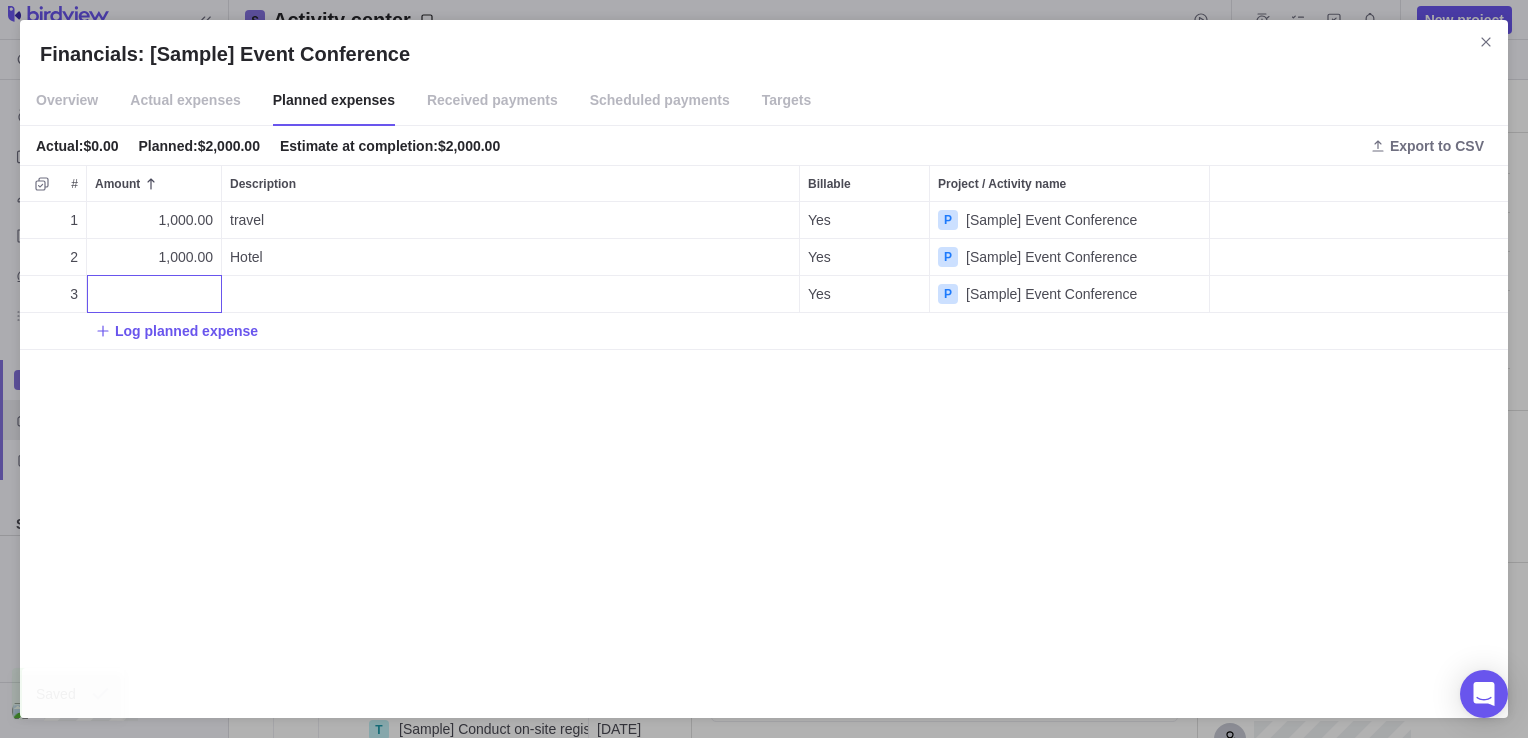 click at bounding box center (154, 294) 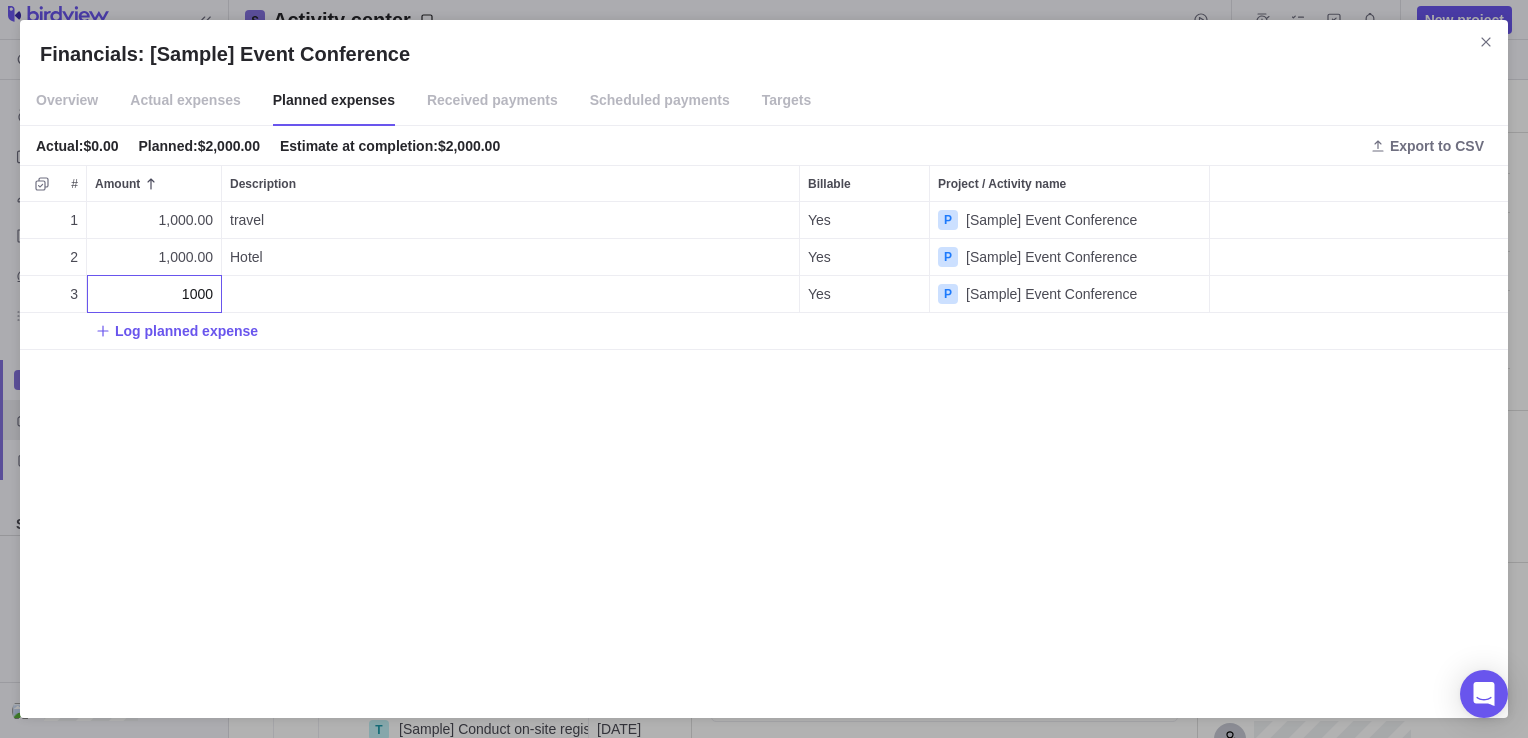type on "1000" 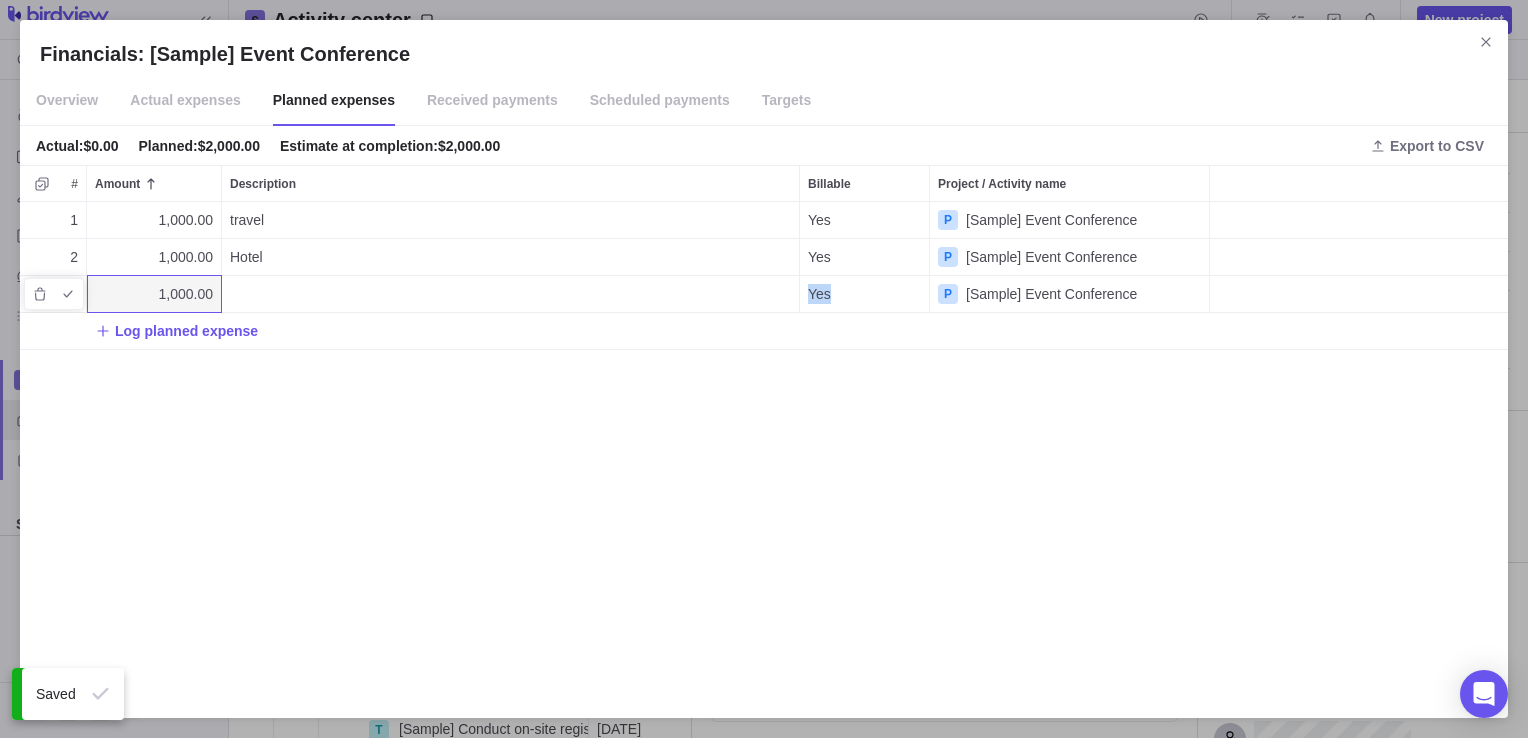 click at bounding box center (510, 294) 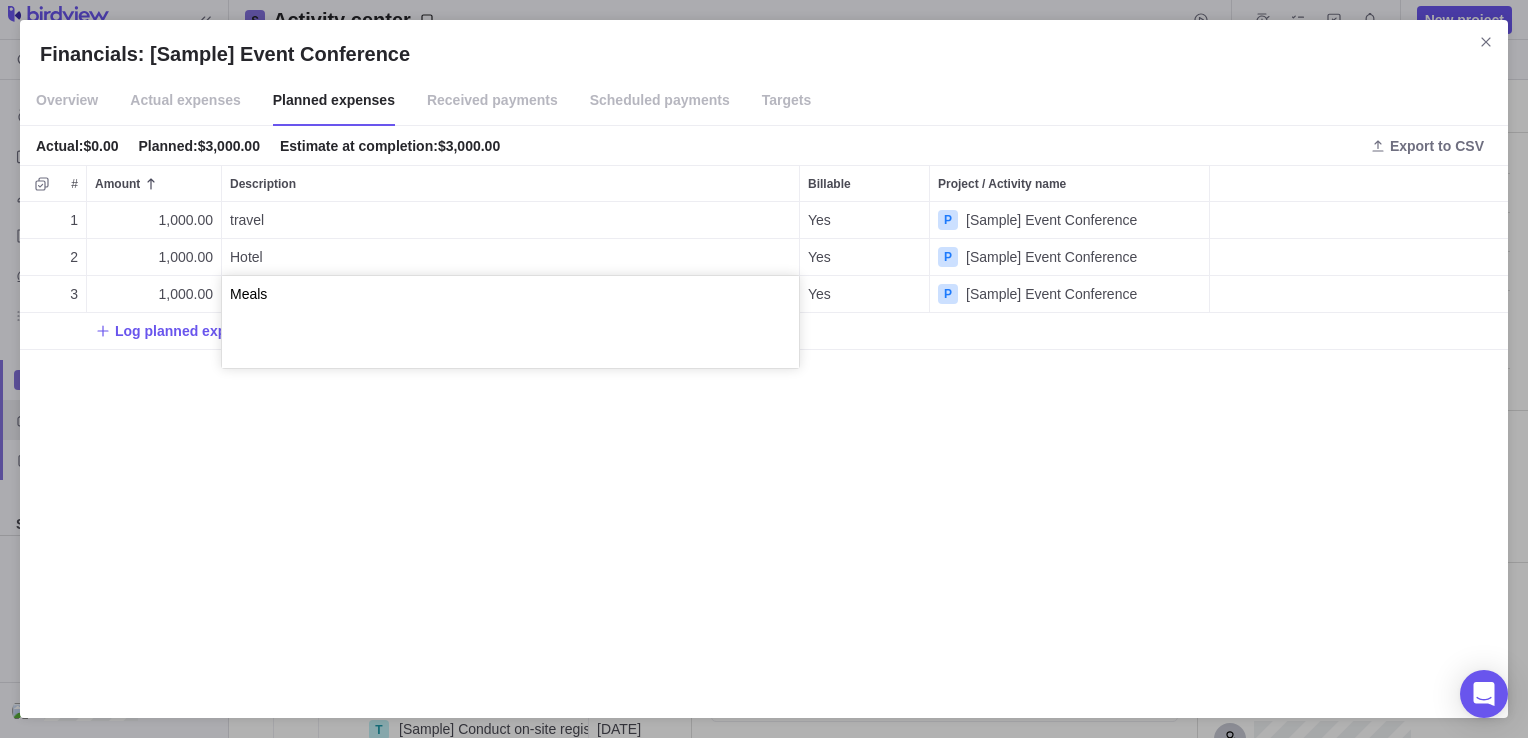 type on "Meals" 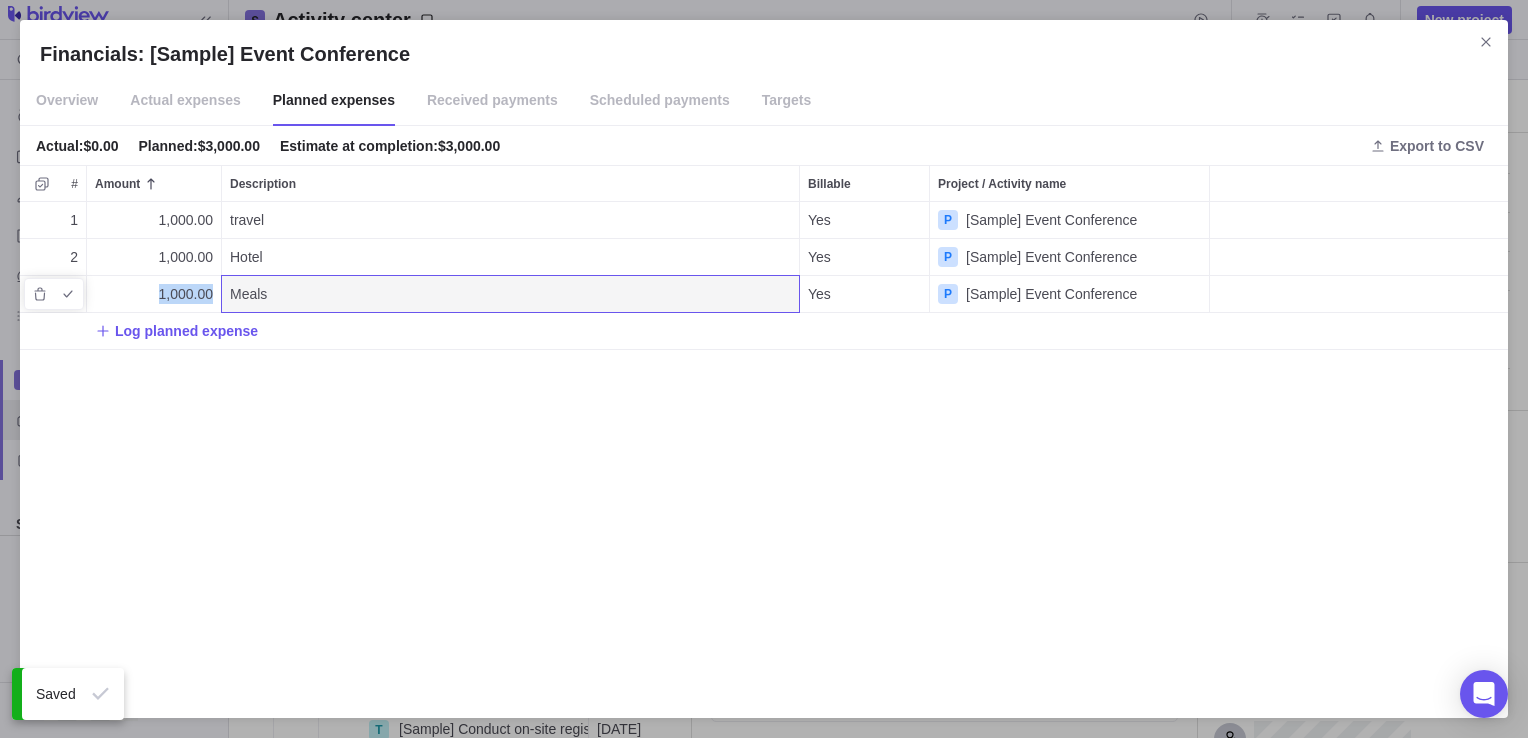 click on "1,000.00" at bounding box center (186, 294) 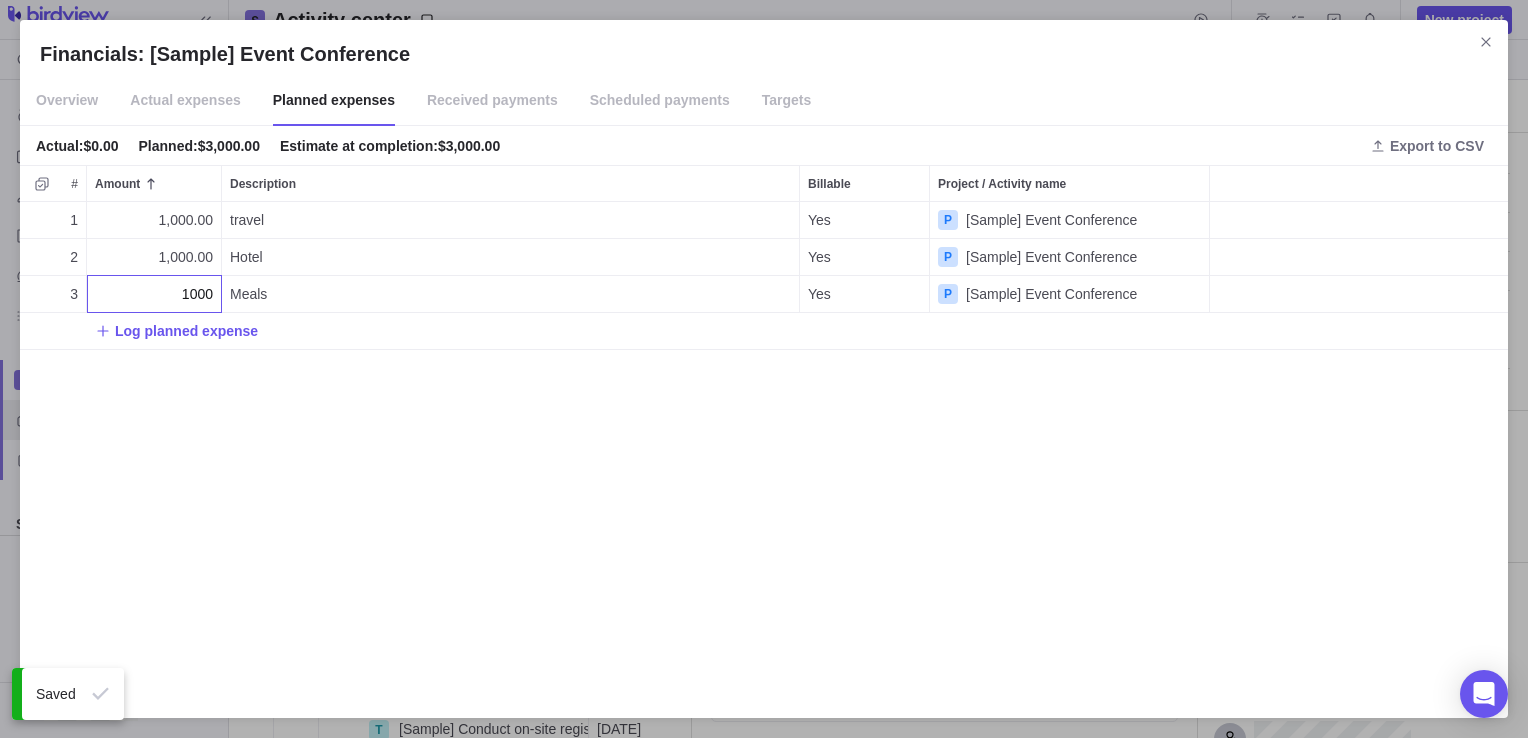 click on "Financials: [Sample] Event Conference Overview Actual expenses Planned expenses Received payments Scheduled payments Targets Actual :  $0.00 Planned :  $3,000.00 Estimate at completion :  $3,000.00 Export to CSV # Amount Description Billable Project / Activity name 1 1,000.00 travel Yes P [Sample] Event Conference 2 1,000.00 Hotel Yes P [Sample] Event Conference 3 1000 Meals Yes P [Sample] Event Conference Log planned expense" at bounding box center (764, 369) 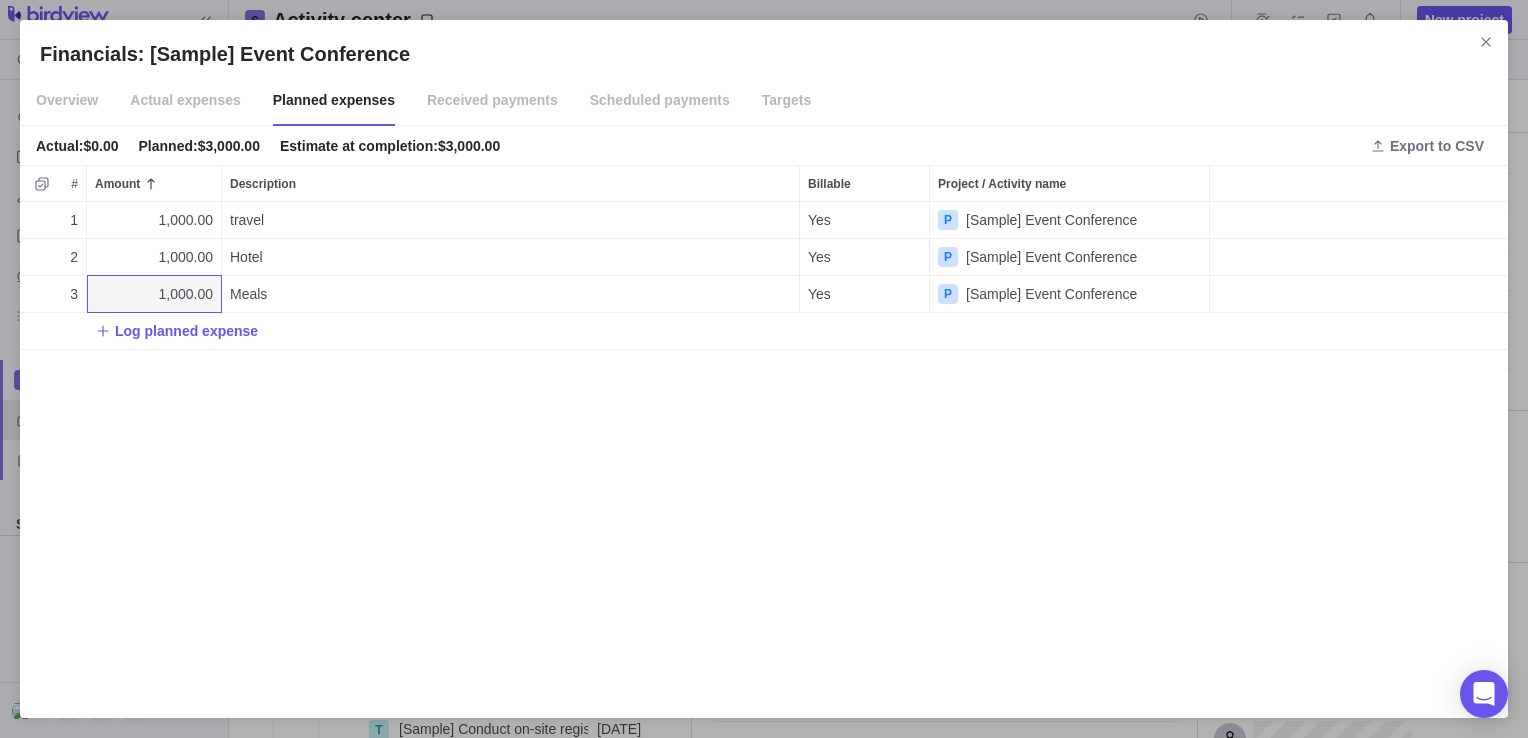 click on "Targets" at bounding box center [787, 101] 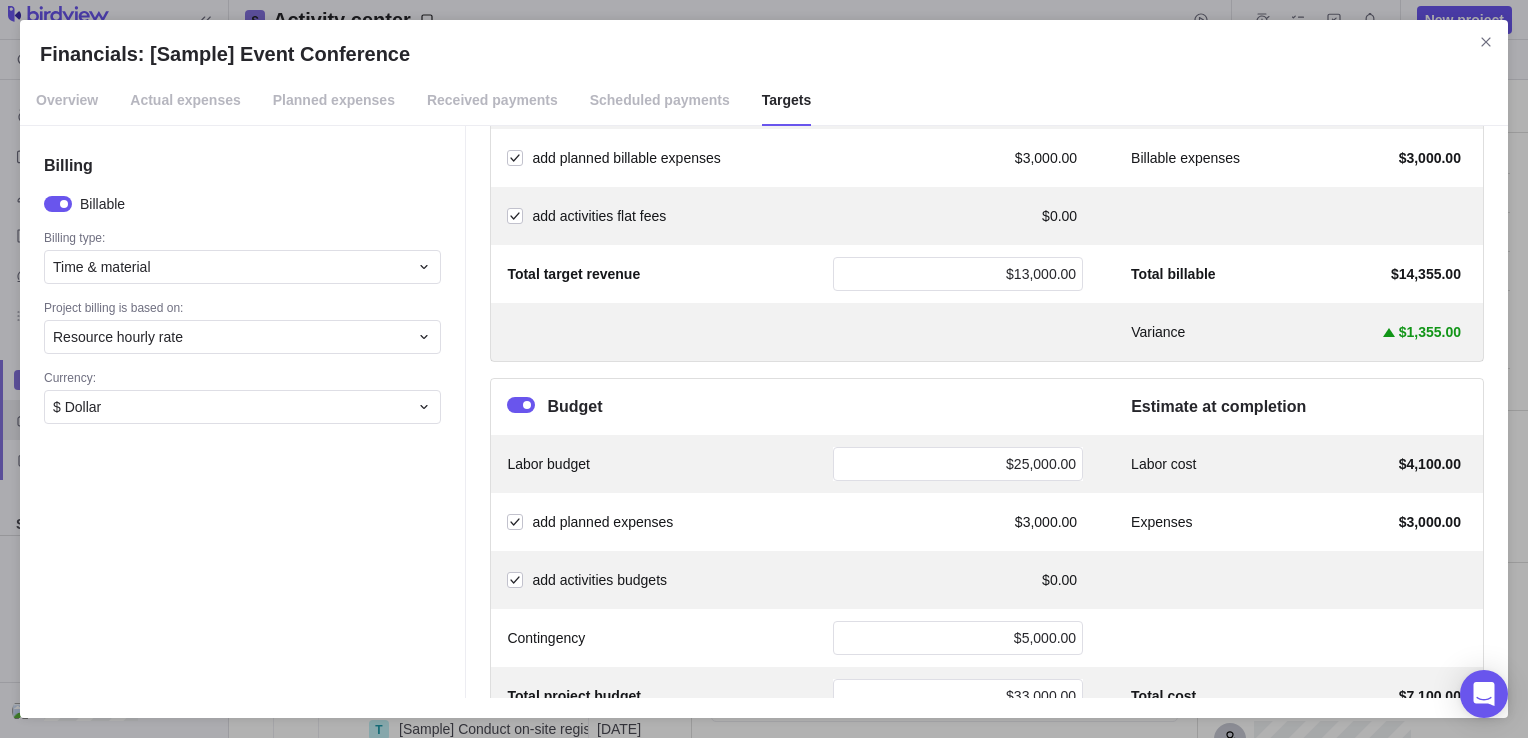 scroll, scrollTop: 0, scrollLeft: 0, axis: both 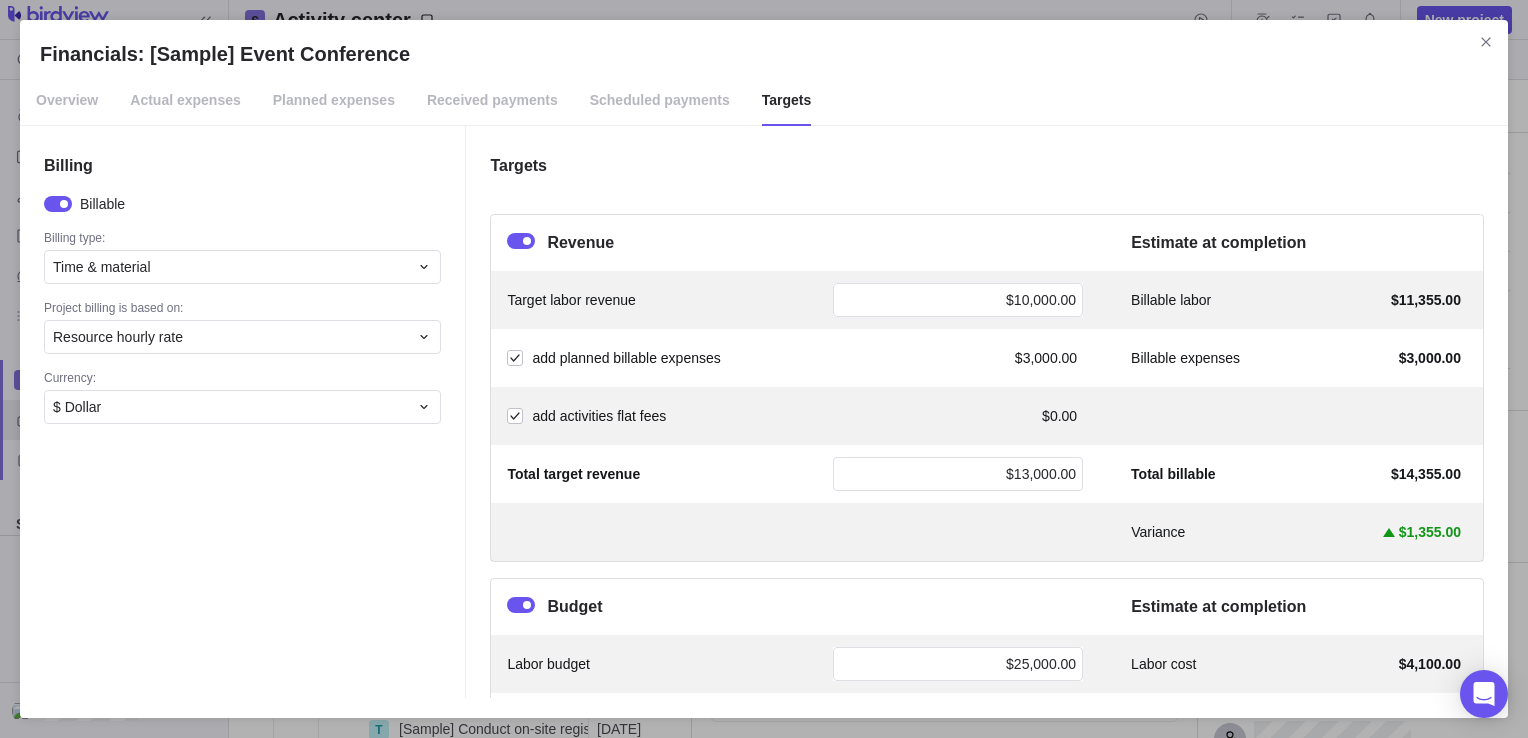 click on "Actual expenses" at bounding box center (185, 101) 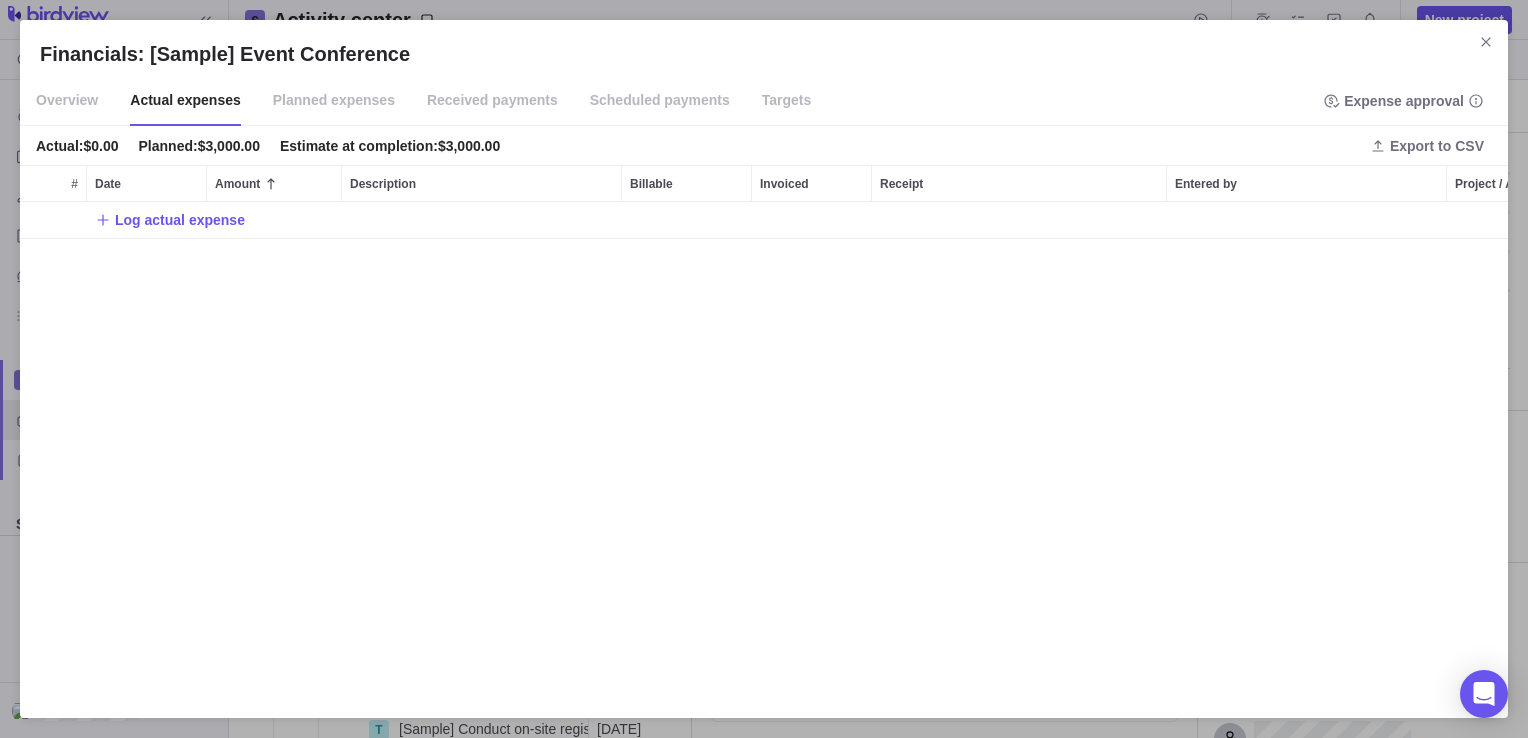 scroll, scrollTop: 15, scrollLeft: 16, axis: both 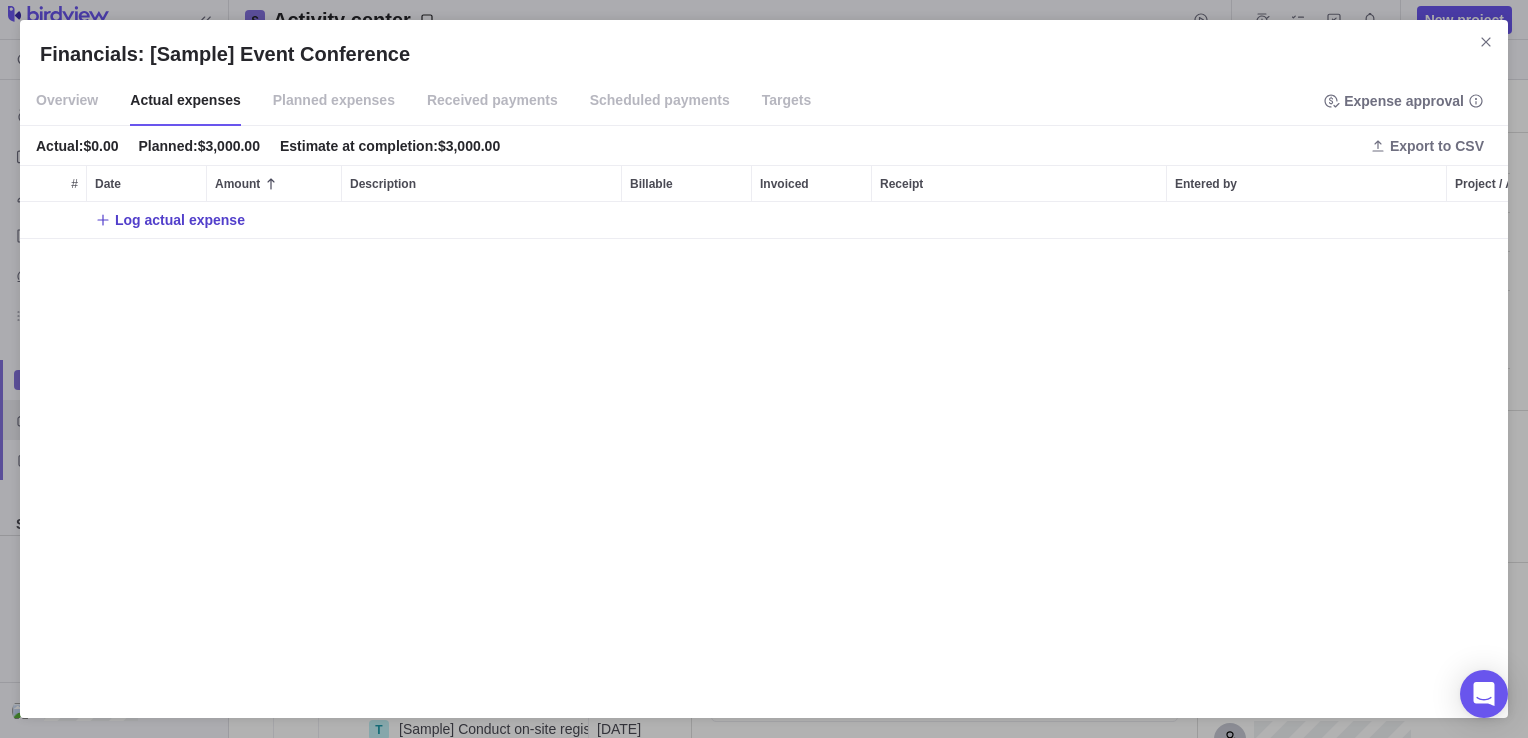click on "Log actual expense" at bounding box center [180, 220] 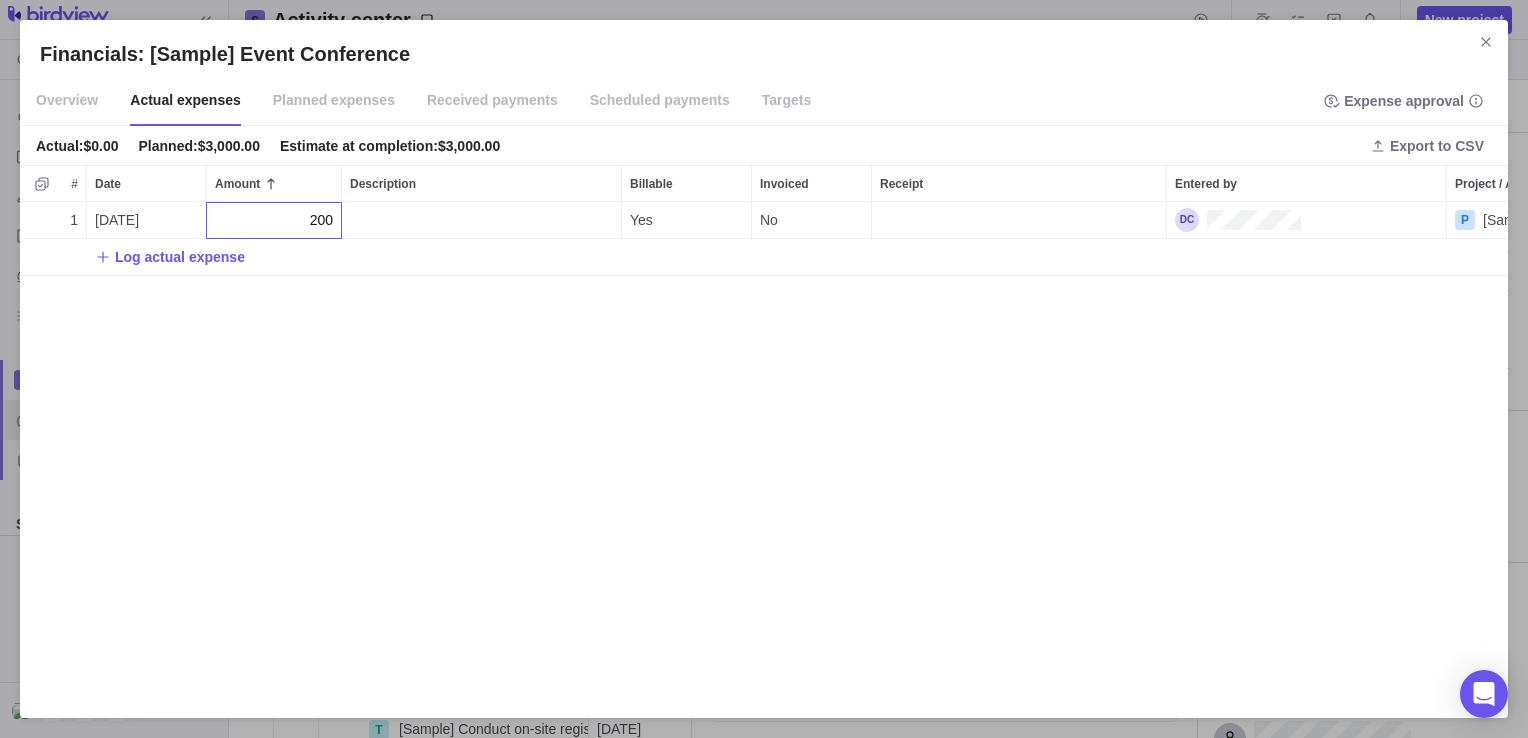 type on "200" 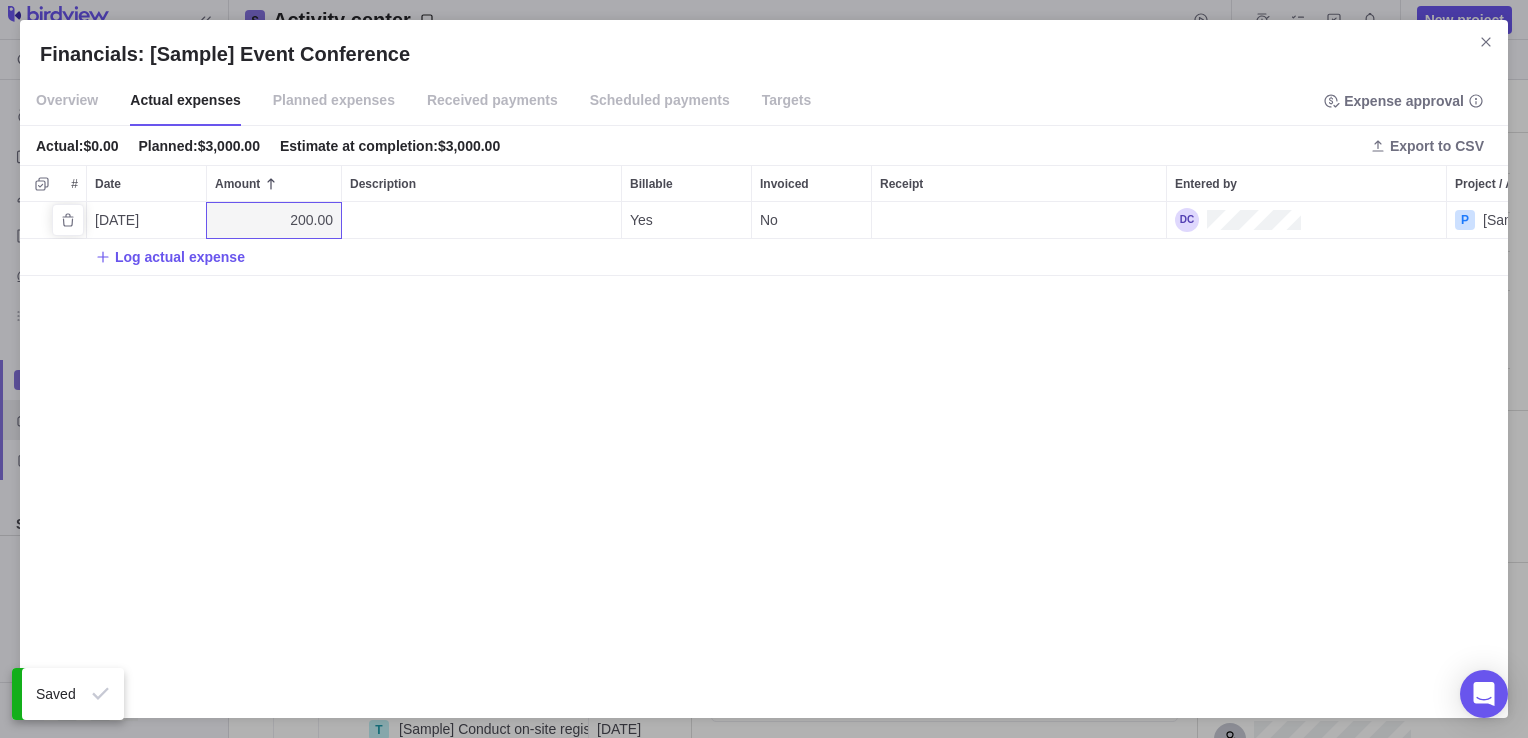 click at bounding box center (481, 220) 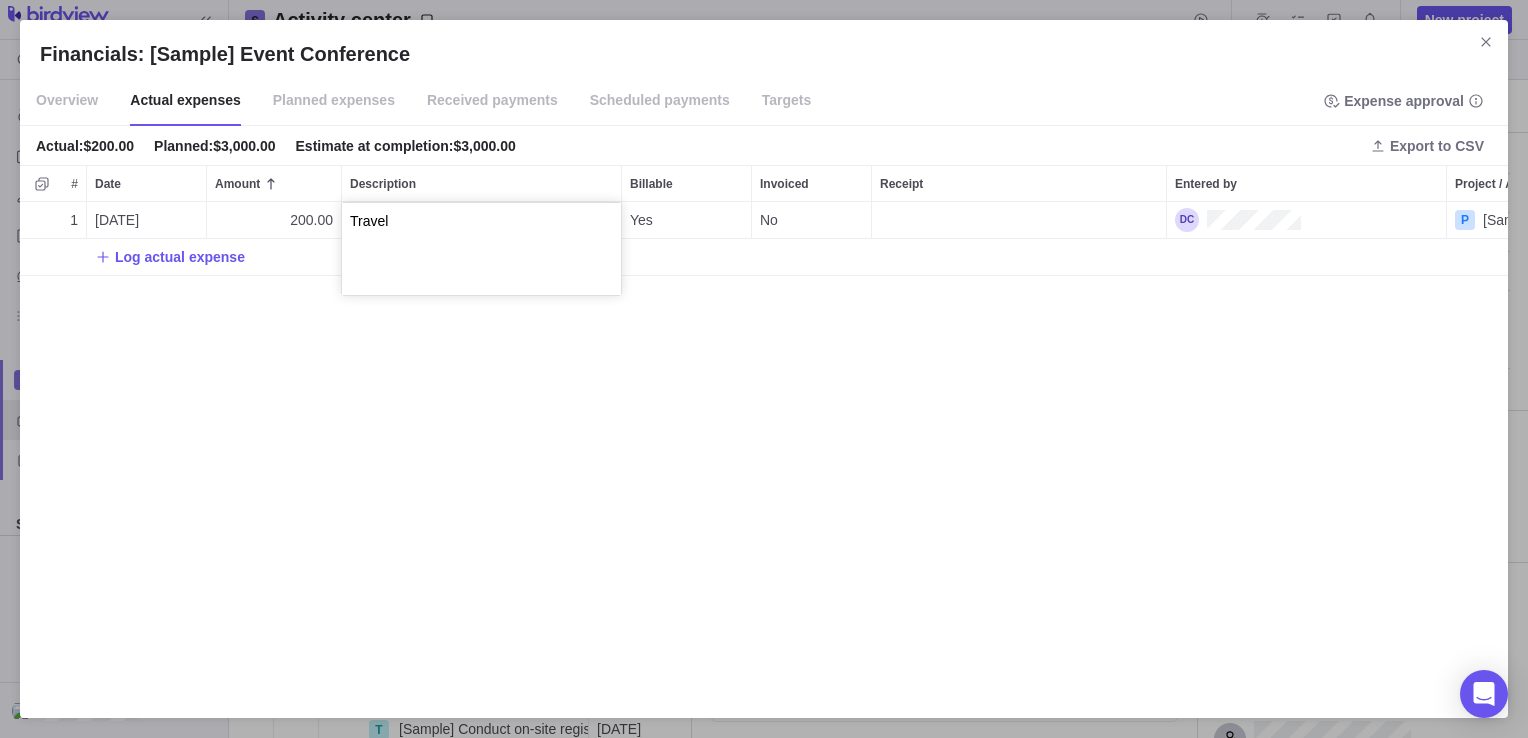 type on "Travel" 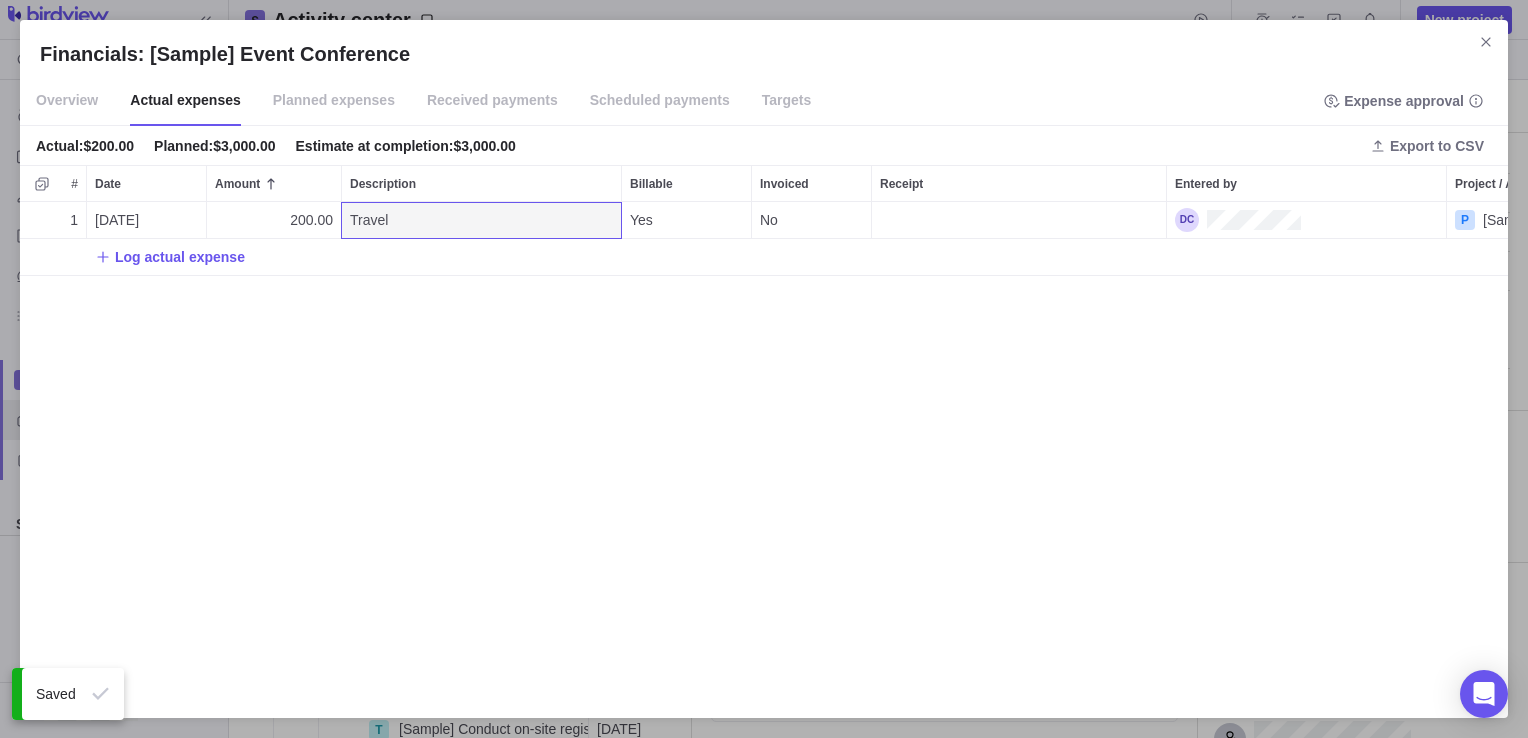 click on "Log actual expense" at bounding box center (180, 257) 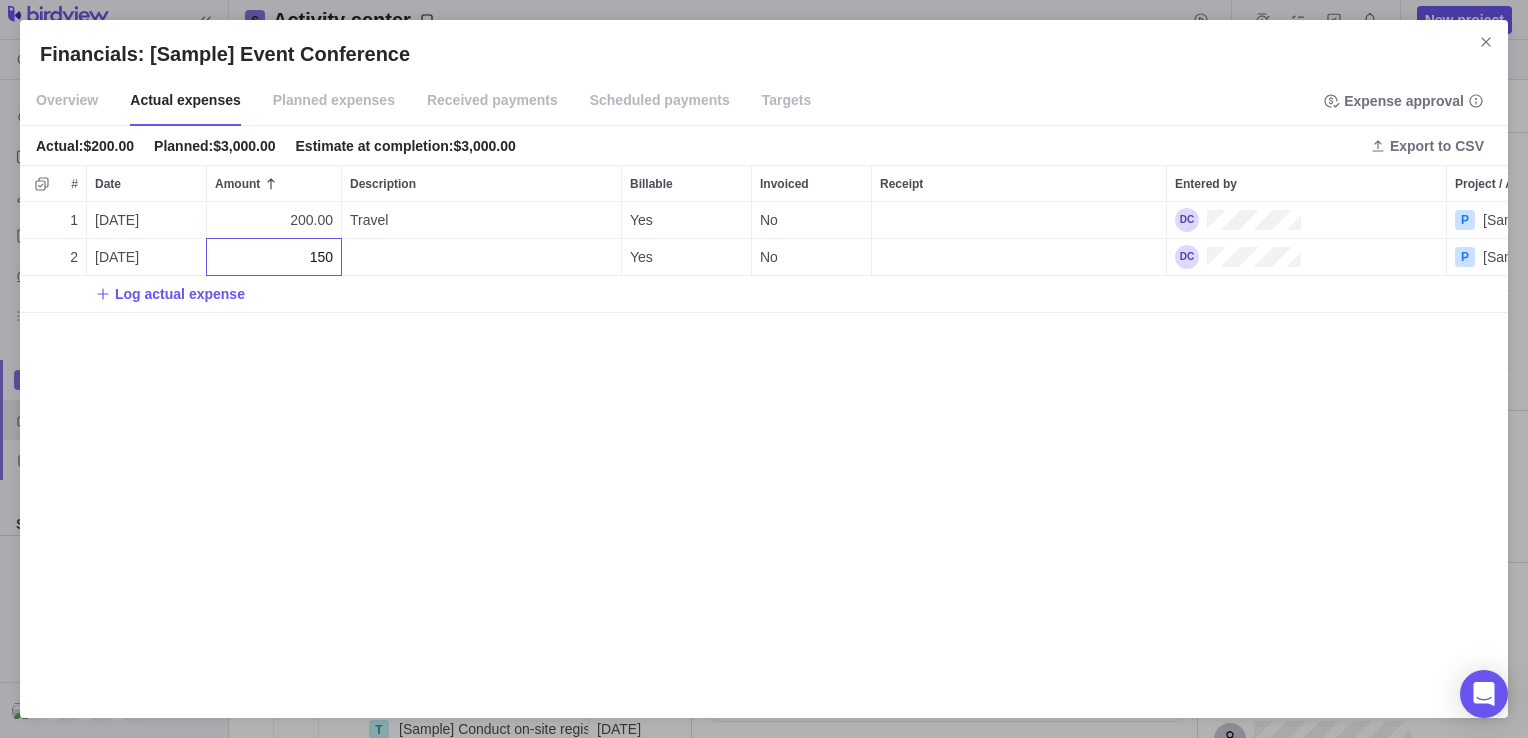 type on "150" 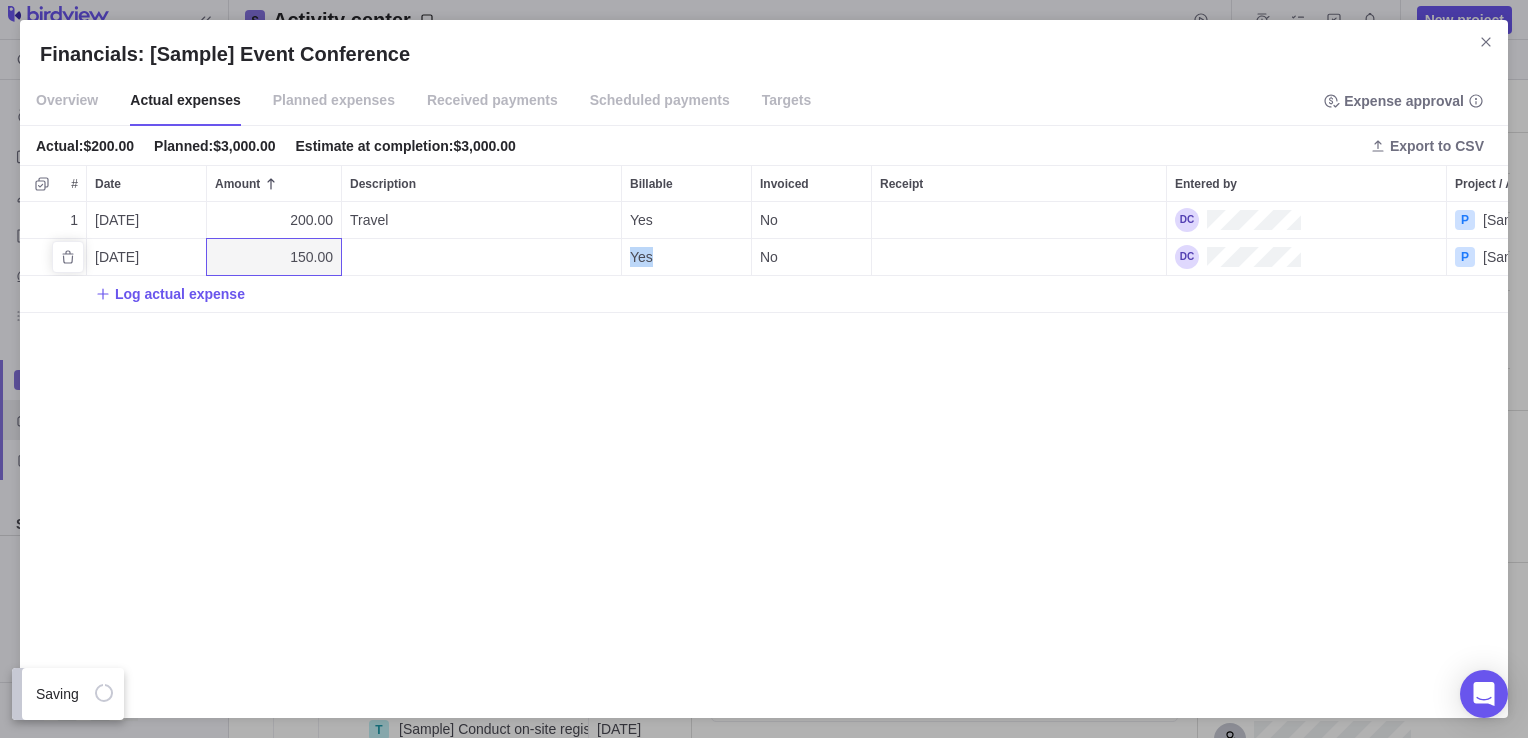 click at bounding box center (481, 257) 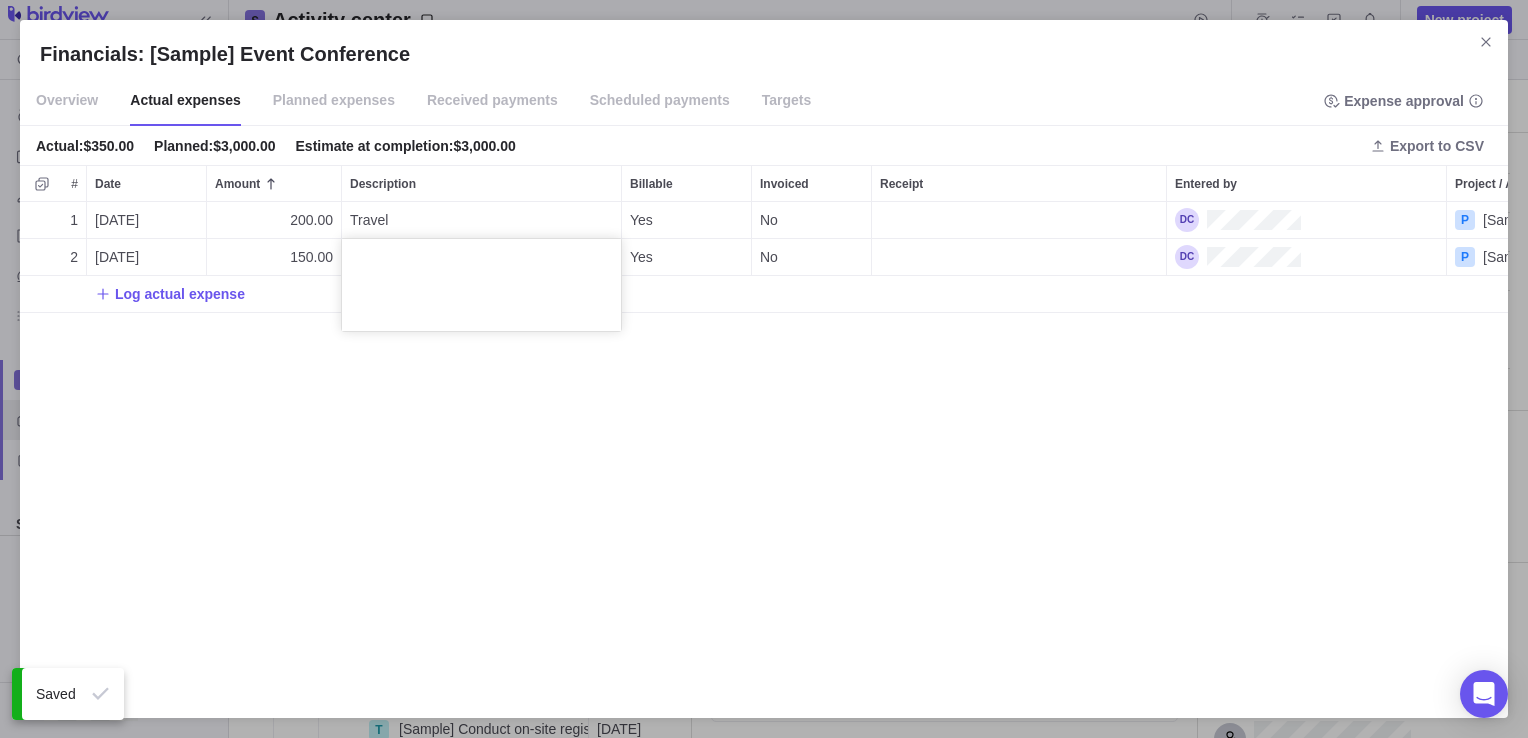 type on "l" 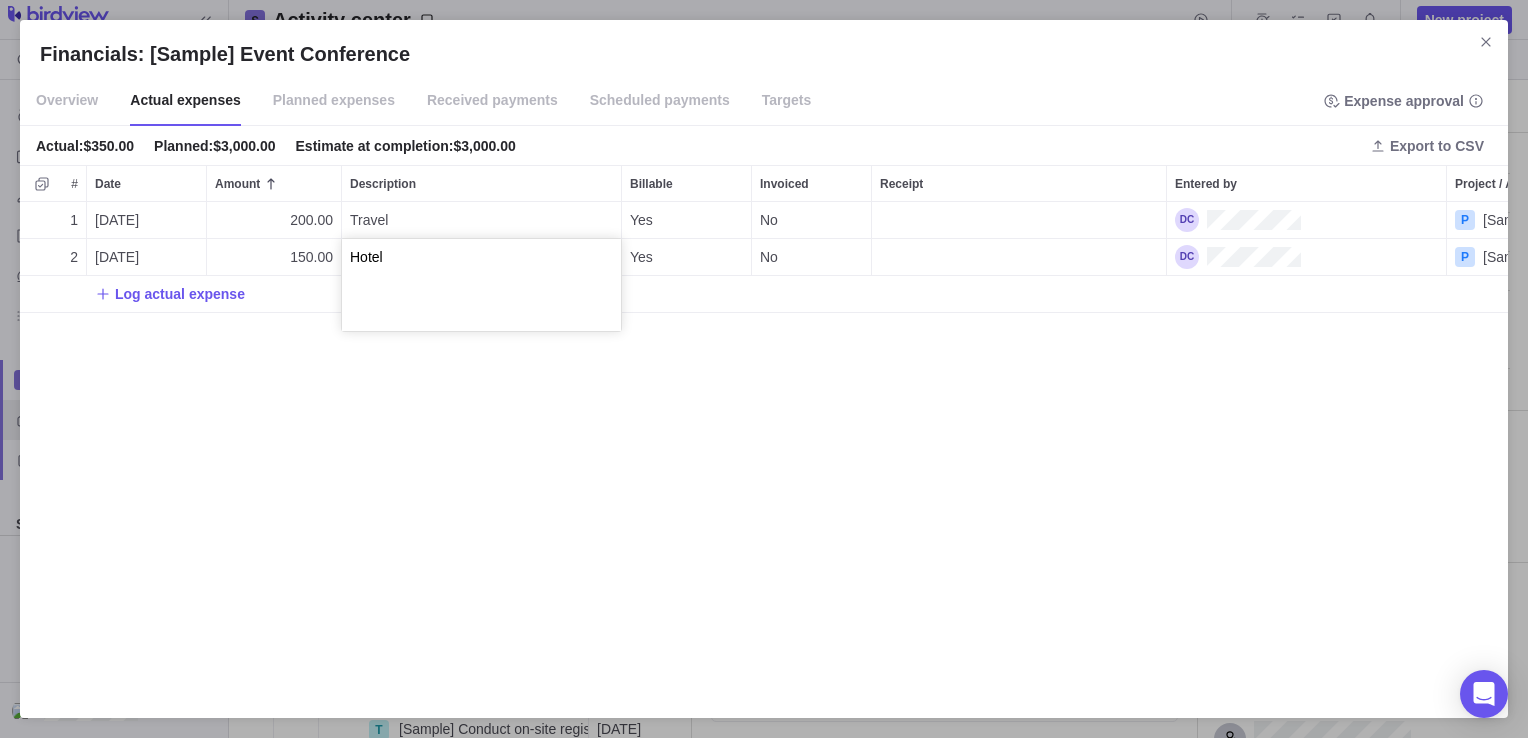 type on "Hotel" 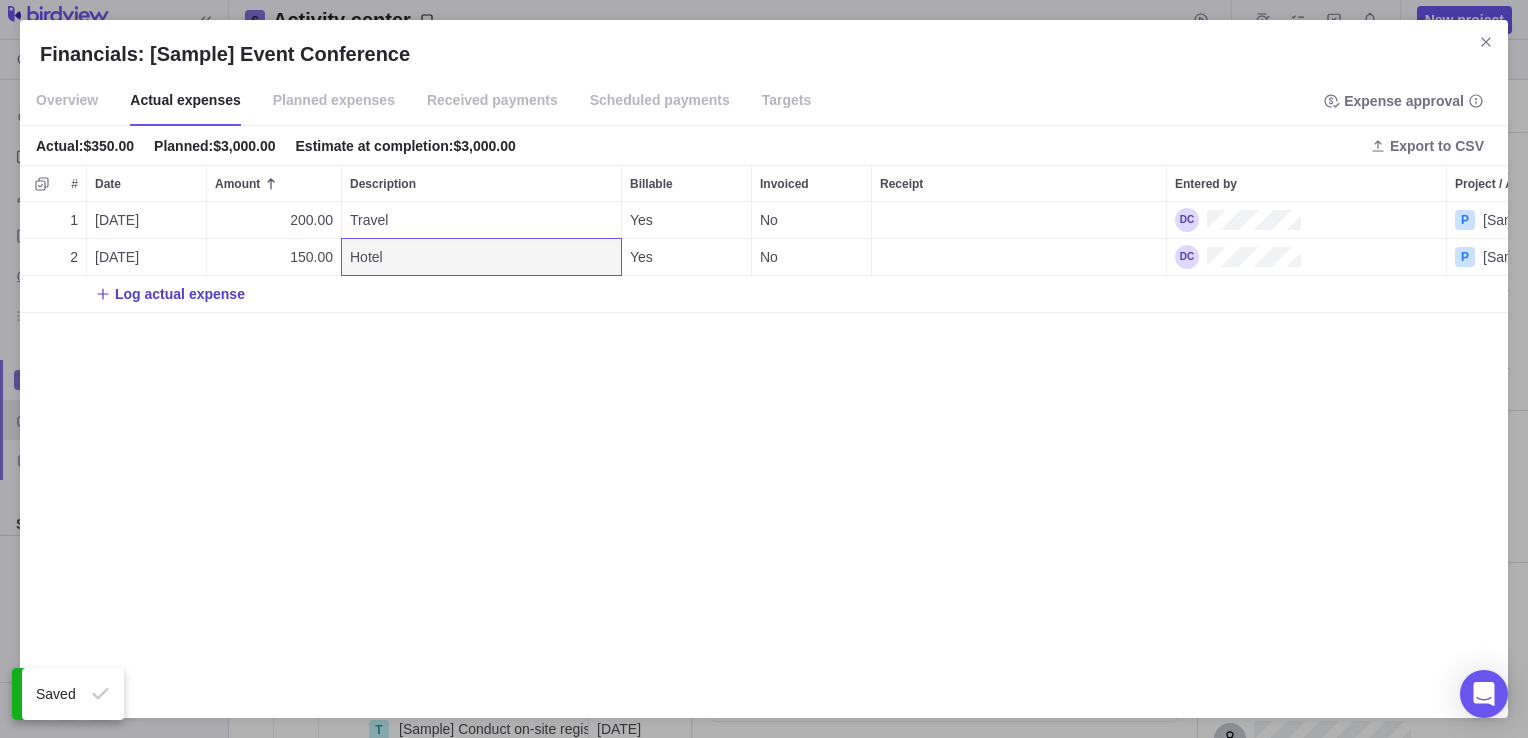 click on "Log actual expense" at bounding box center [180, 294] 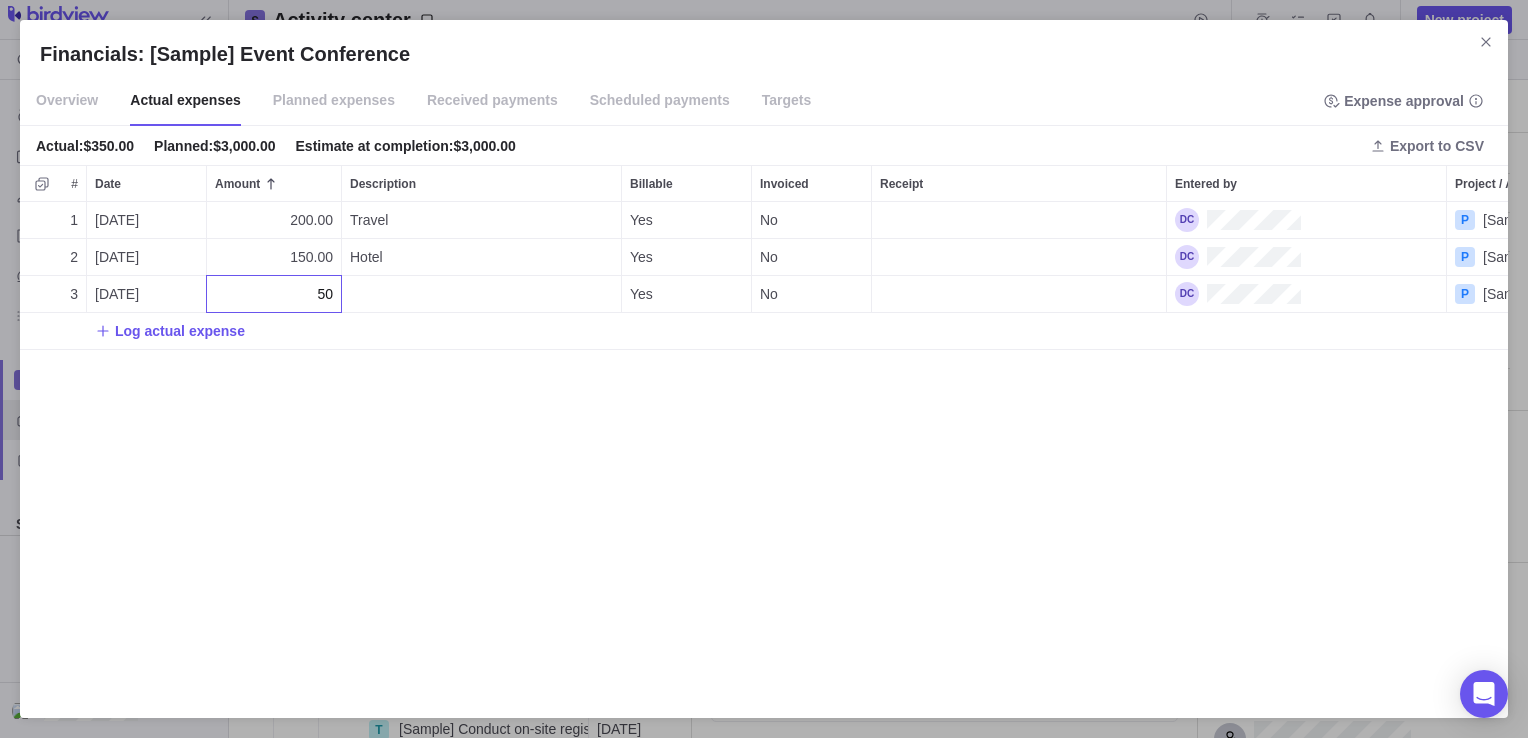 type on "50" 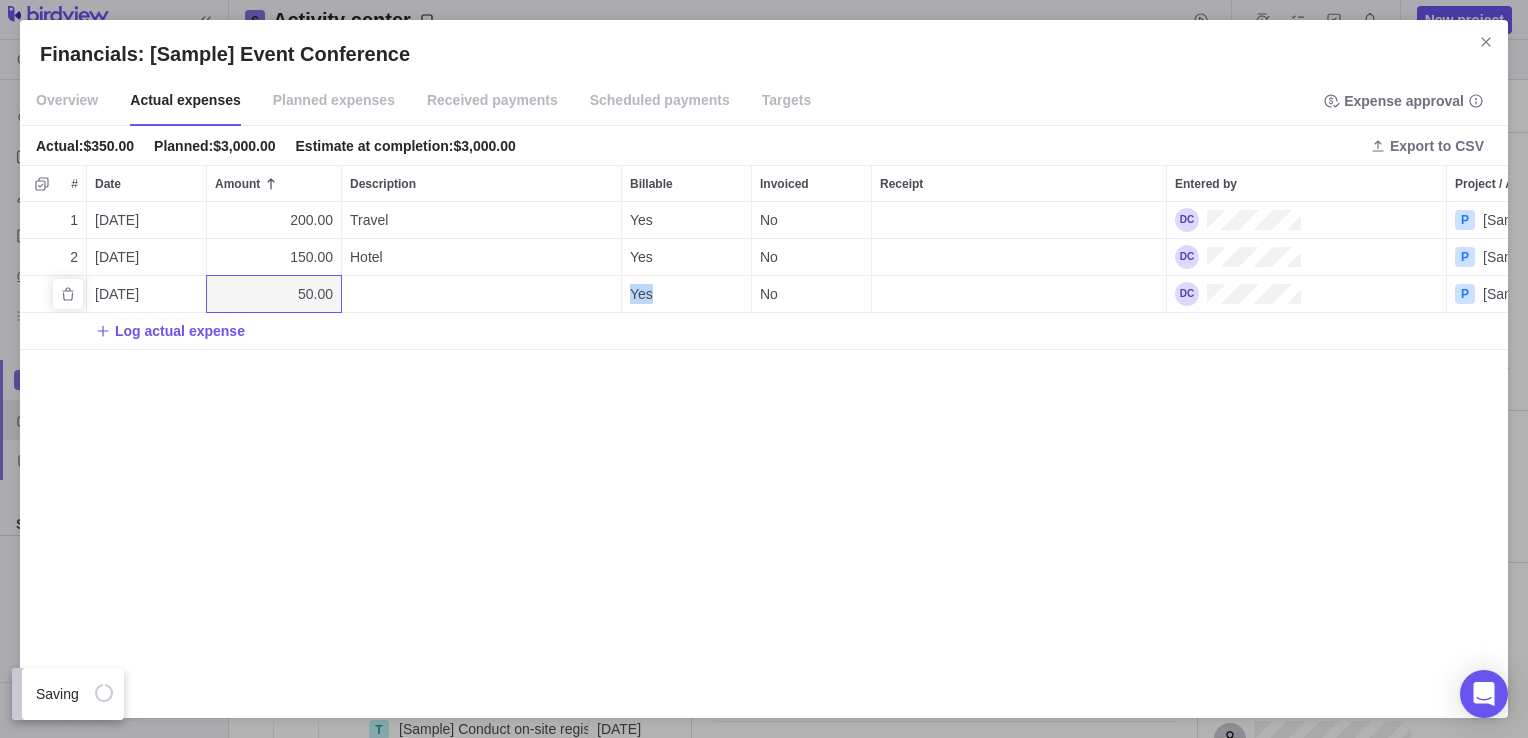click at bounding box center [481, 294] 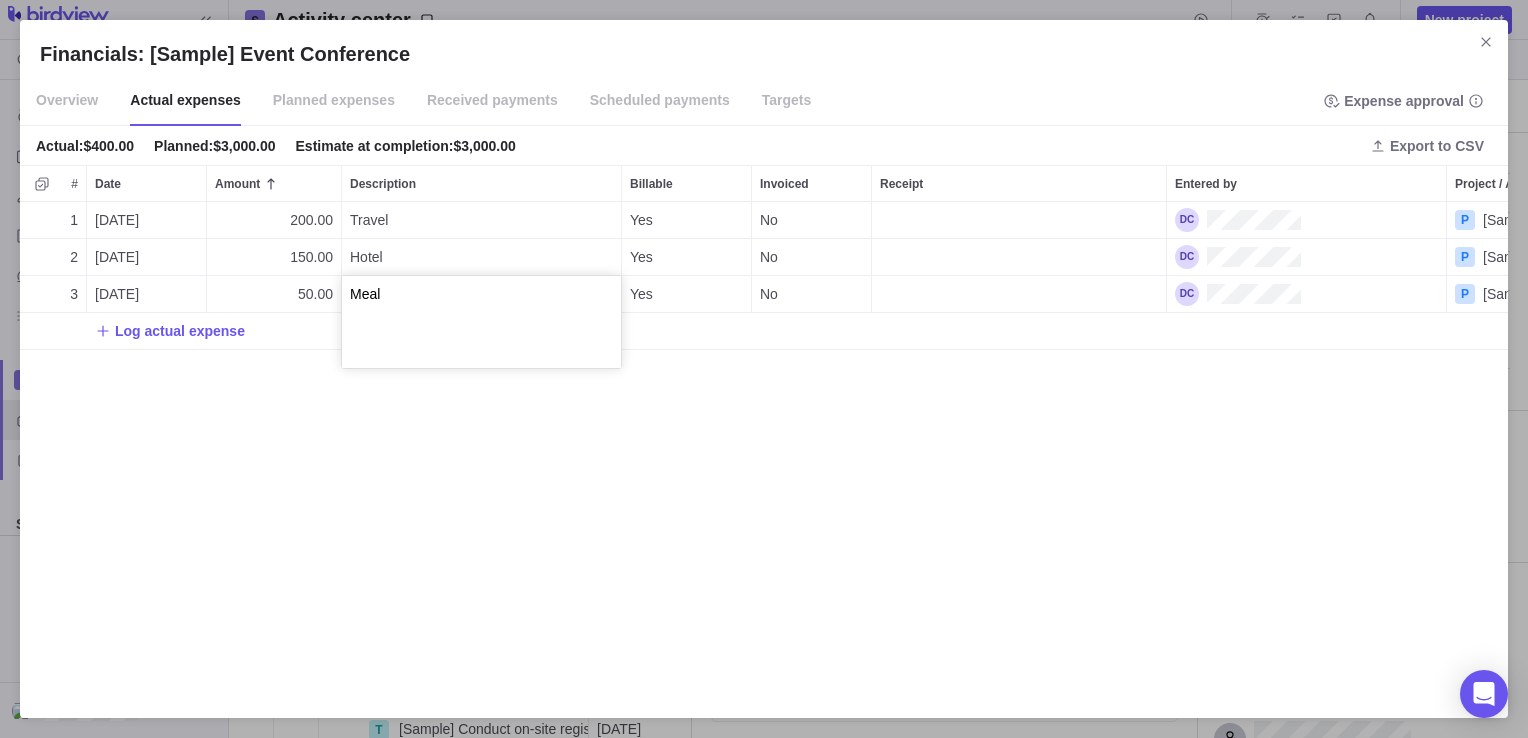 type on "Meal" 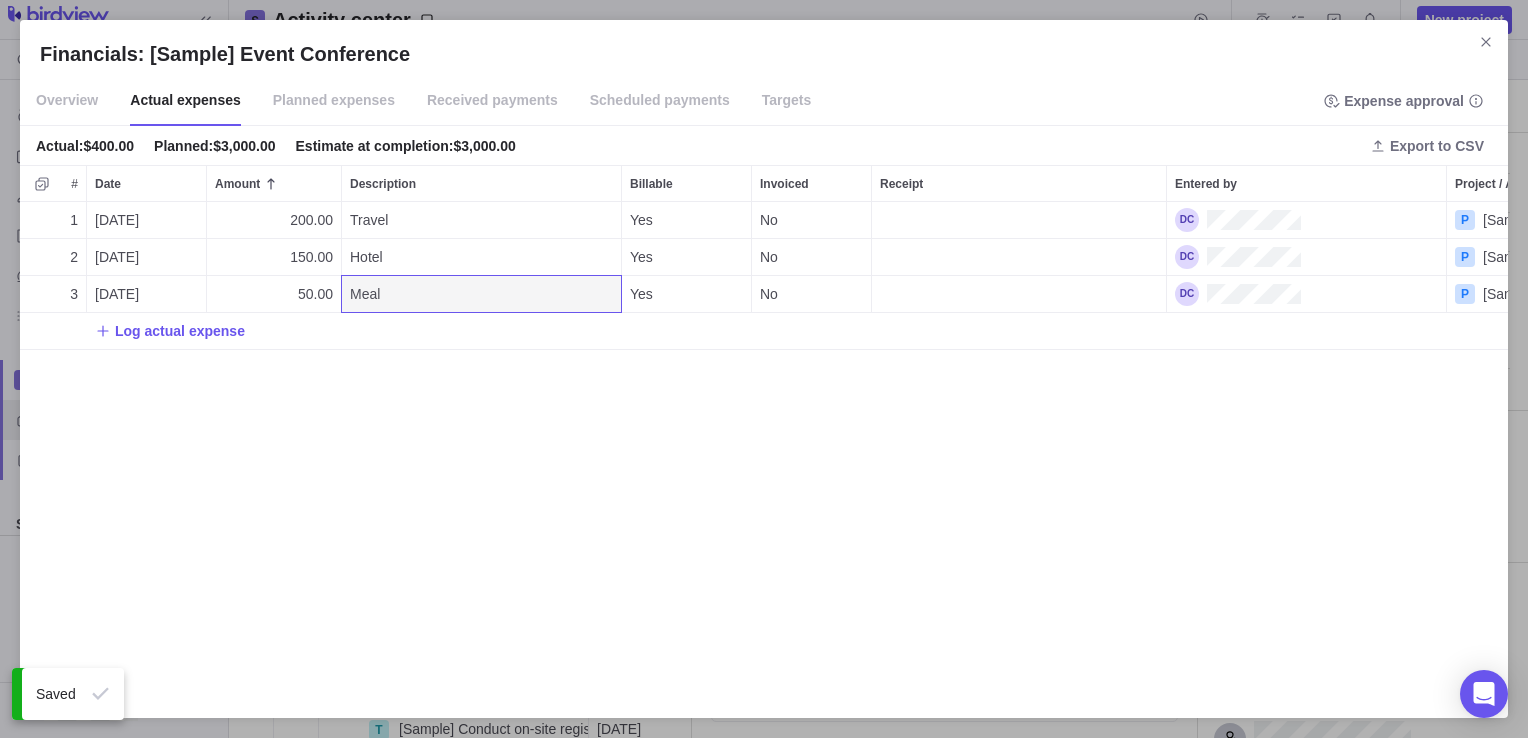 click on "Targets" at bounding box center (787, 101) 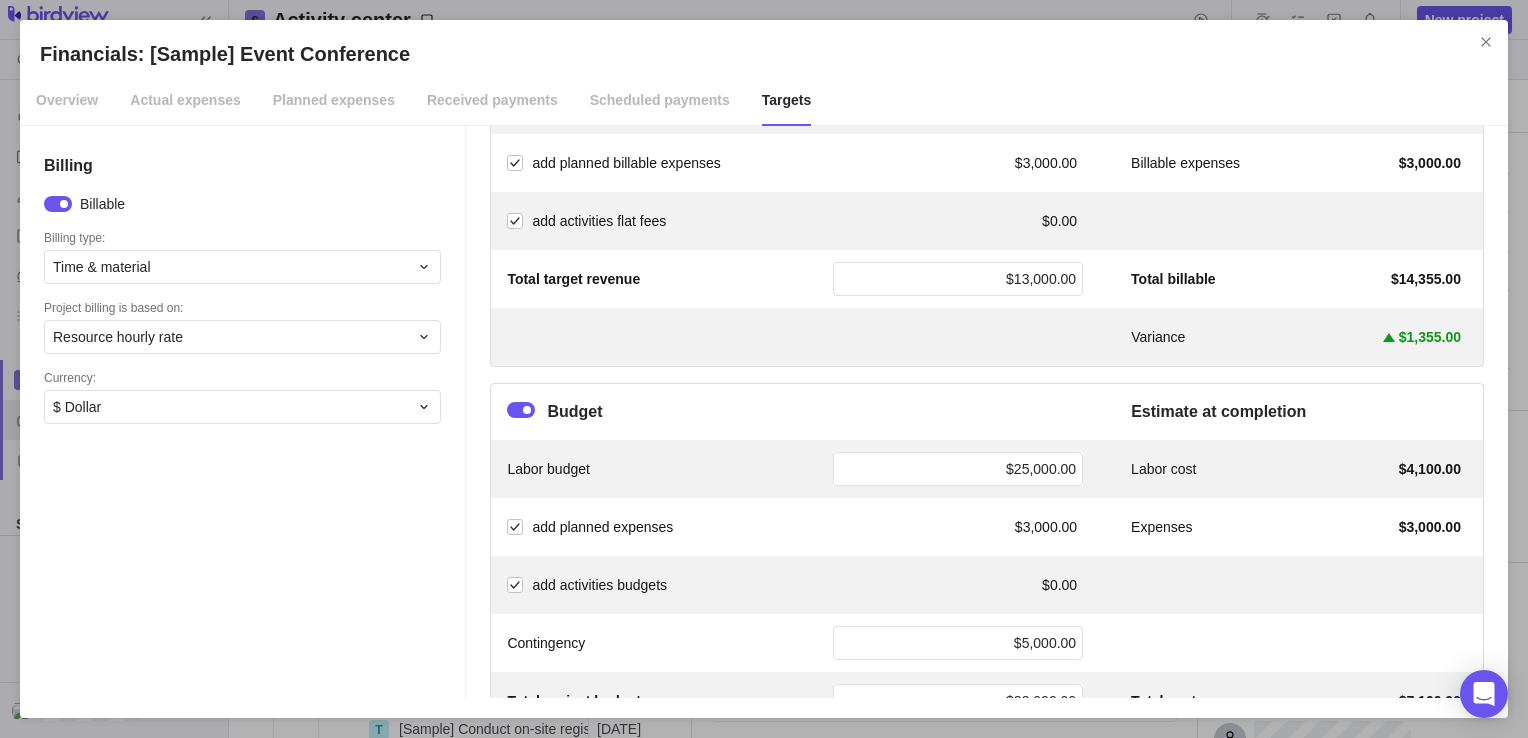 scroll, scrollTop: 160, scrollLeft: 0, axis: vertical 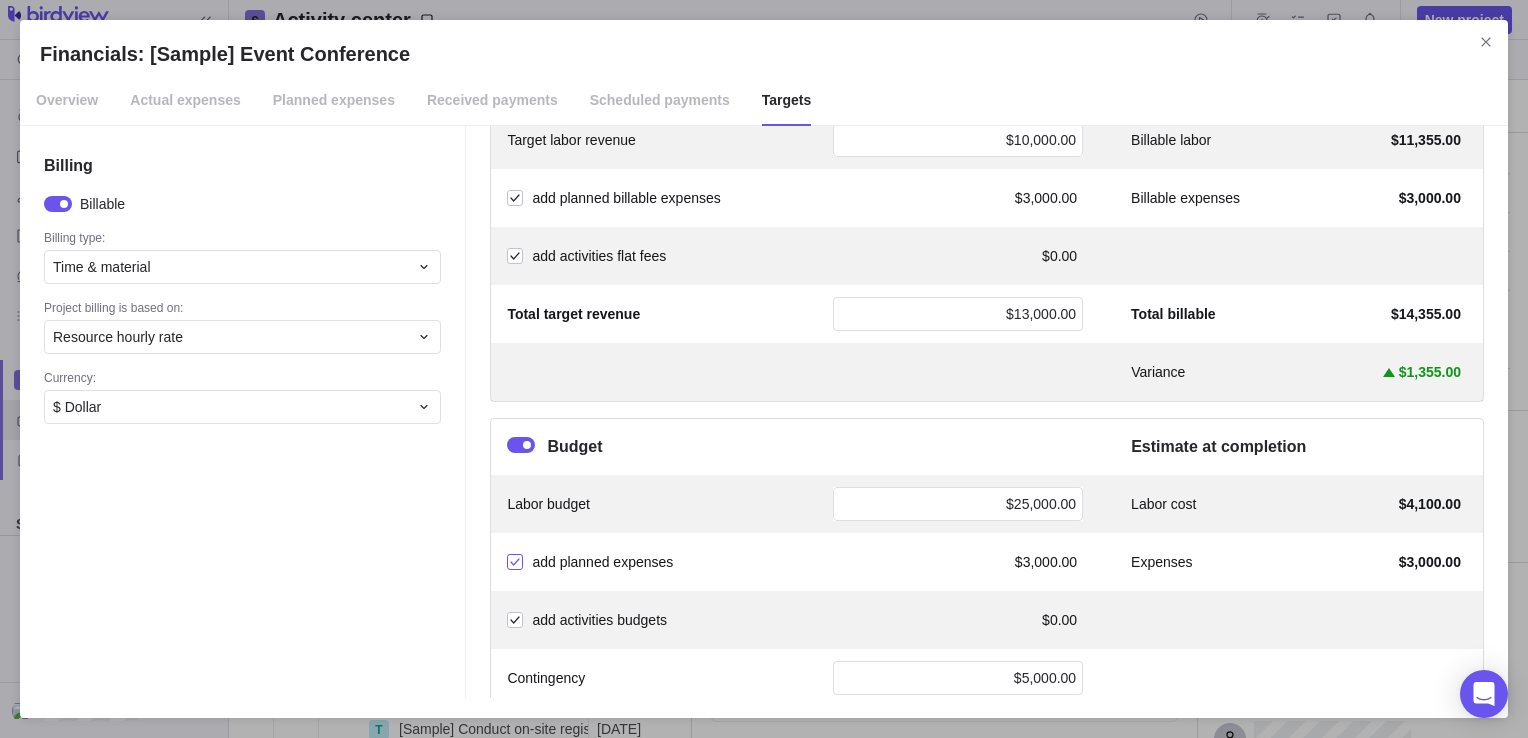 click at bounding box center [515, 562] 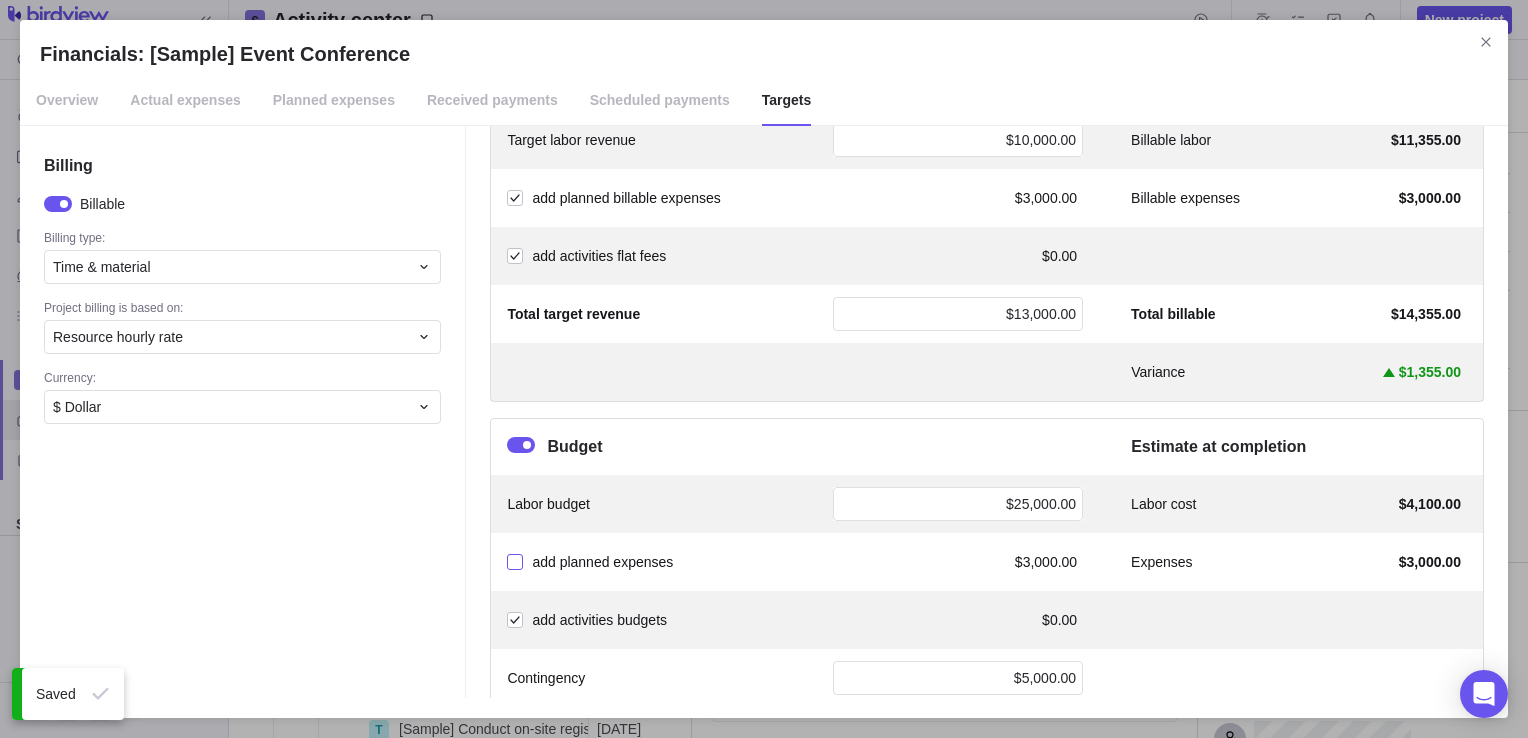click at bounding box center (515, 562) 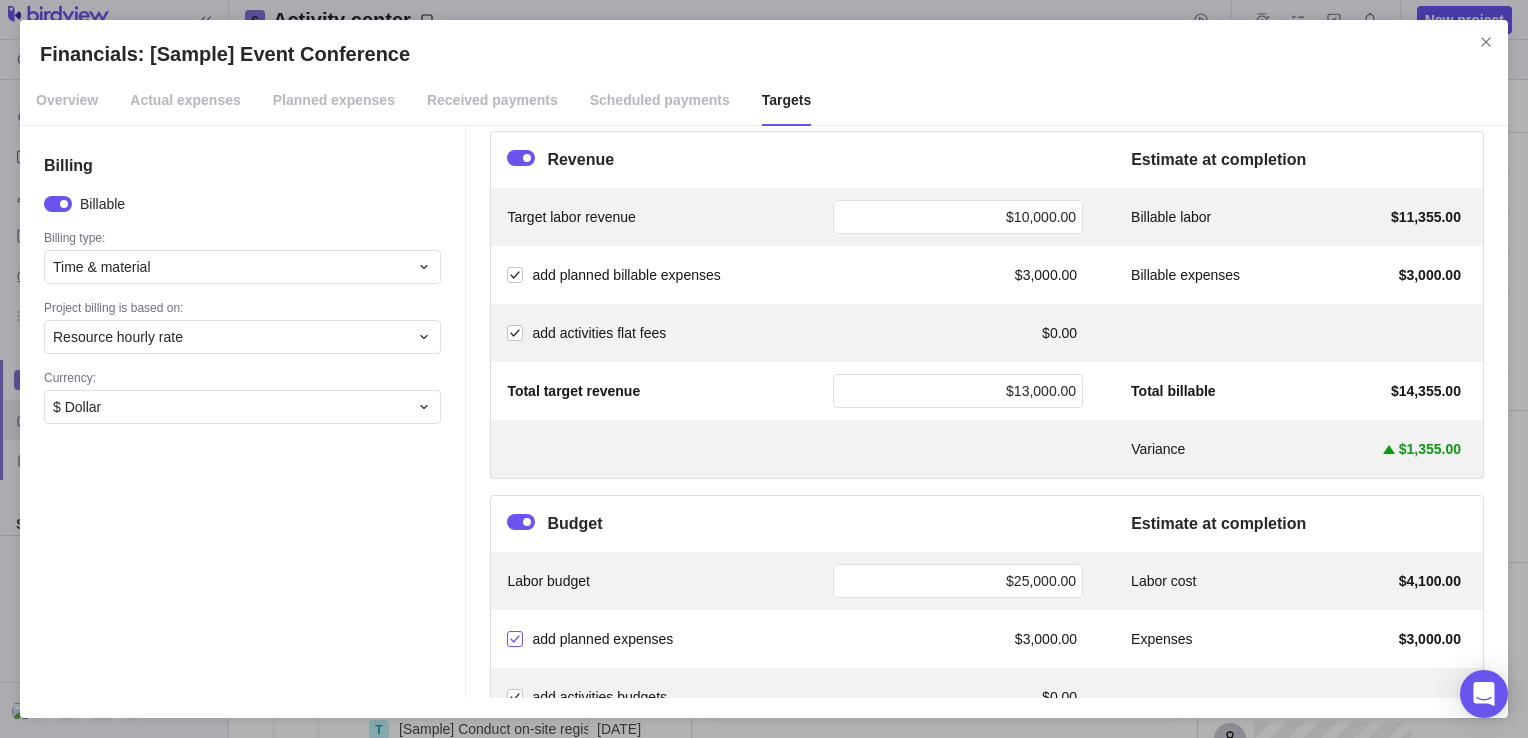 scroll, scrollTop: 60, scrollLeft: 0, axis: vertical 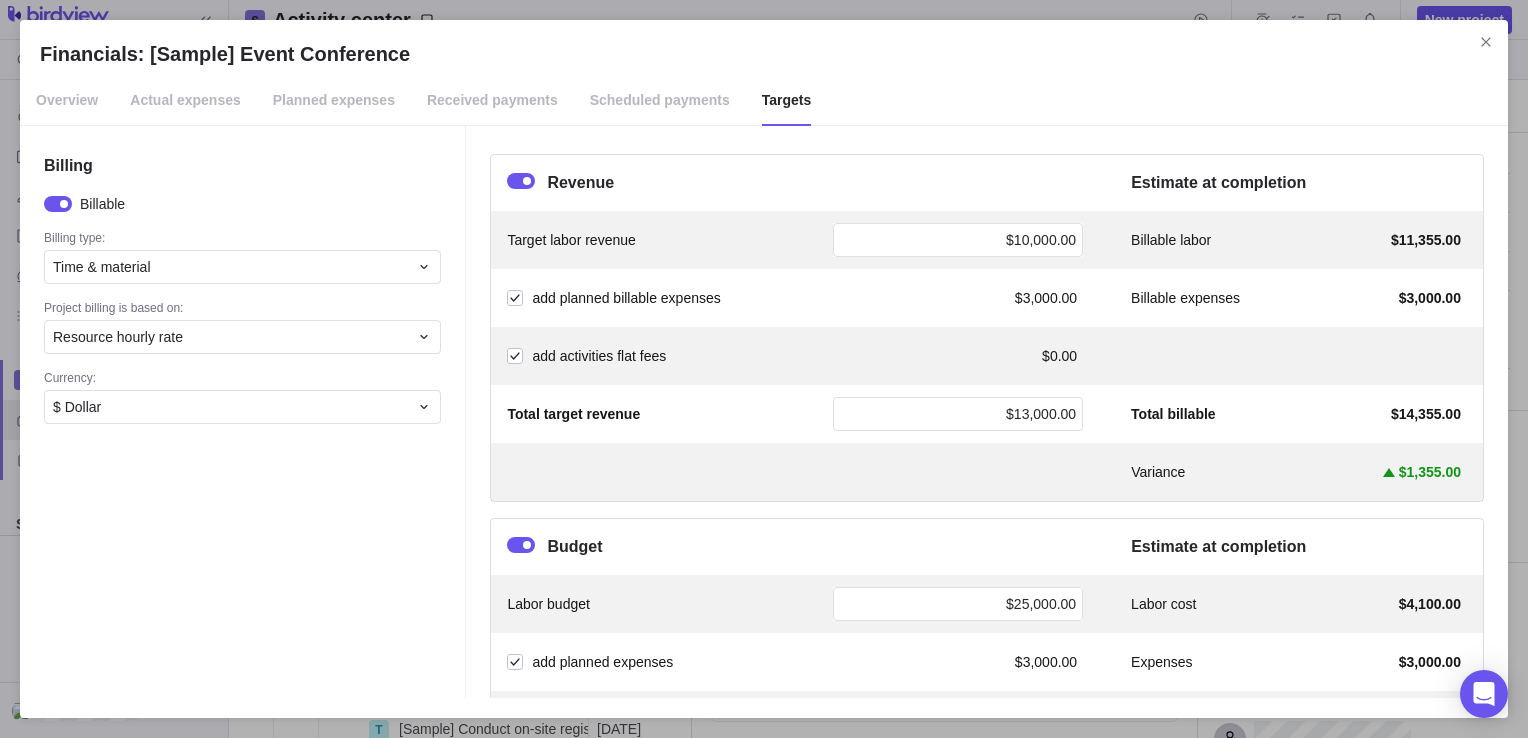 click on "Billing Billable Billing type: Time & material Project billing is based on: Resource hourly rate Currency: $ Dollar" at bounding box center [243, 412] 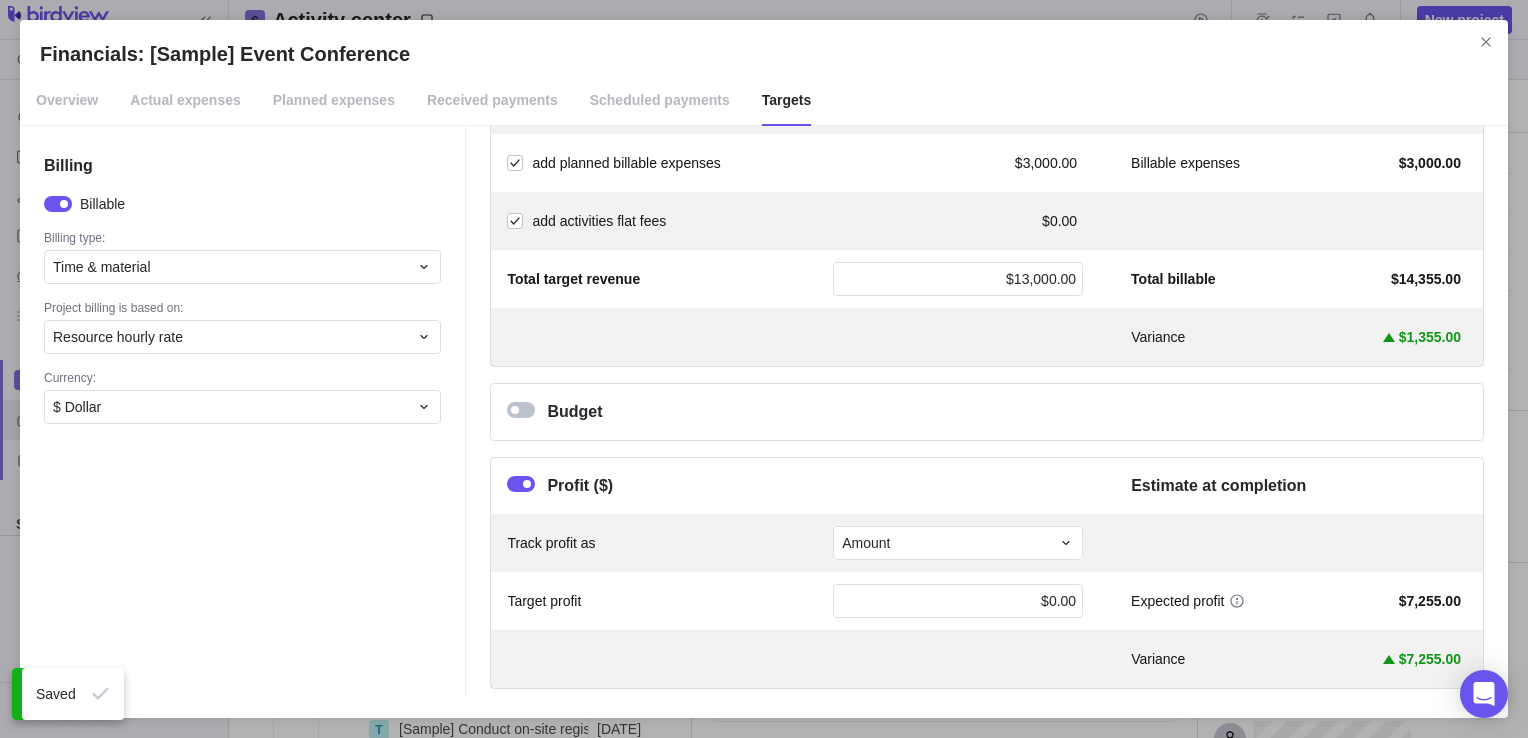 scroll, scrollTop: 212, scrollLeft: 0, axis: vertical 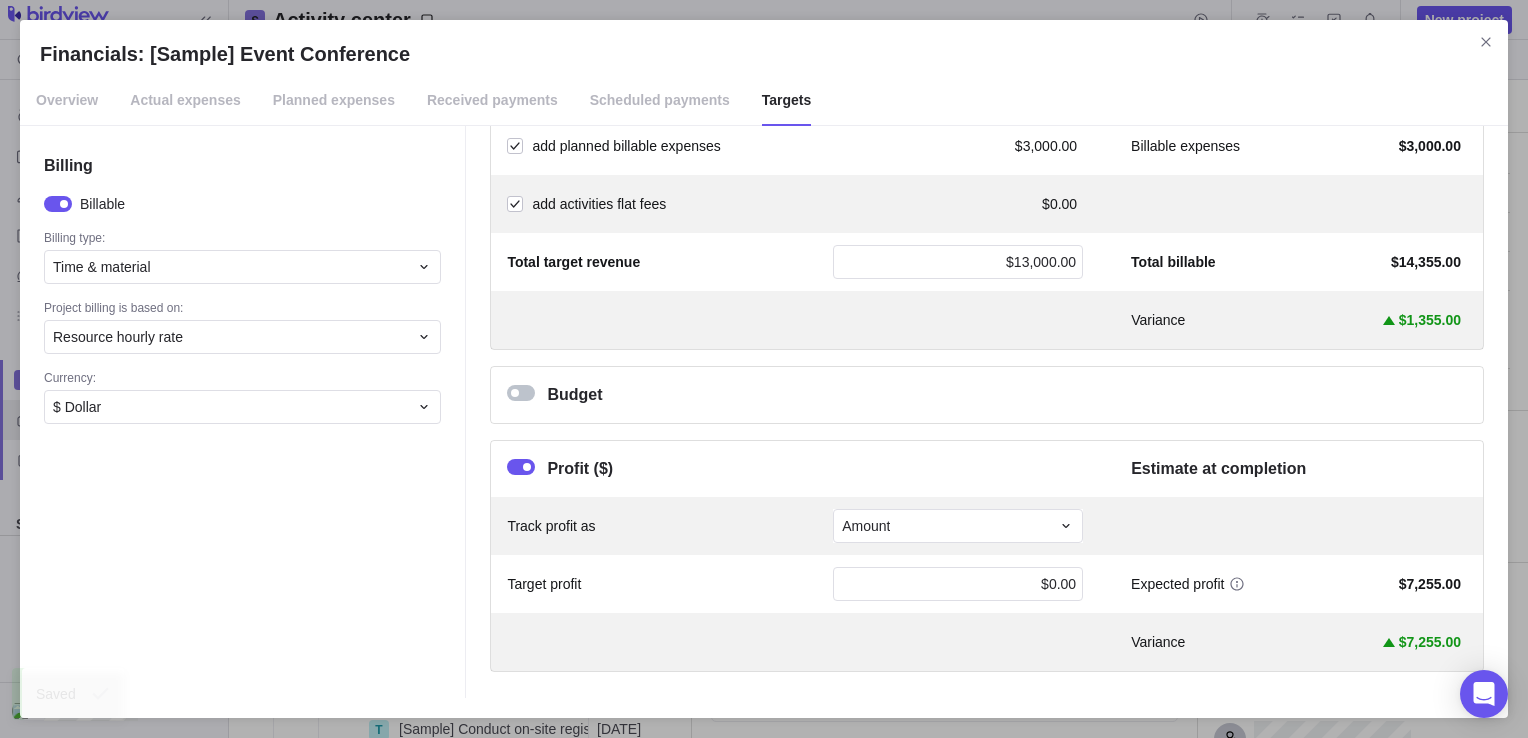 click at bounding box center (521, 393) 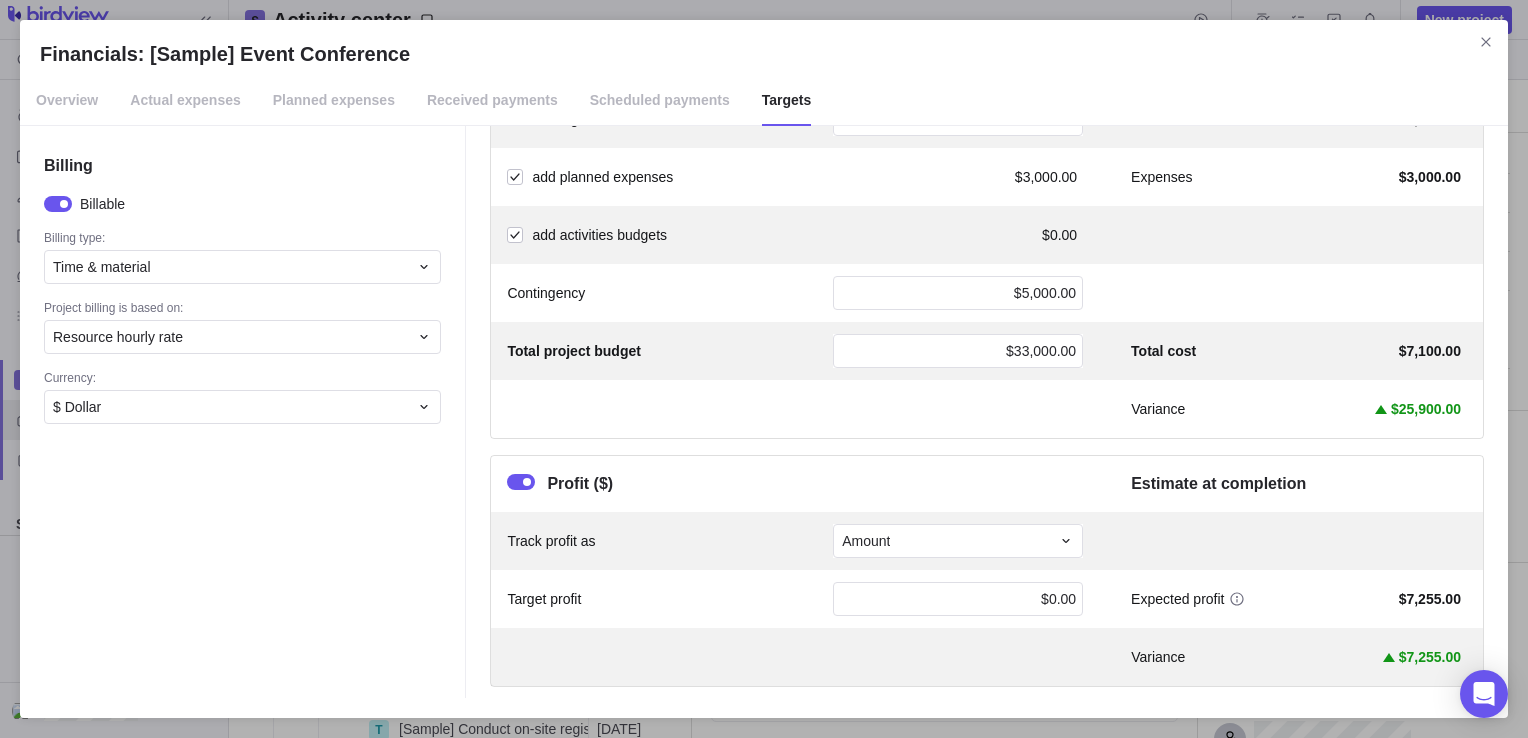 scroll, scrollTop: 560, scrollLeft: 0, axis: vertical 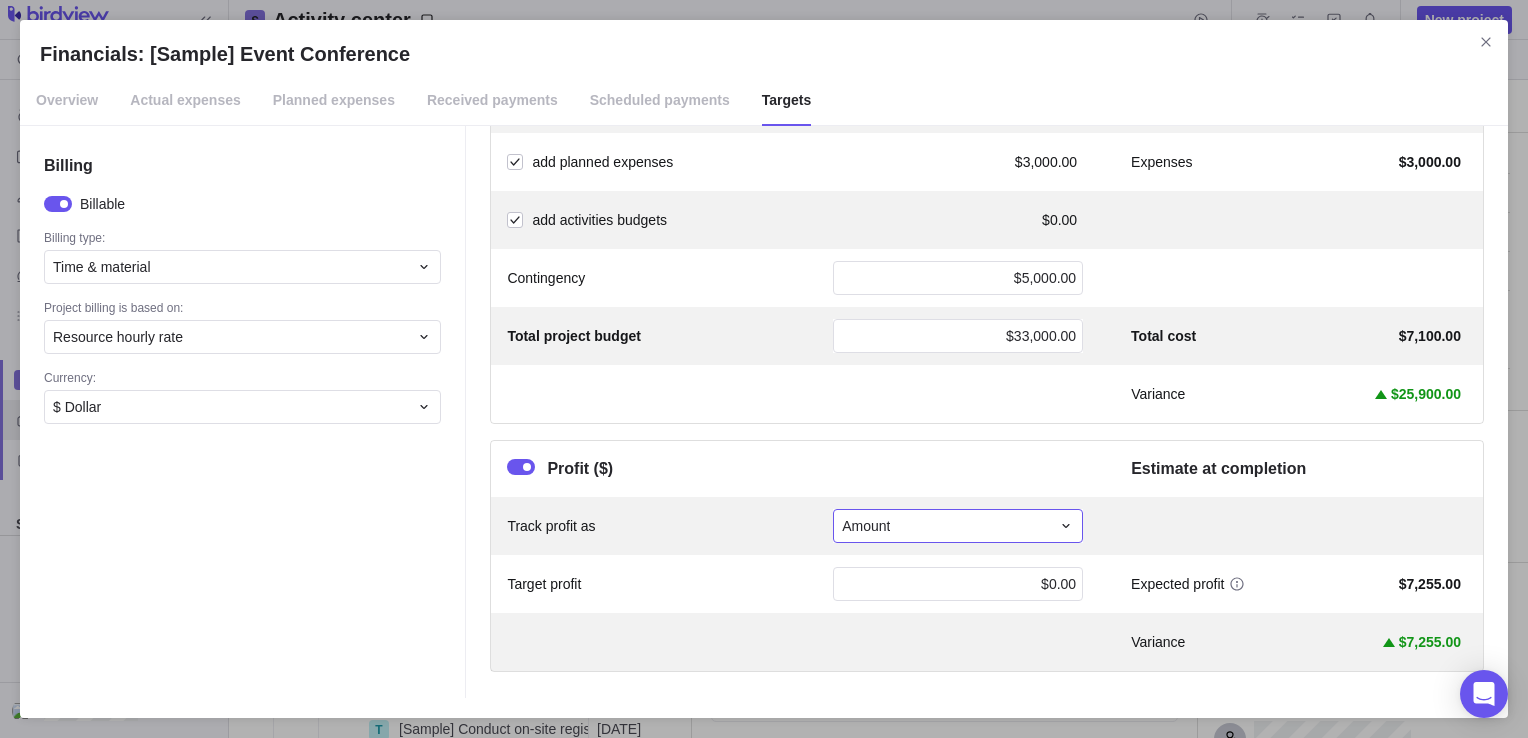 click on "Amount" at bounding box center [958, 526] 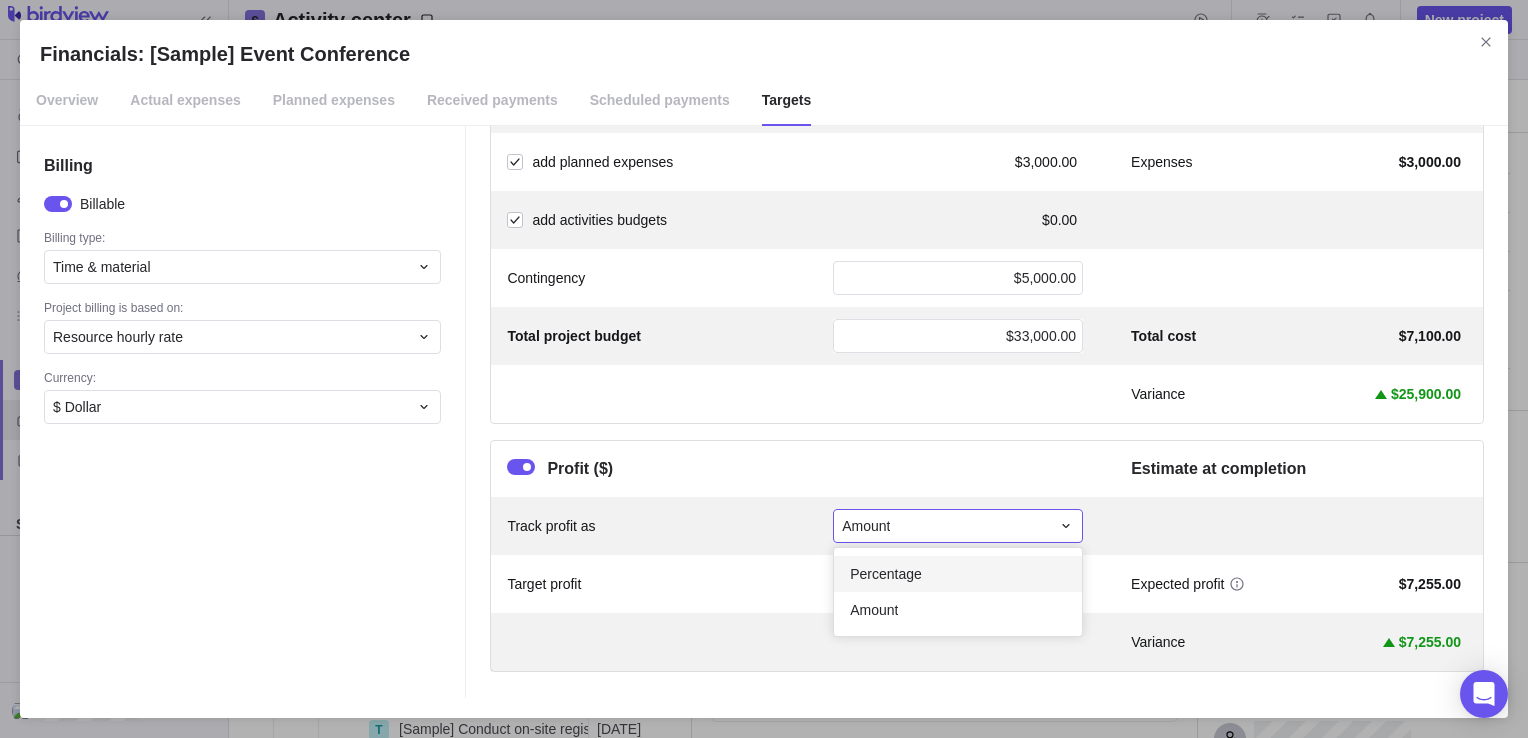 click on "Percentage" at bounding box center [958, 574] 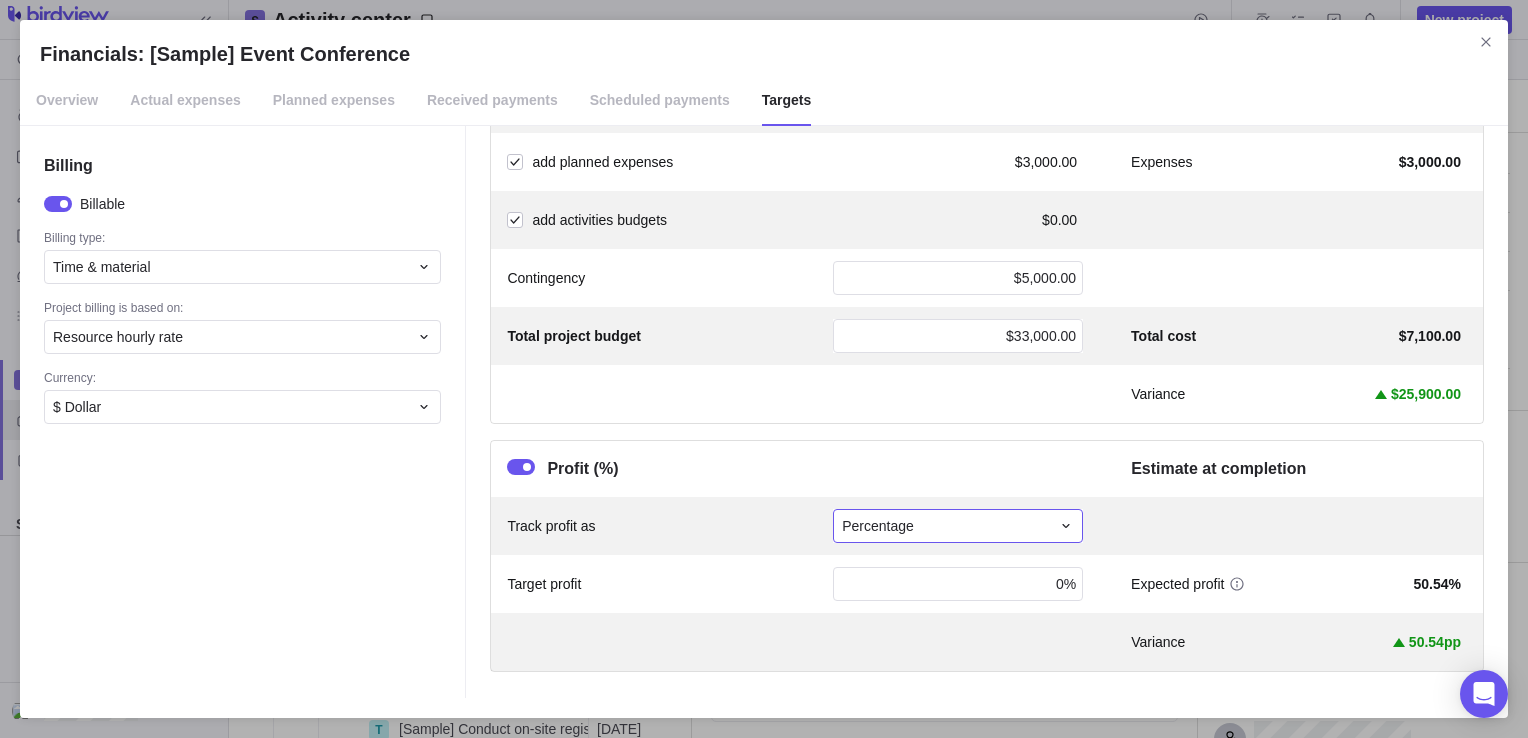 click on "Percentage" at bounding box center [946, 526] 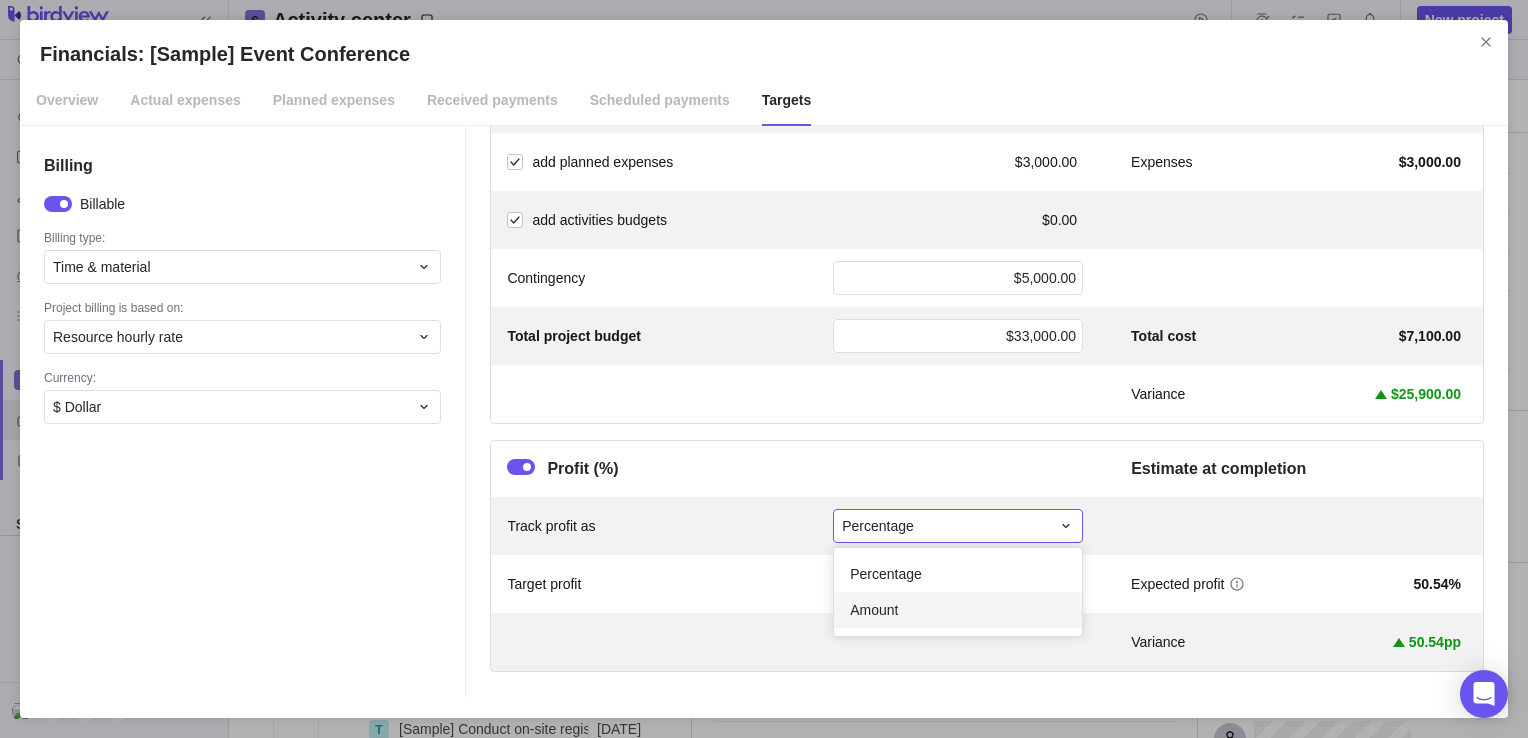click on "Amount" at bounding box center [874, 610] 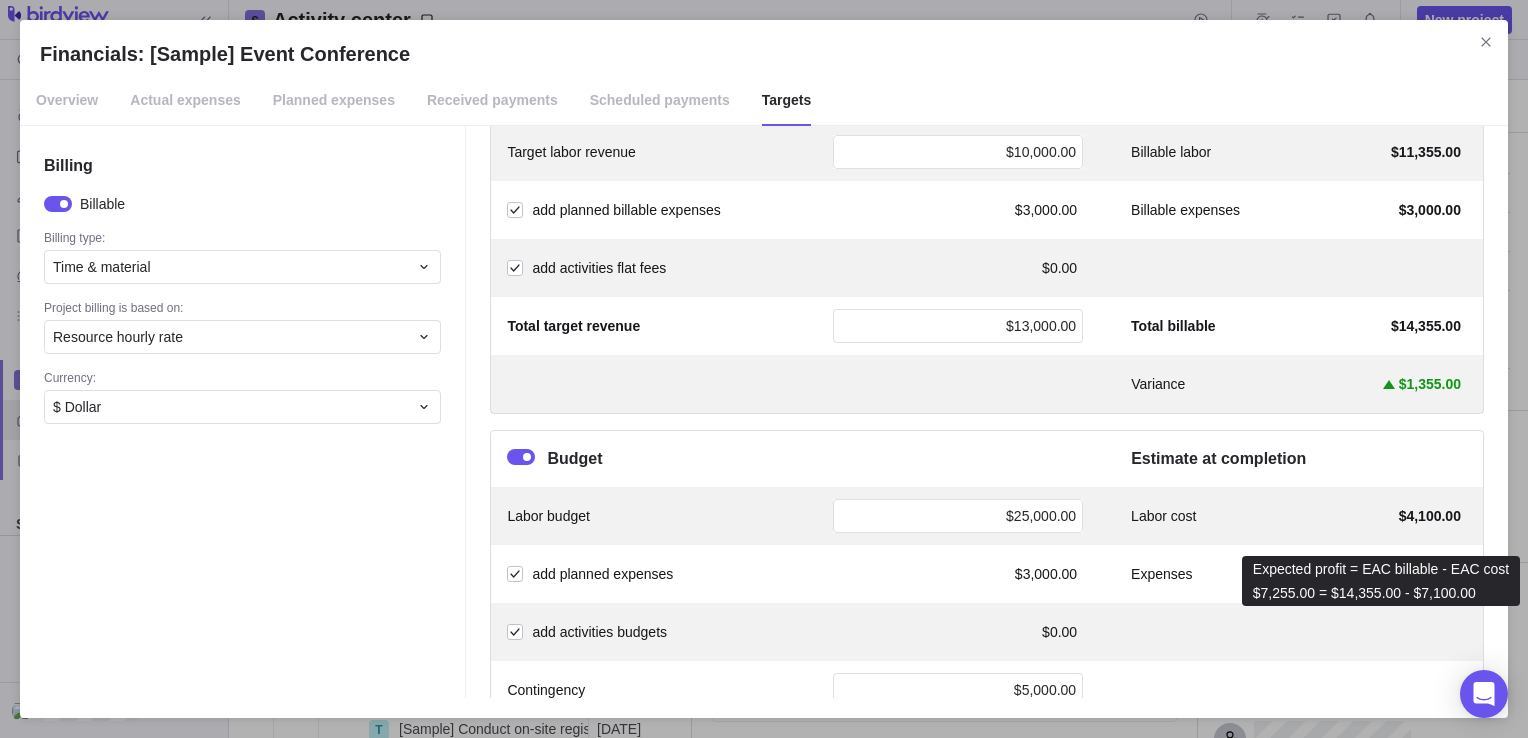 scroll, scrollTop: 0, scrollLeft: 0, axis: both 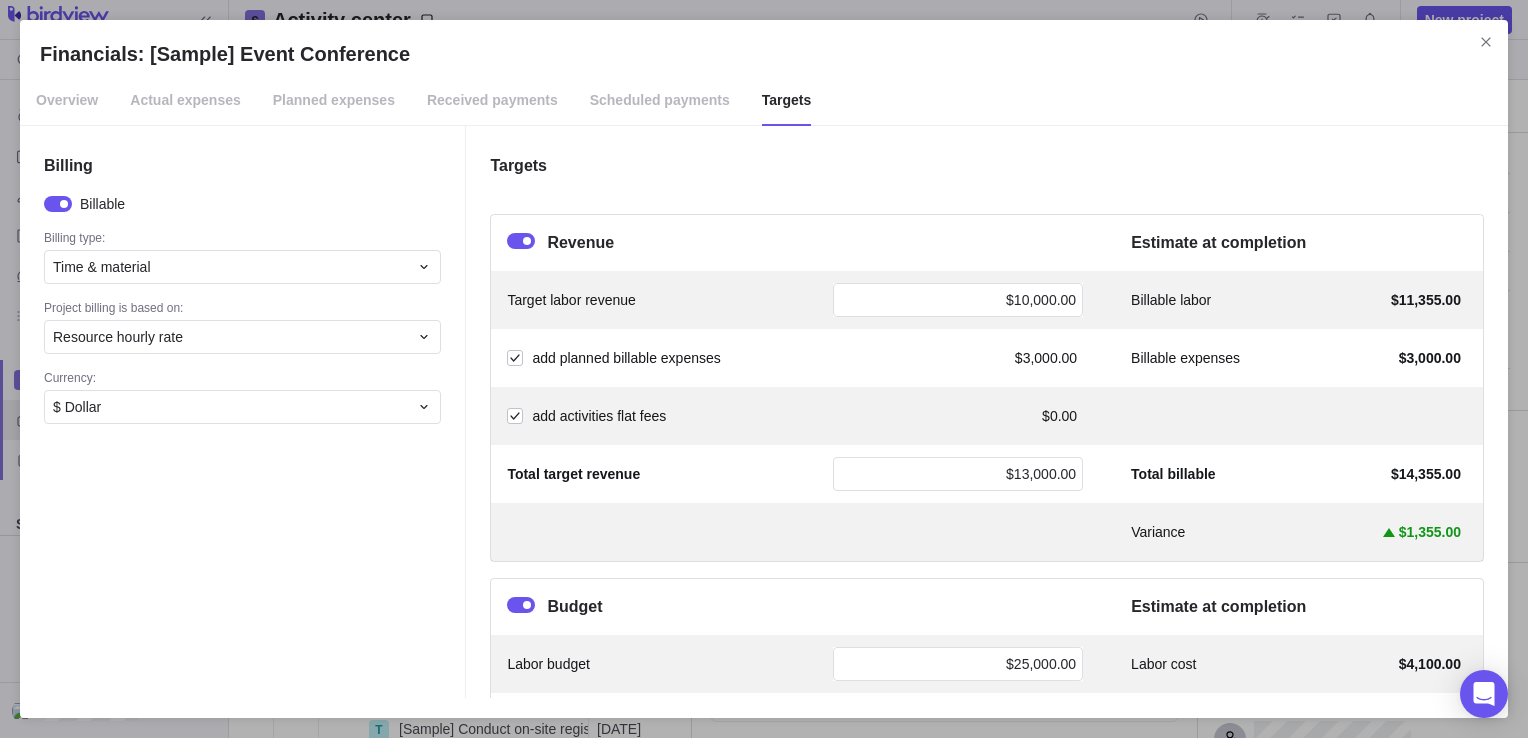 click on "Actual expenses" at bounding box center (185, 101) 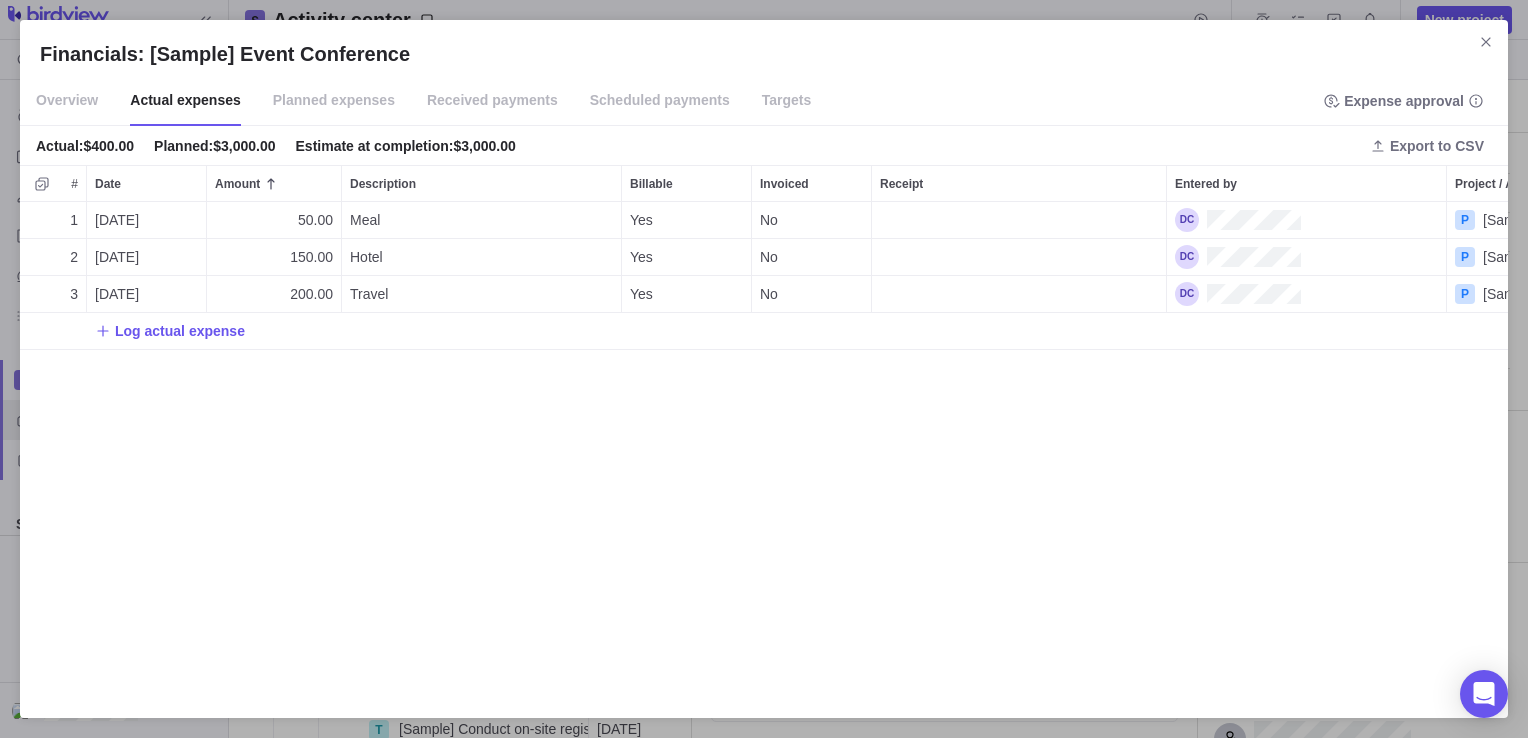 scroll, scrollTop: 15, scrollLeft: 16, axis: both 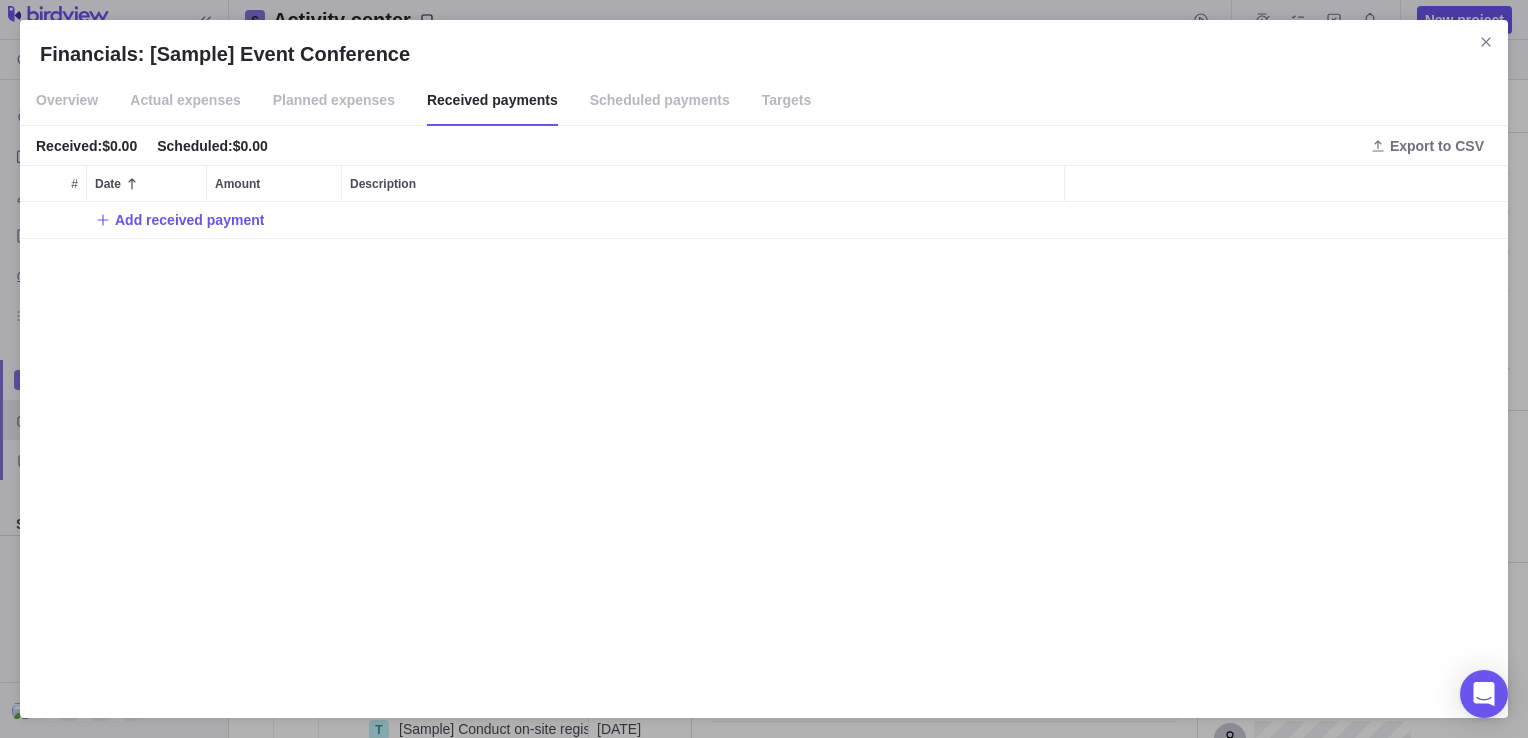 click on "Scheduled payments" at bounding box center [660, 101] 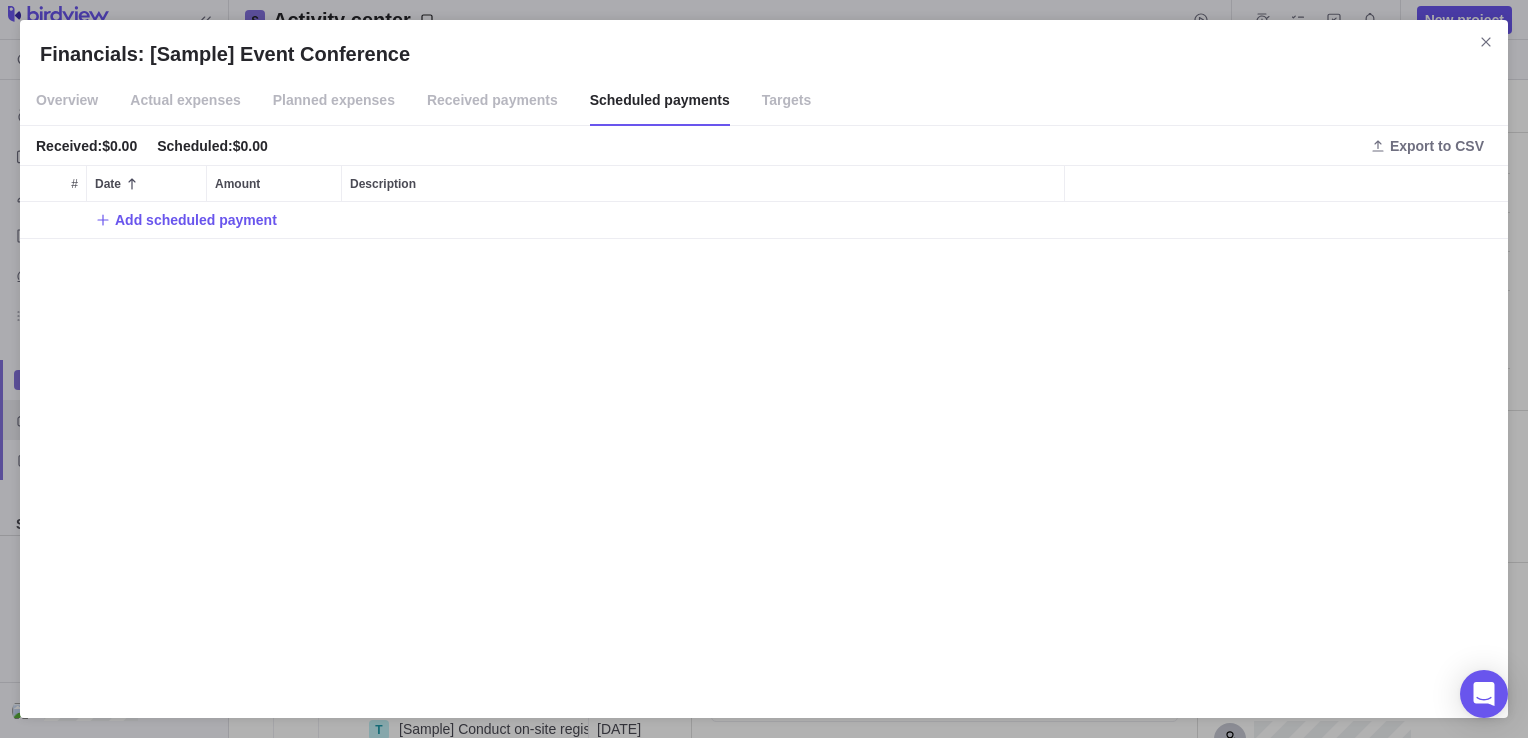 scroll, scrollTop: 15, scrollLeft: 16, axis: both 